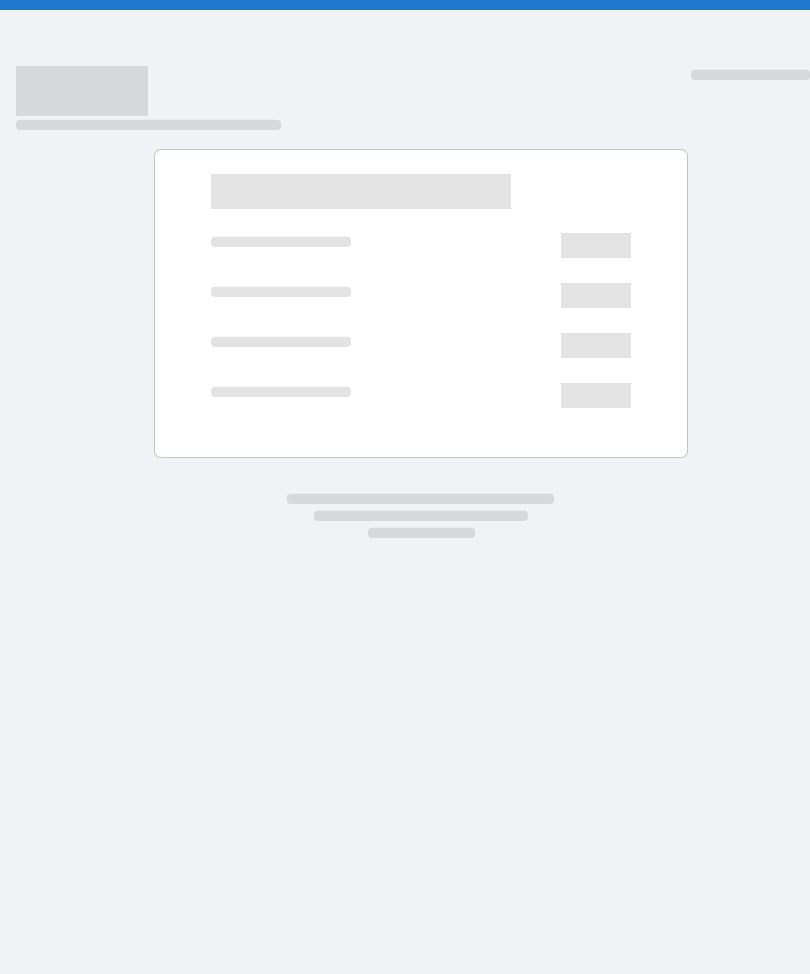 scroll, scrollTop: 0, scrollLeft: 0, axis: both 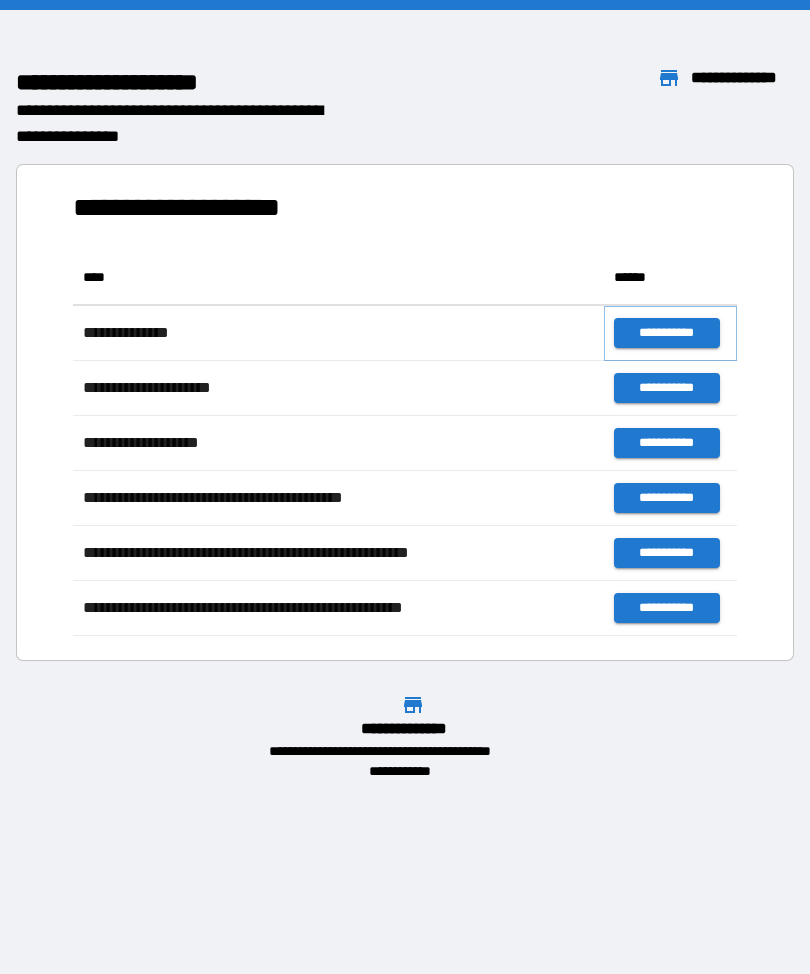 click on "**********" at bounding box center (666, 333) 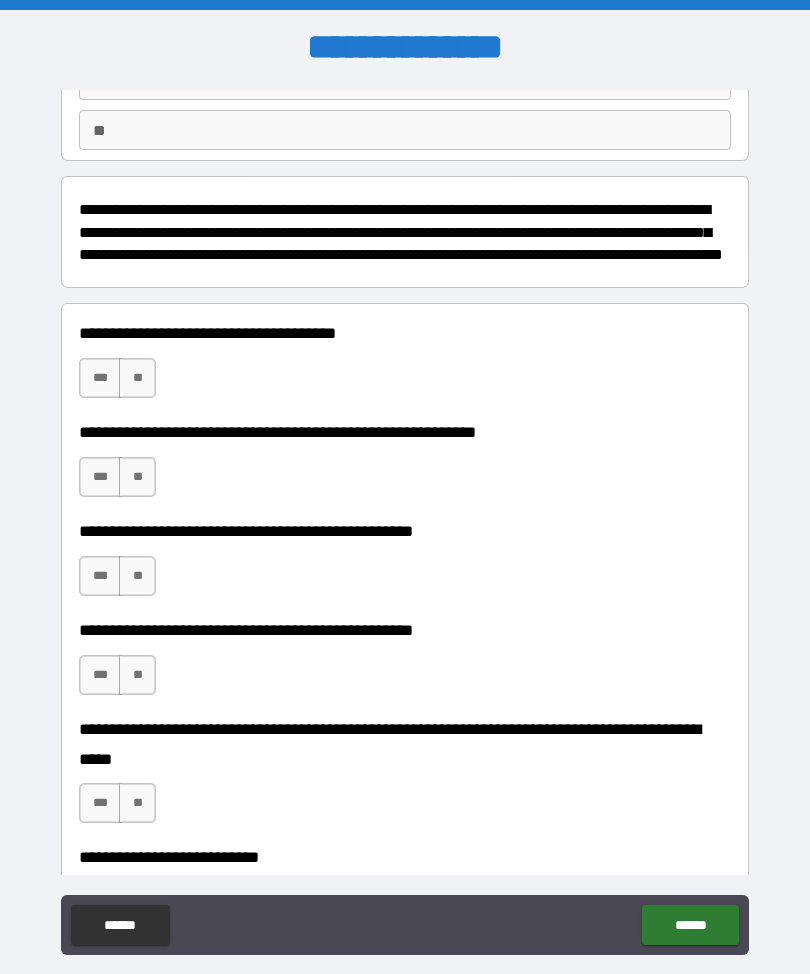 scroll, scrollTop: 176, scrollLeft: 0, axis: vertical 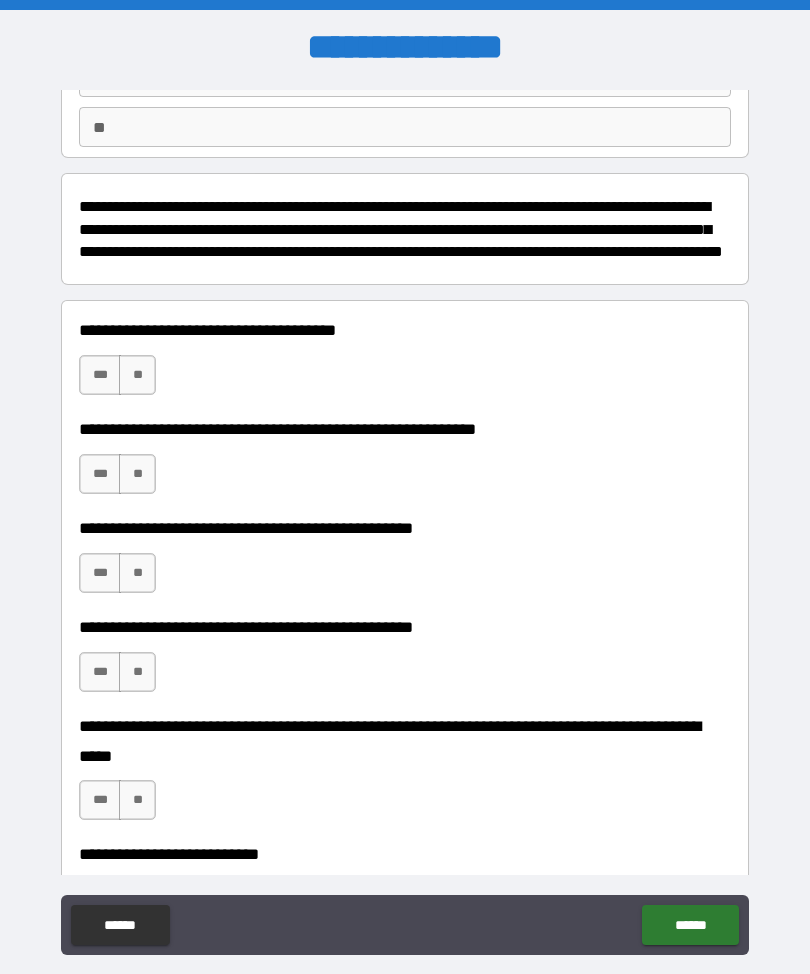 click on "***" at bounding box center (100, 375) 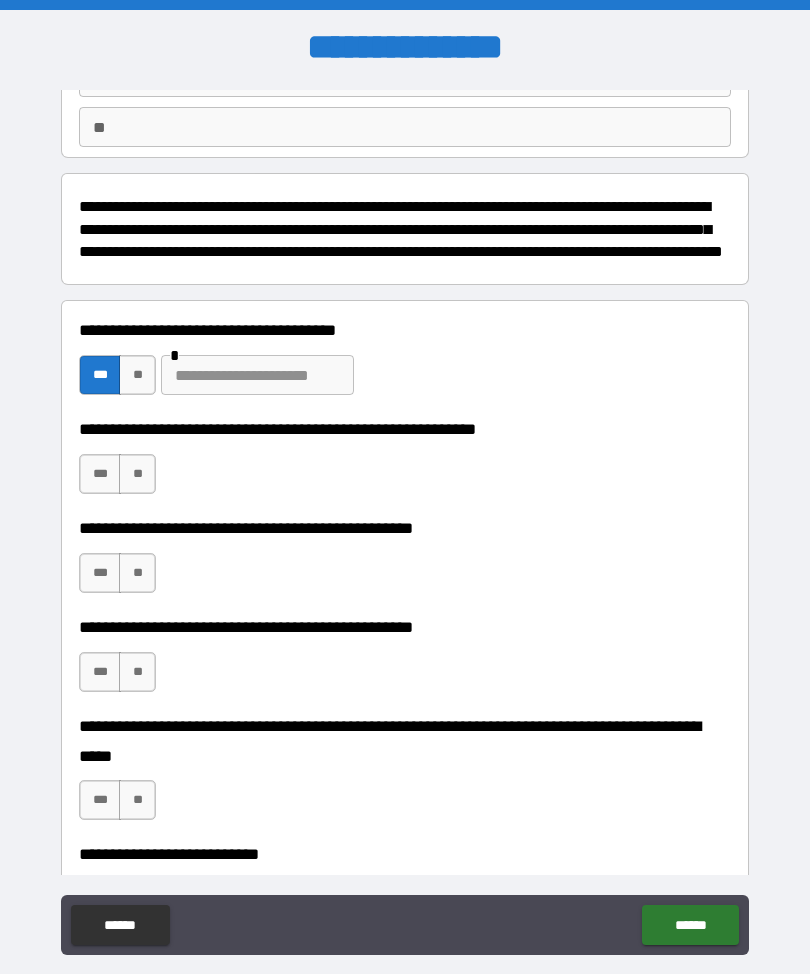 click on "**" at bounding box center [137, 474] 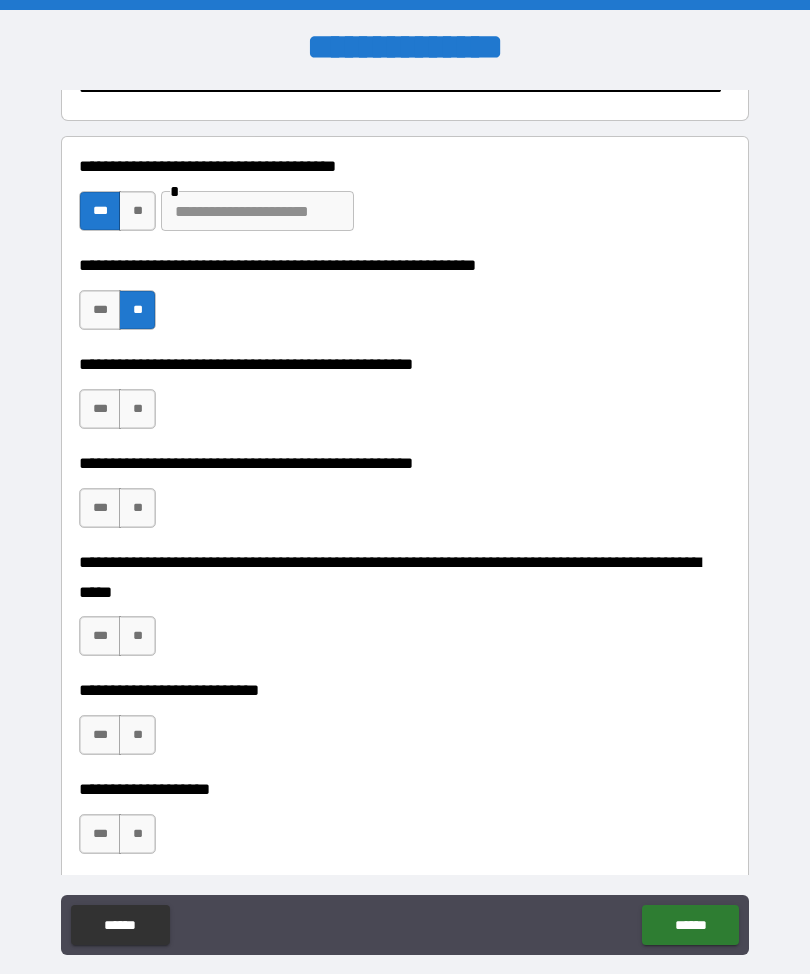 scroll, scrollTop: 367, scrollLeft: 0, axis: vertical 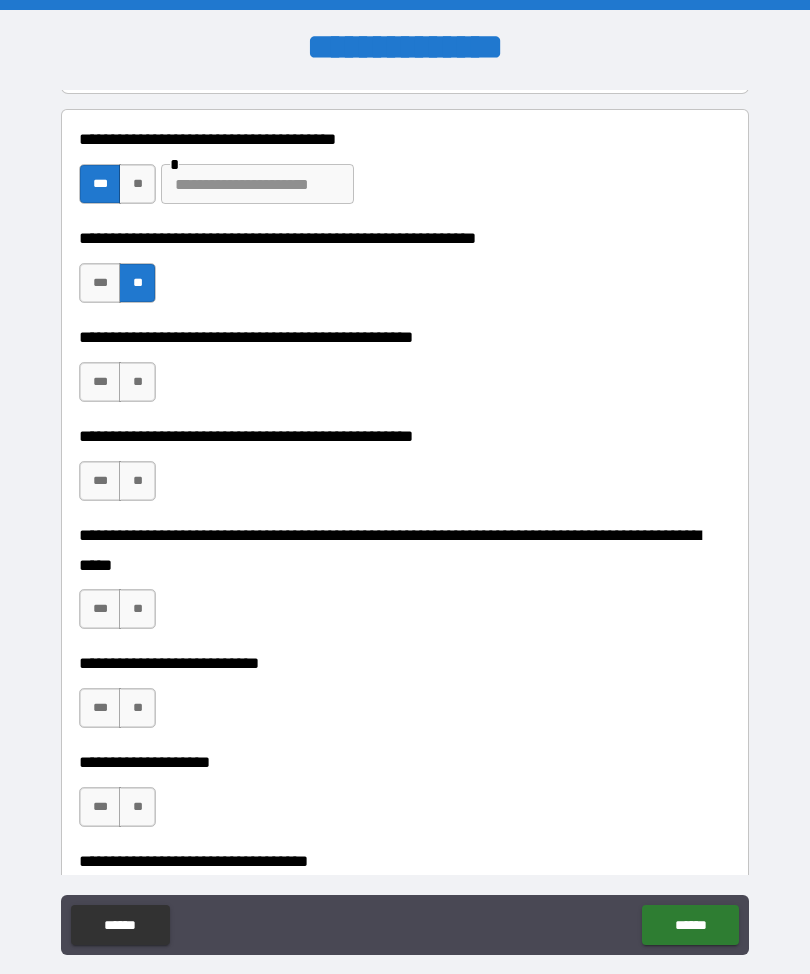 click at bounding box center [257, 184] 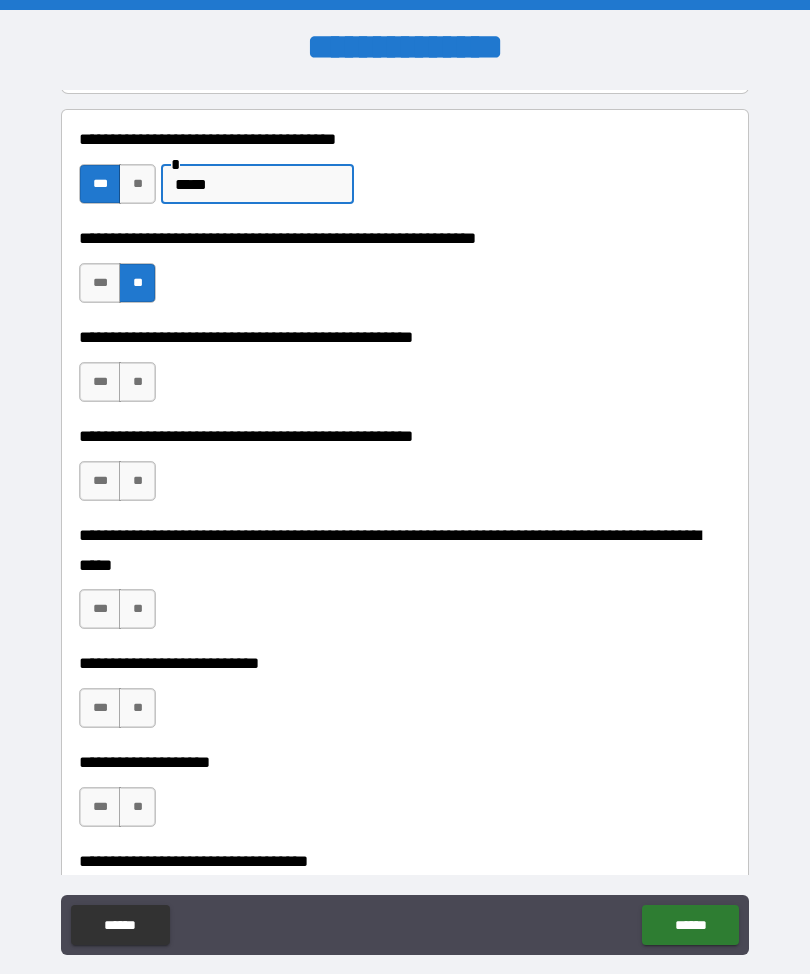 type on "*****" 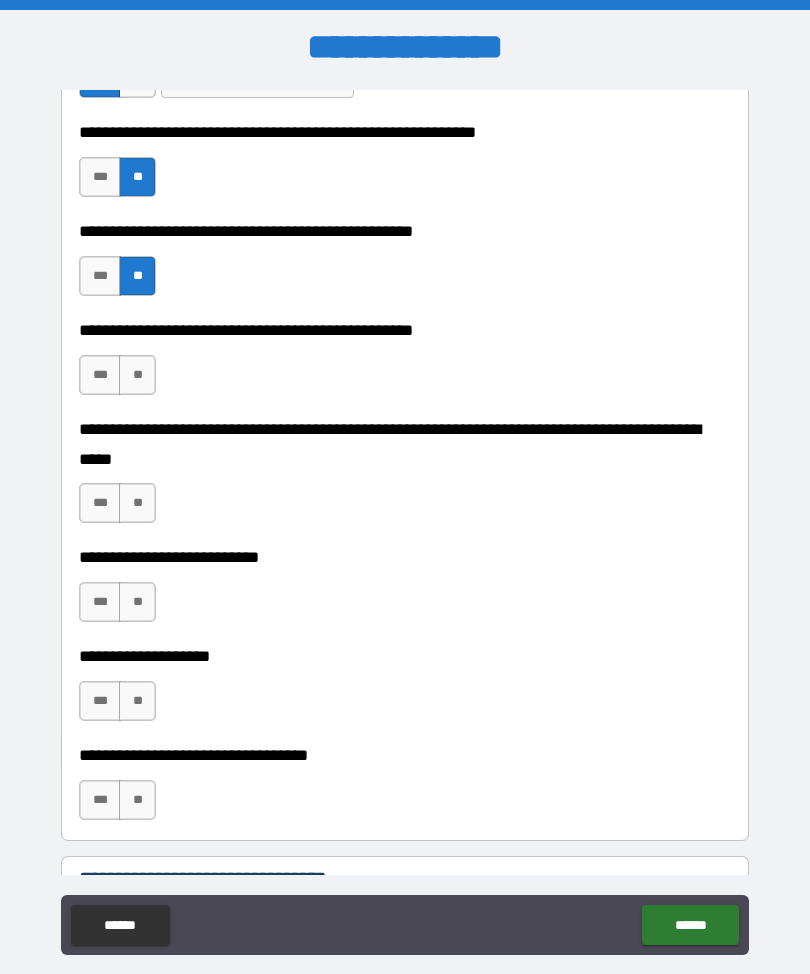 scroll, scrollTop: 477, scrollLeft: 0, axis: vertical 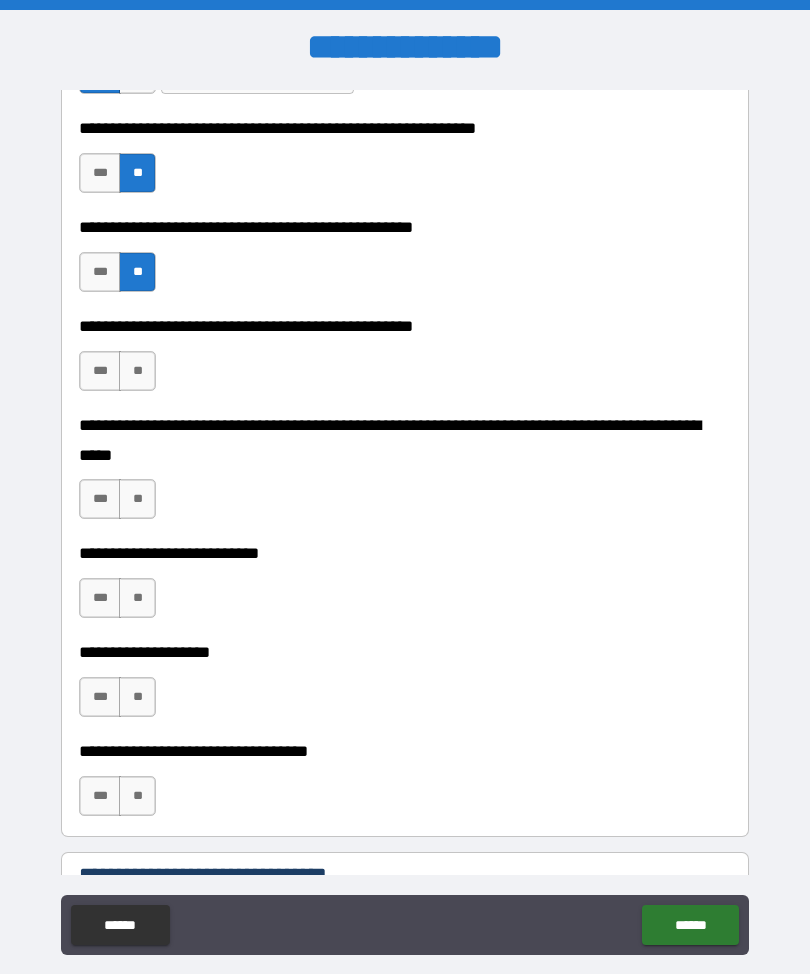 click on "**" at bounding box center (137, 371) 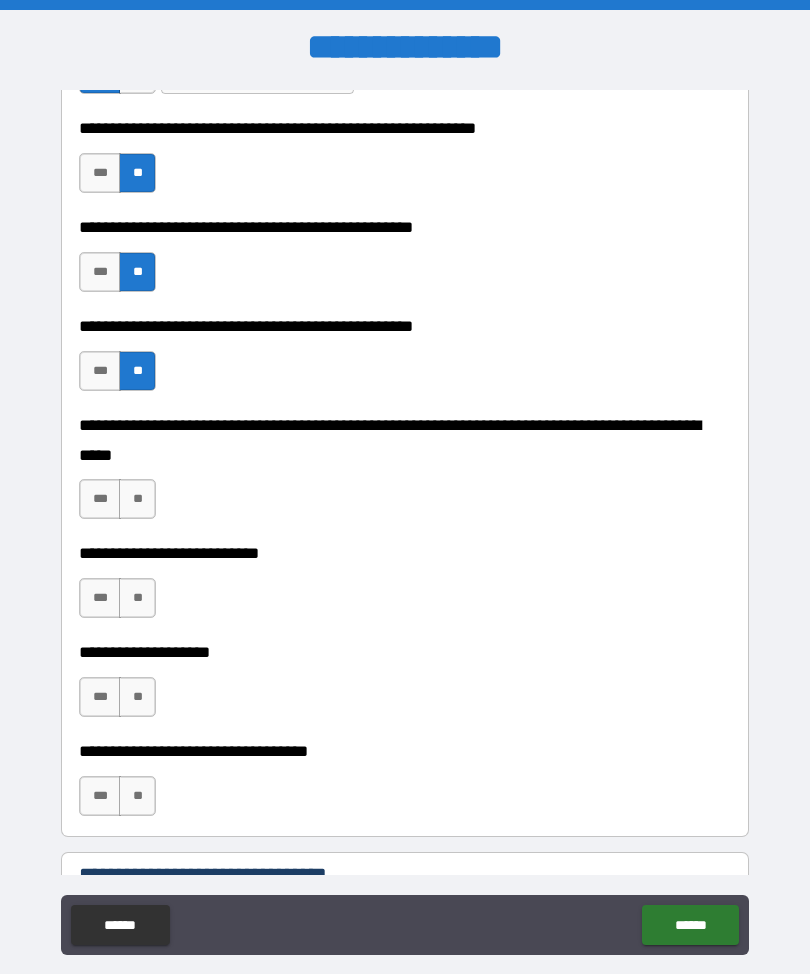 click on "**" at bounding box center (137, 499) 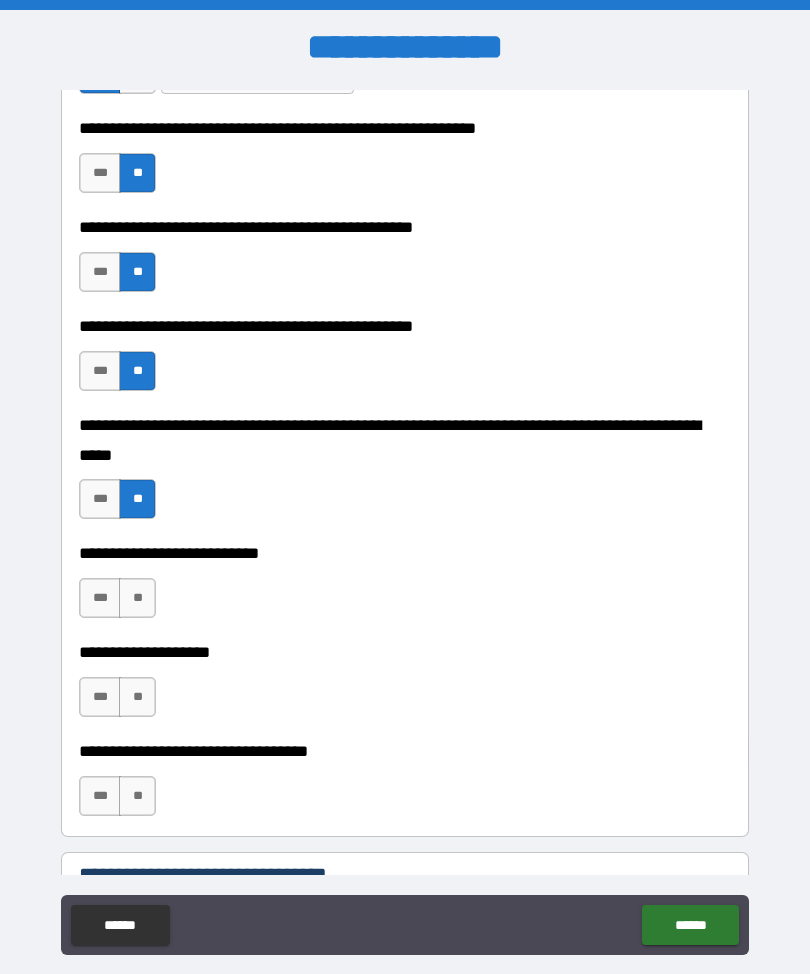 click on "***" at bounding box center [100, 598] 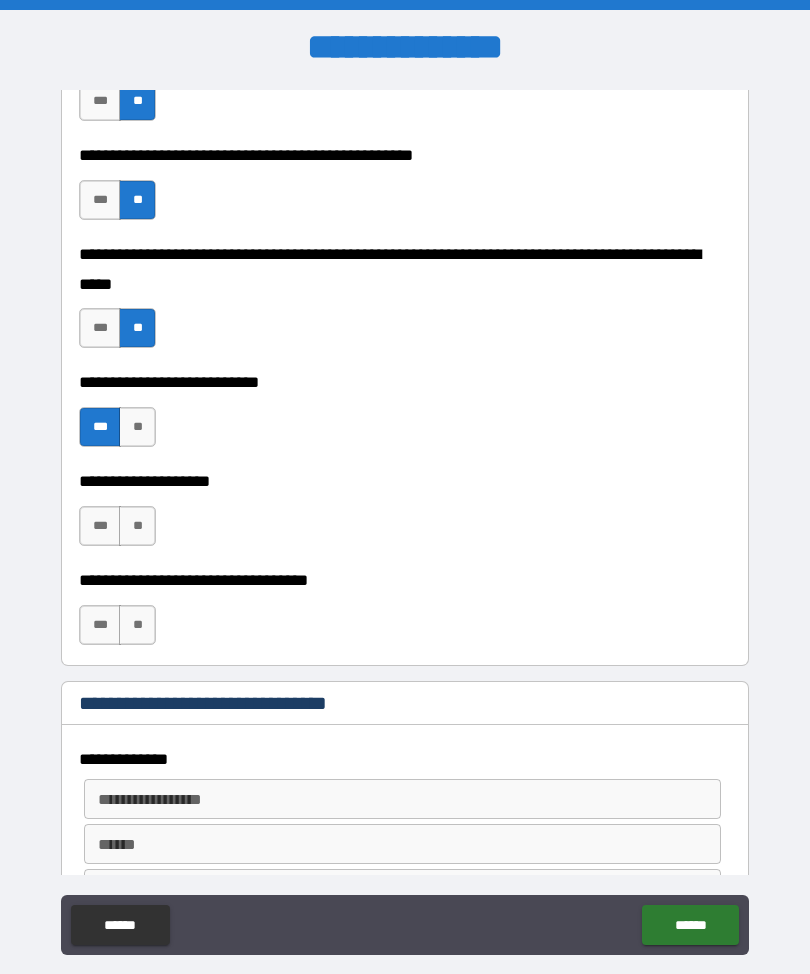 scroll, scrollTop: 668, scrollLeft: 0, axis: vertical 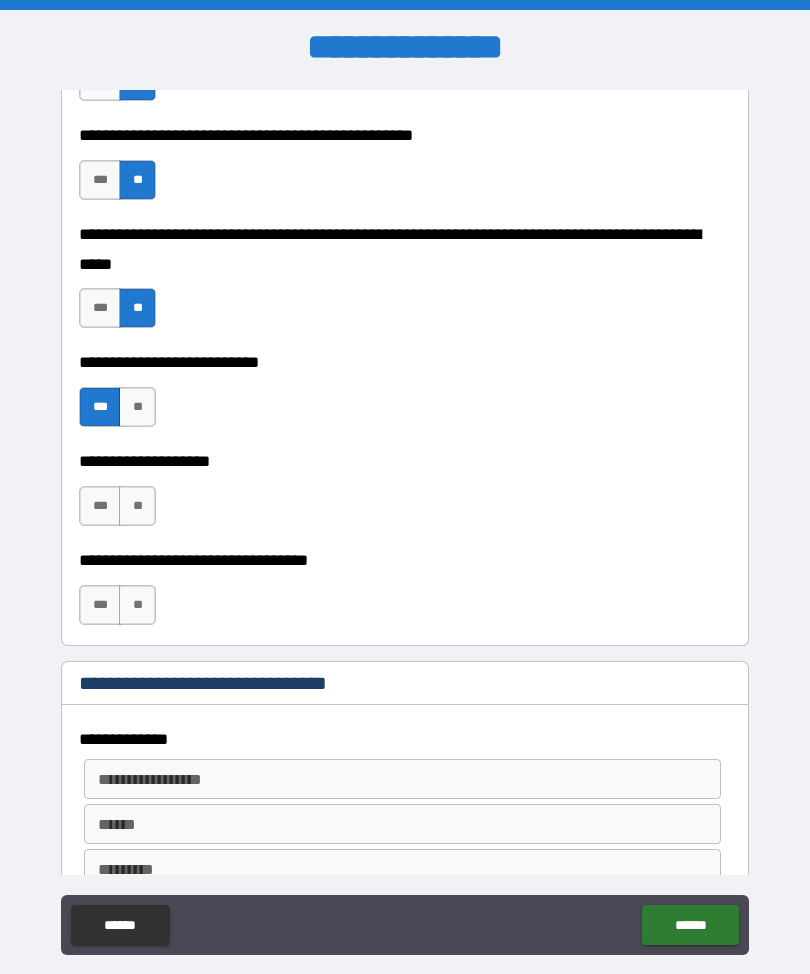 click on "**" at bounding box center [137, 506] 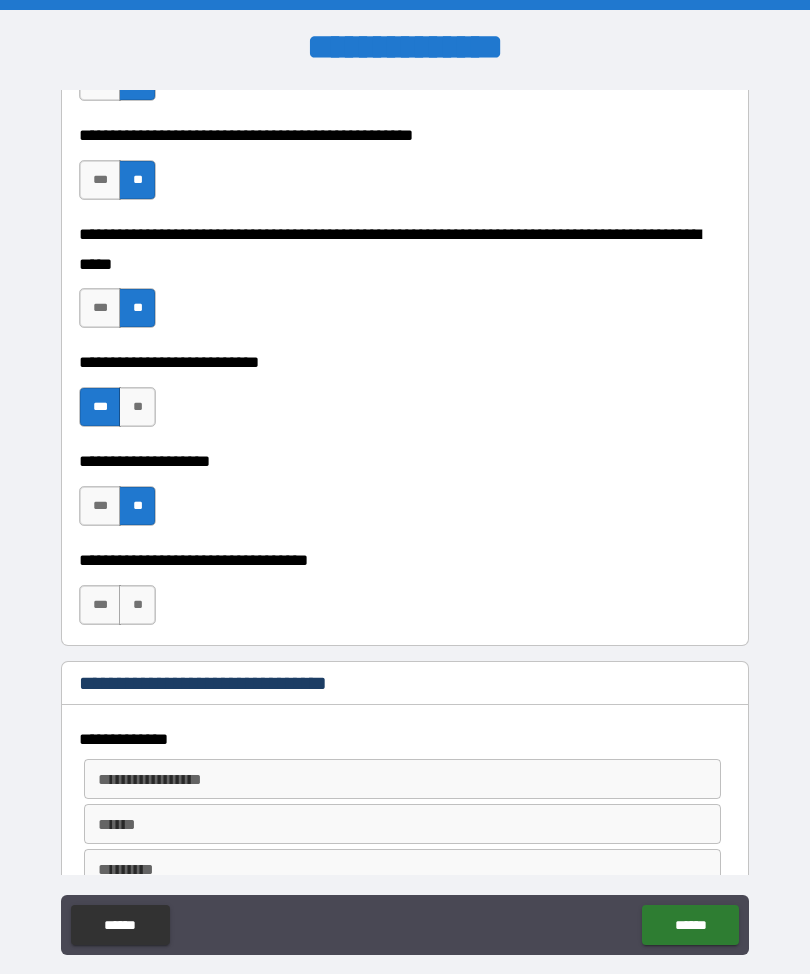 click on "**" at bounding box center [137, 605] 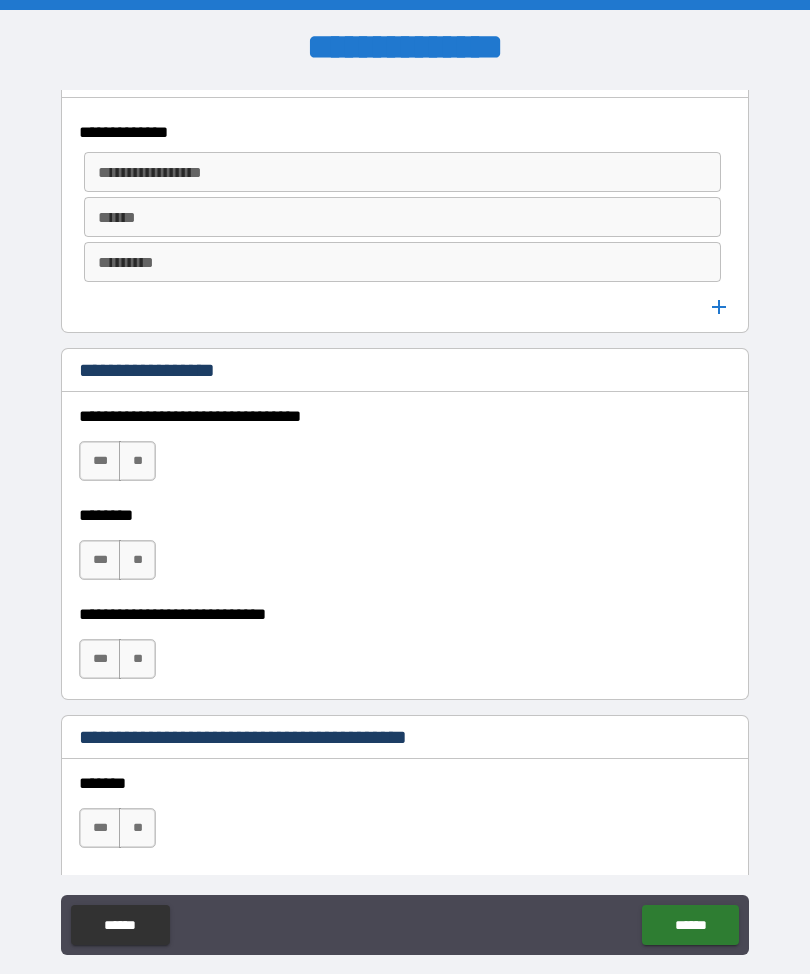 scroll, scrollTop: 1292, scrollLeft: 0, axis: vertical 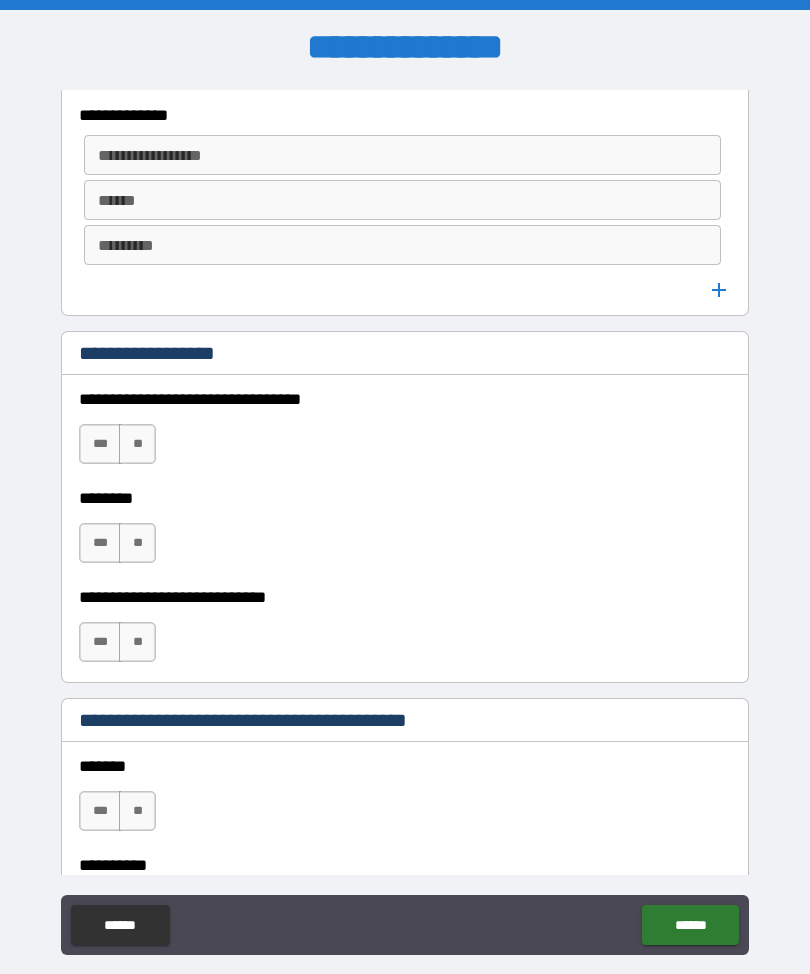 click on "***" at bounding box center (100, 444) 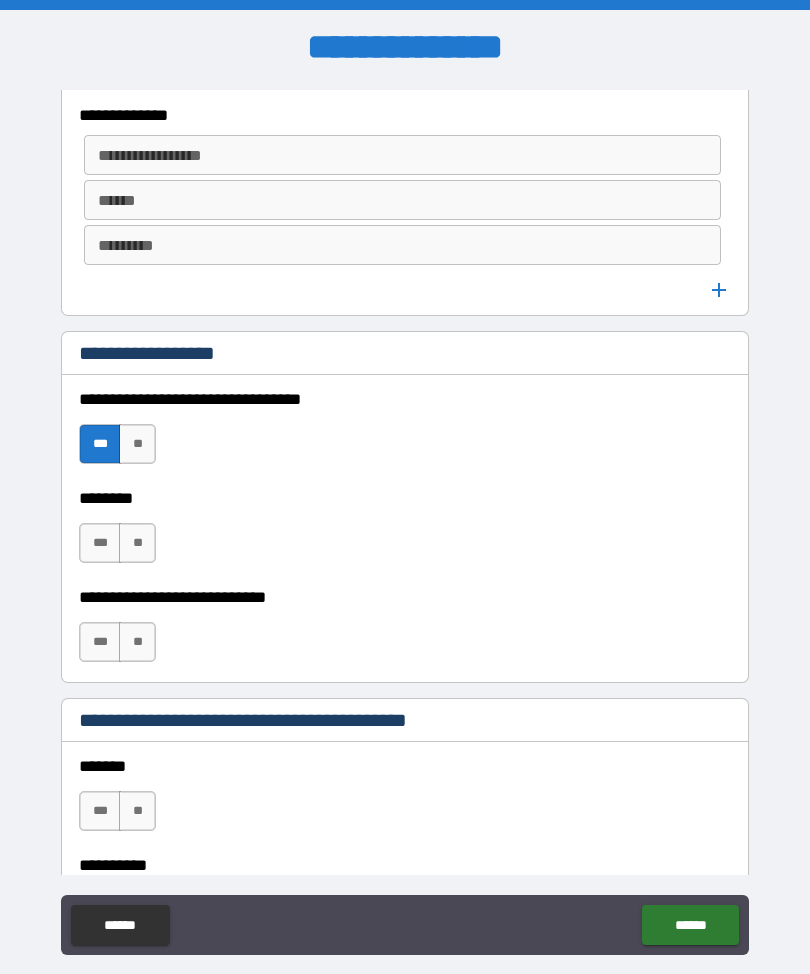 click on "**" at bounding box center (137, 543) 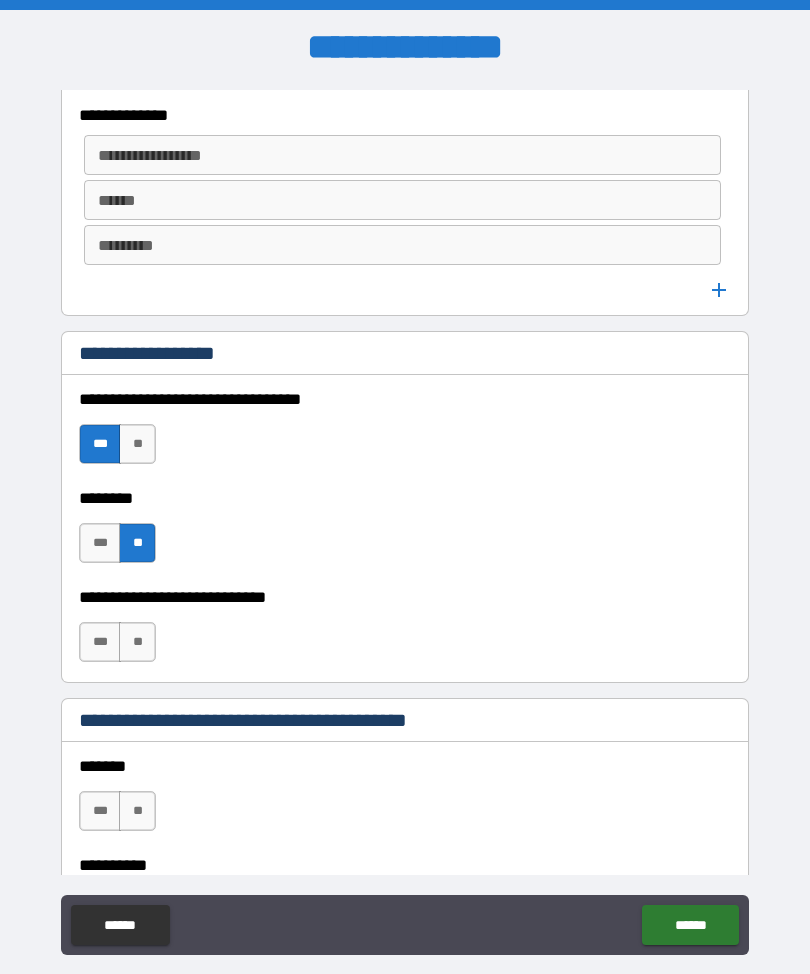 click on "**" at bounding box center (137, 642) 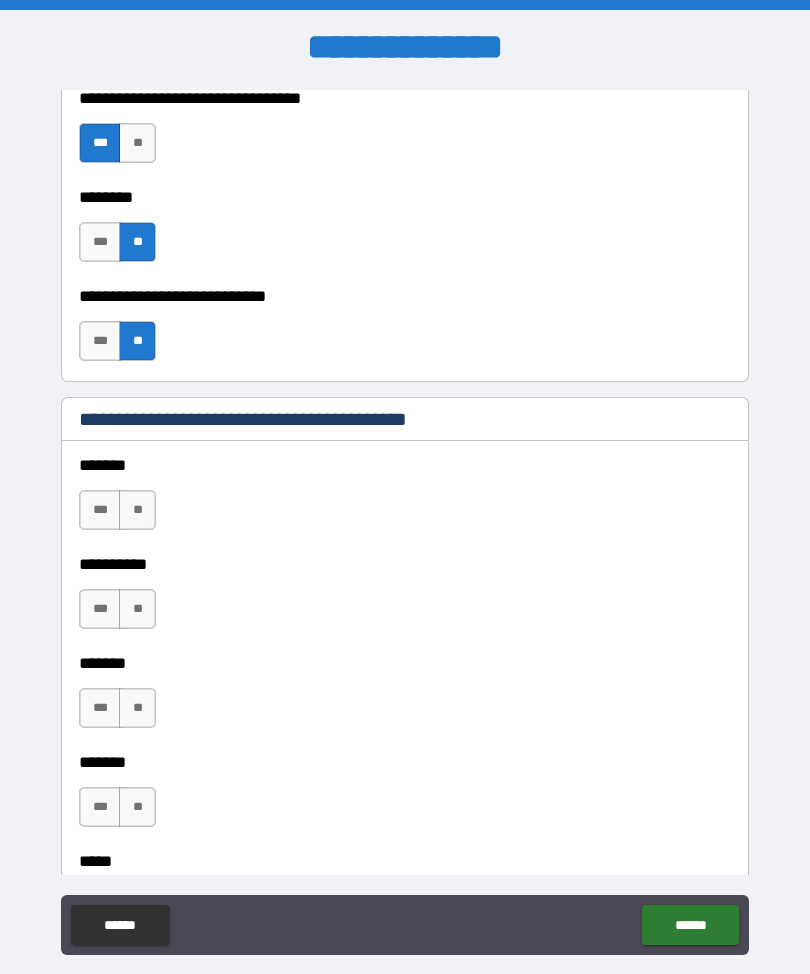 scroll, scrollTop: 1625, scrollLeft: 0, axis: vertical 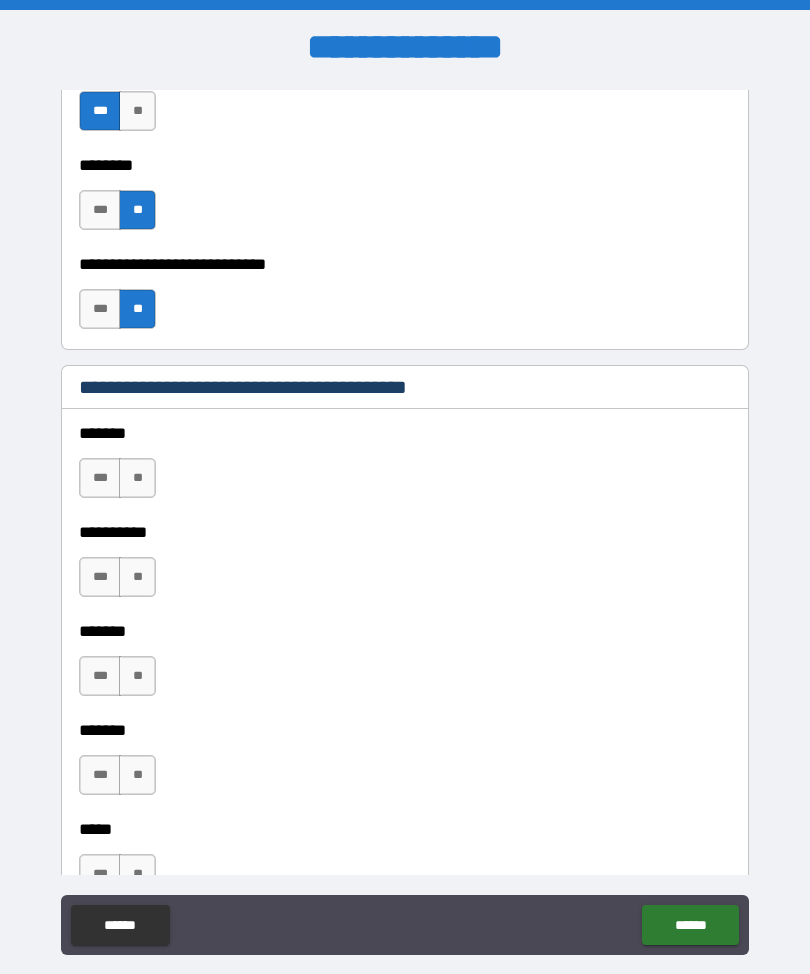 click on "***" at bounding box center (100, 478) 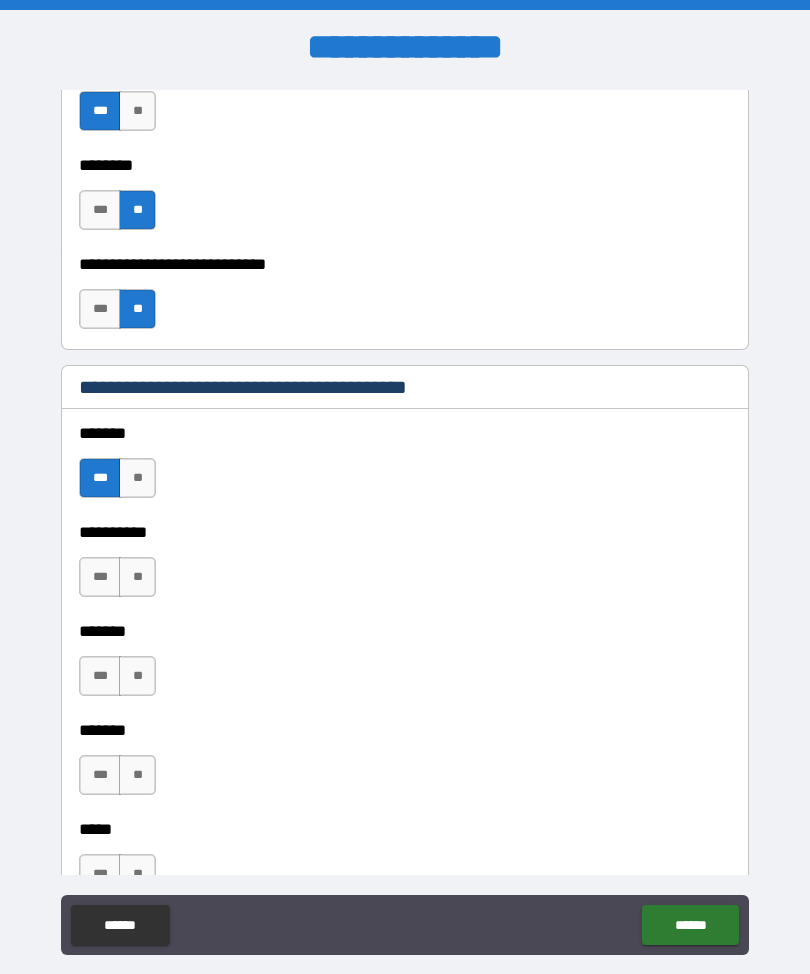 click on "**" at bounding box center (137, 478) 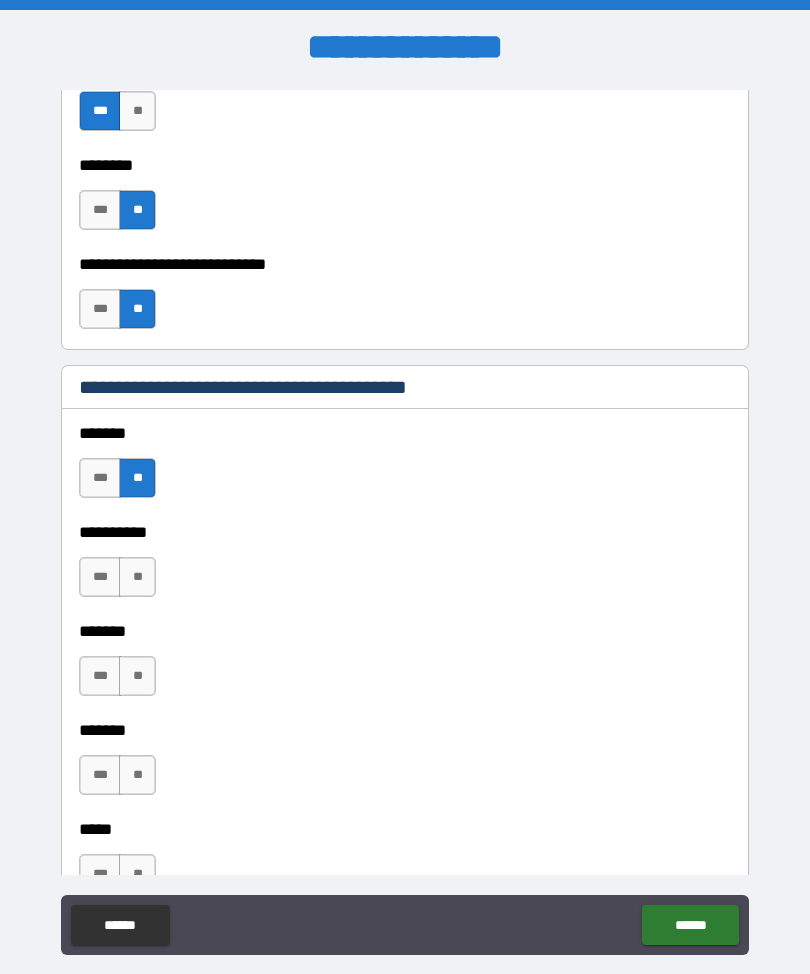 click on "**" at bounding box center (137, 577) 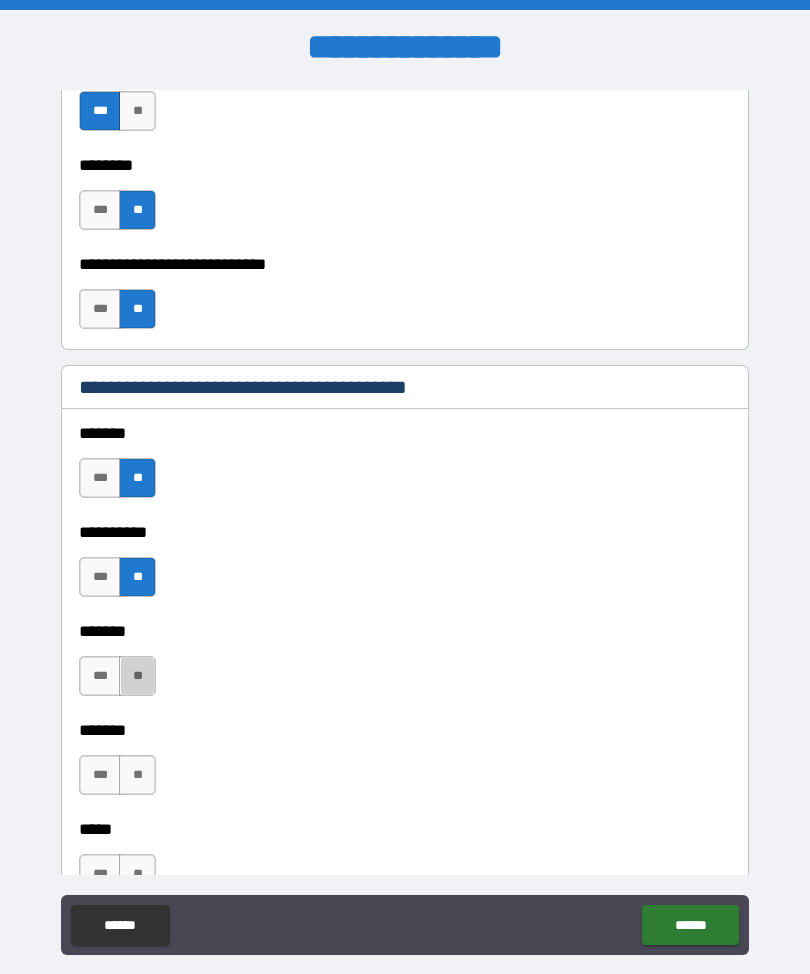 click on "**" at bounding box center (137, 676) 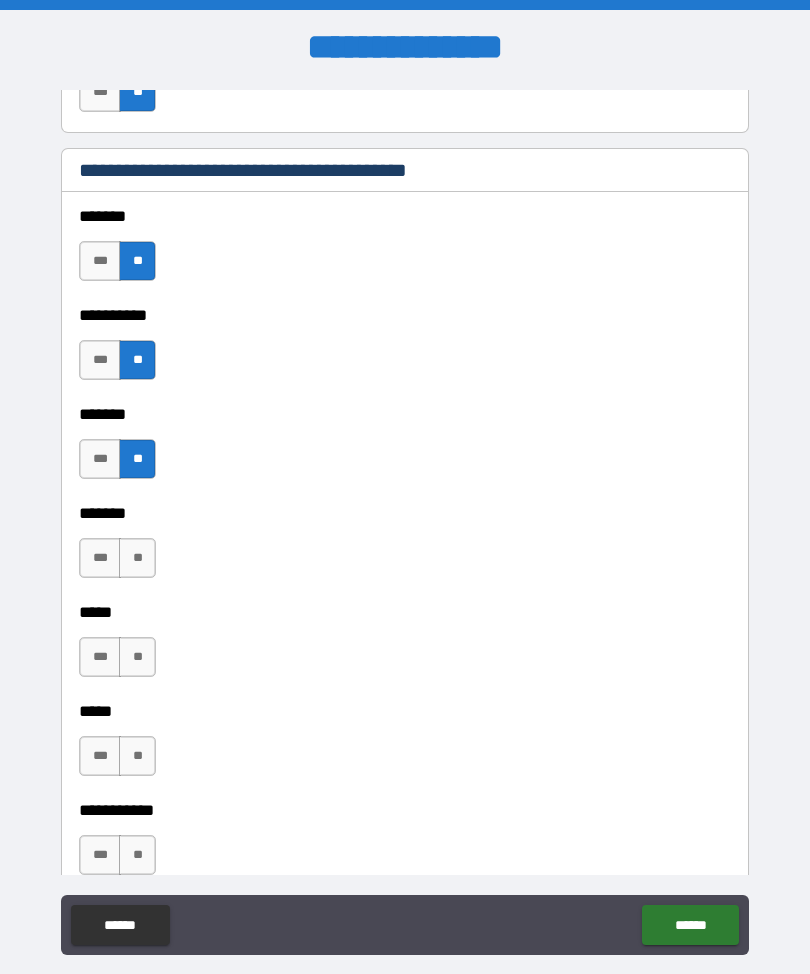 scroll, scrollTop: 1859, scrollLeft: 0, axis: vertical 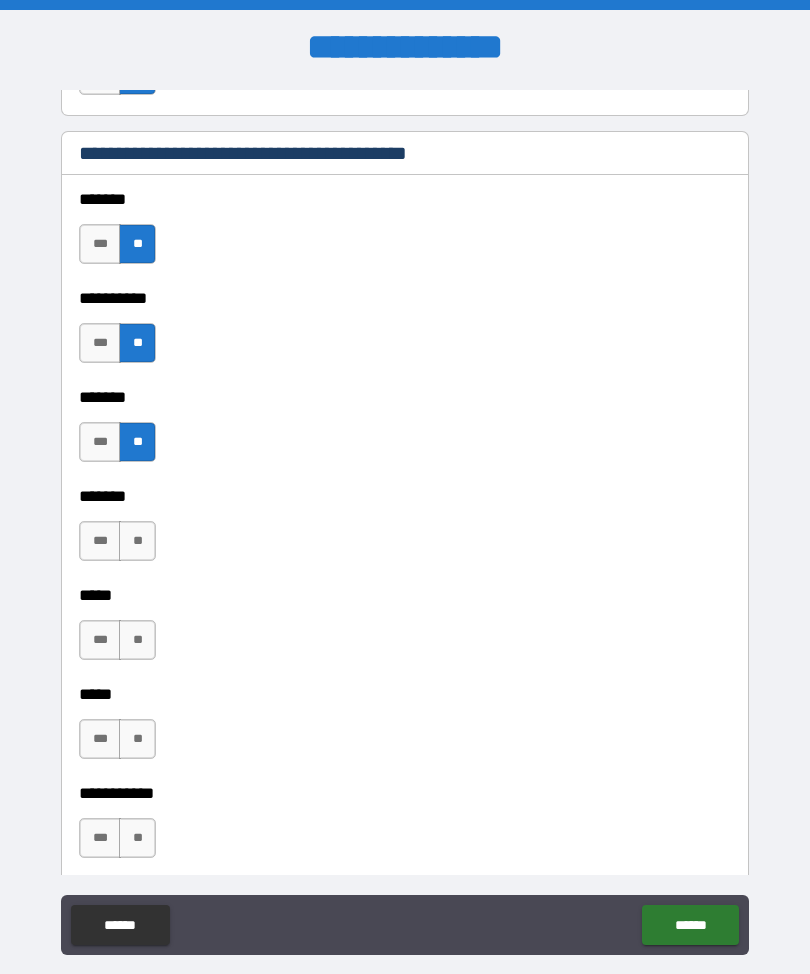 click on "**" at bounding box center [137, 541] 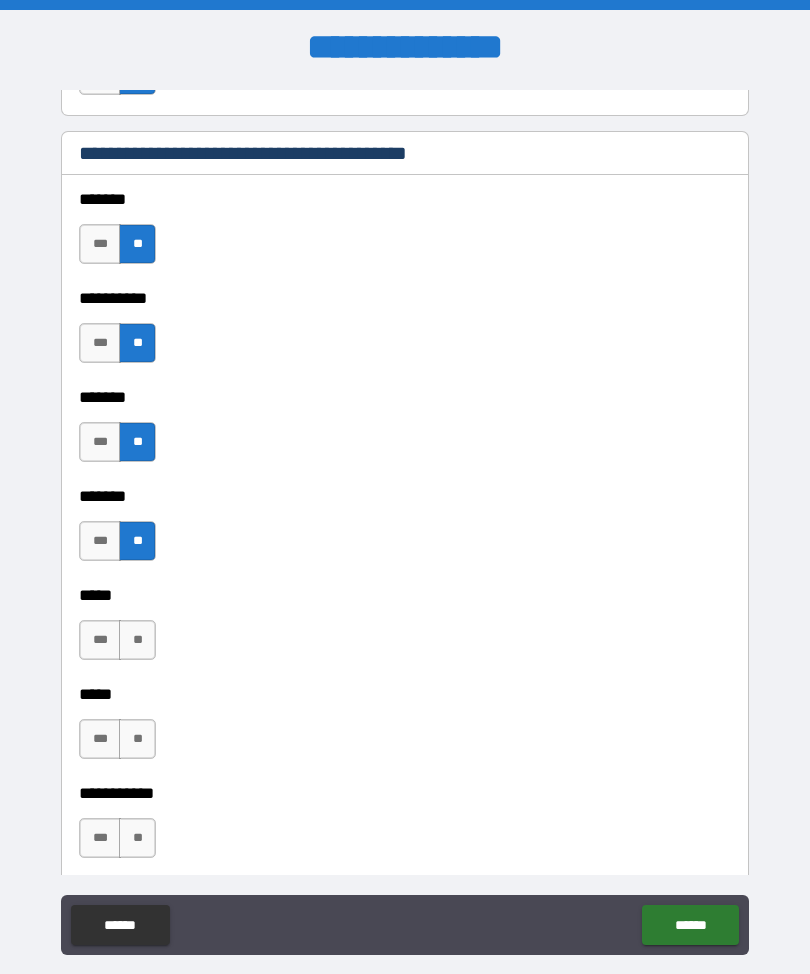 click on "**" at bounding box center (137, 640) 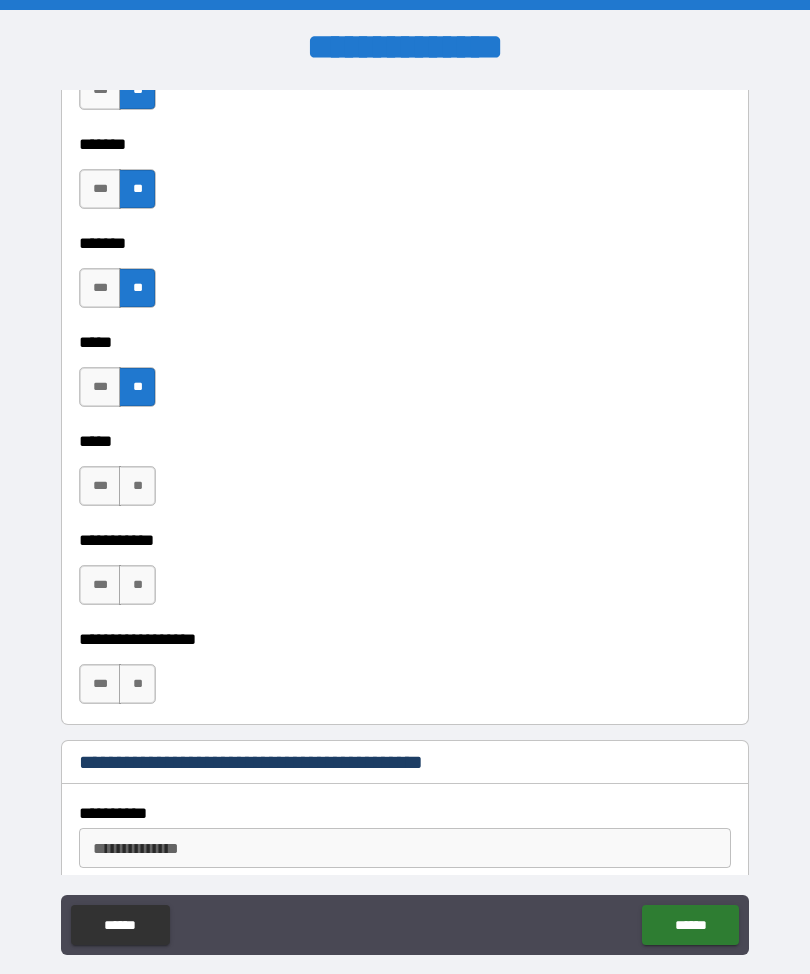 scroll, scrollTop: 2120, scrollLeft: 0, axis: vertical 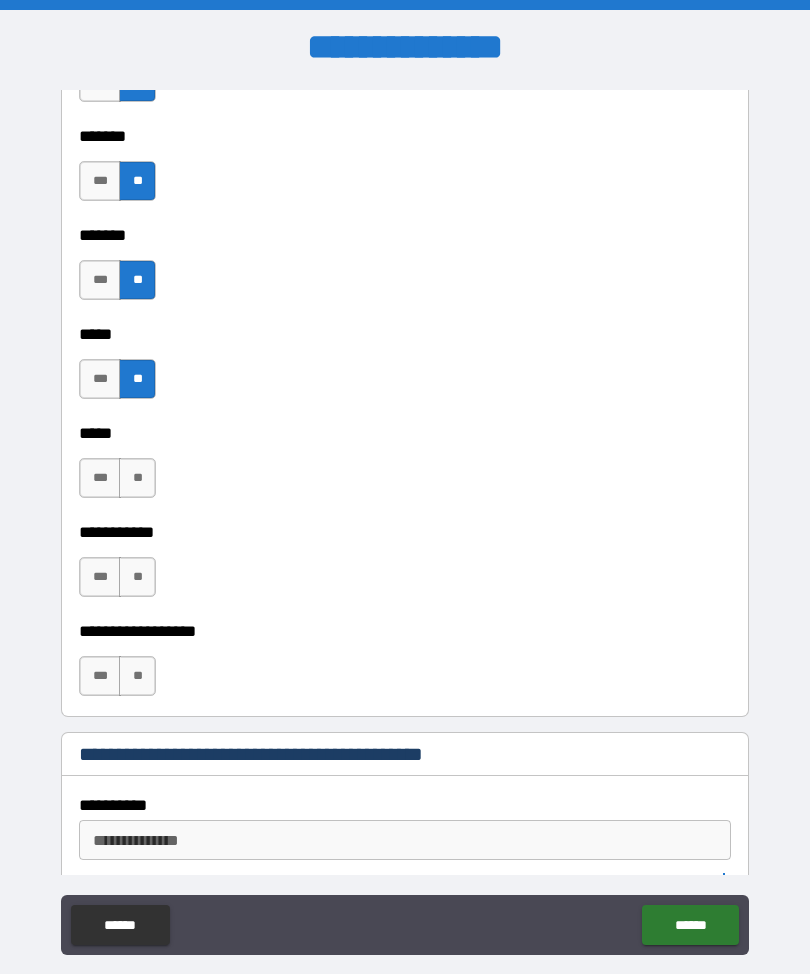 click on "**" at bounding box center [137, 478] 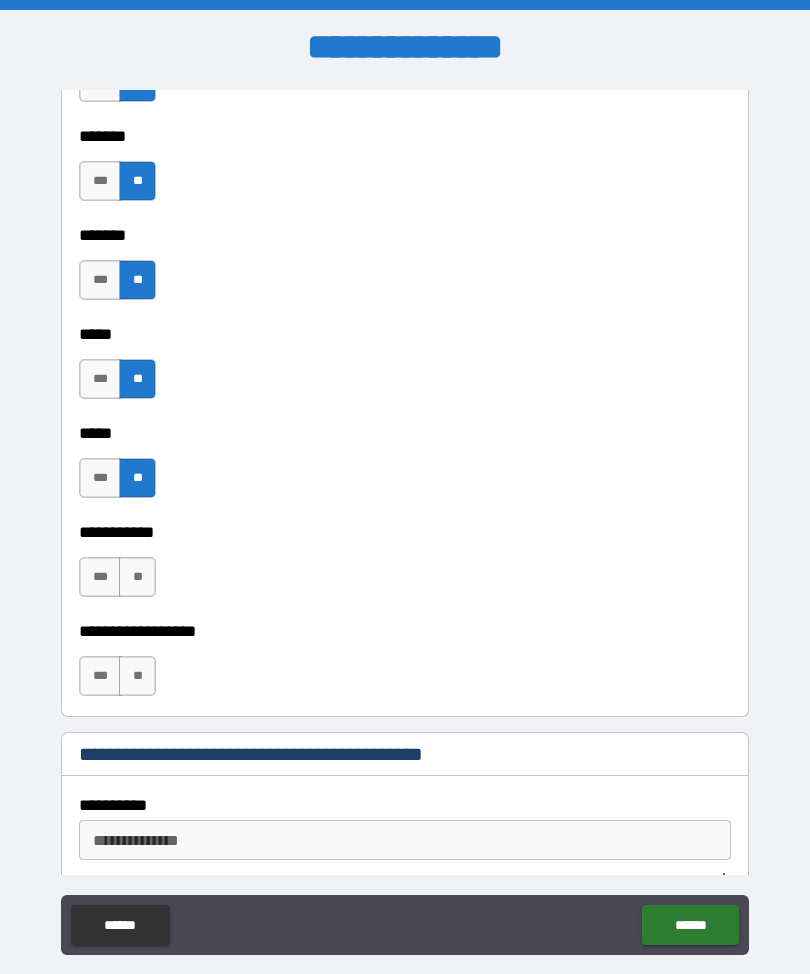 click on "**" at bounding box center [137, 577] 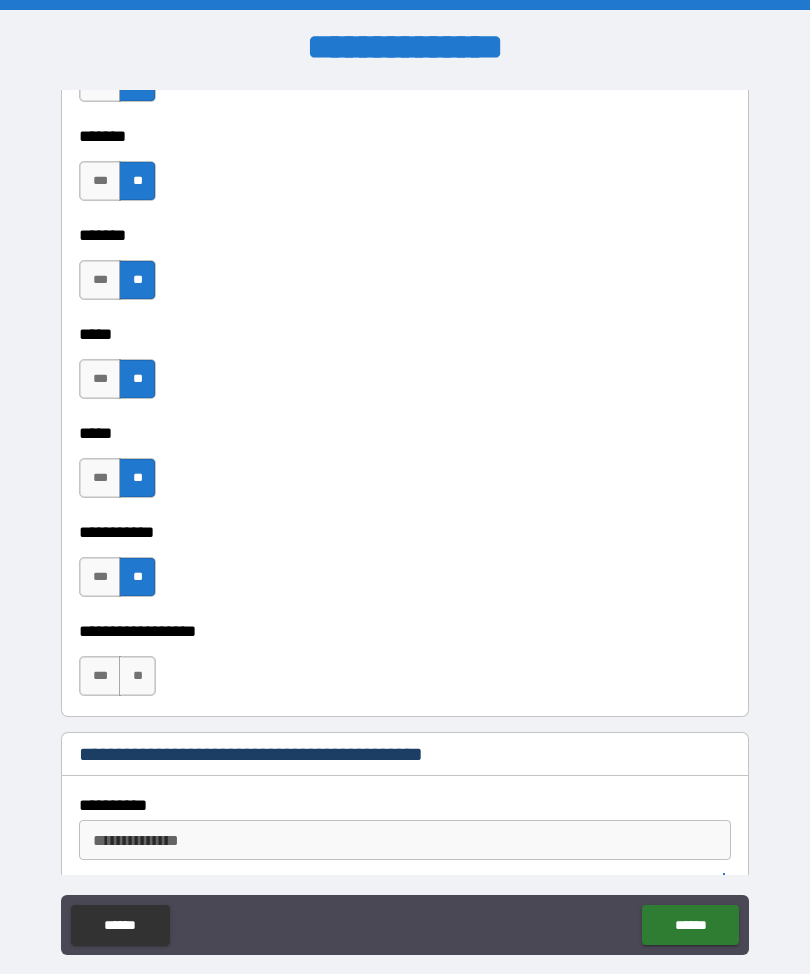 click on "**" at bounding box center (137, 676) 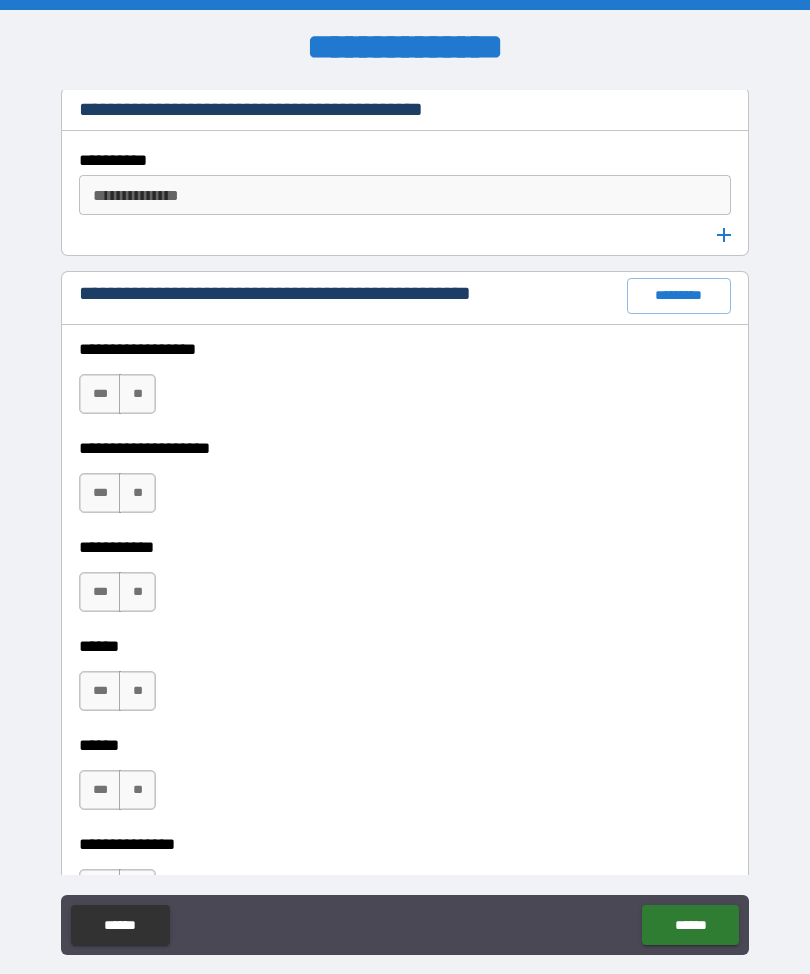 scroll, scrollTop: 2761, scrollLeft: 0, axis: vertical 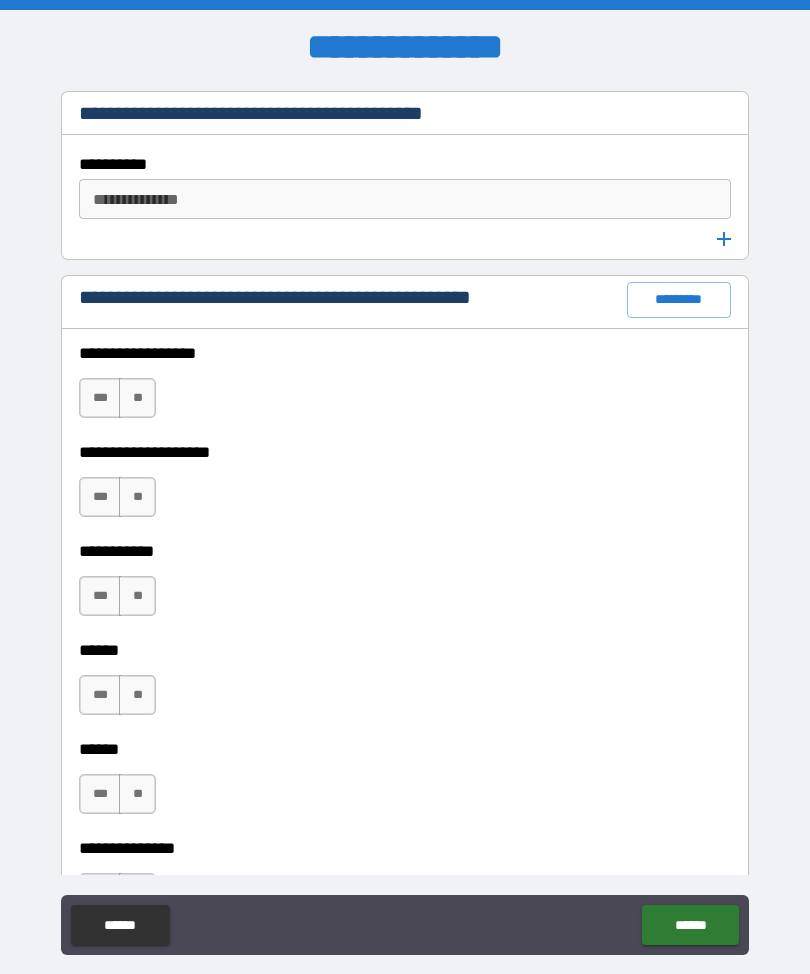 click on "**" at bounding box center (137, 398) 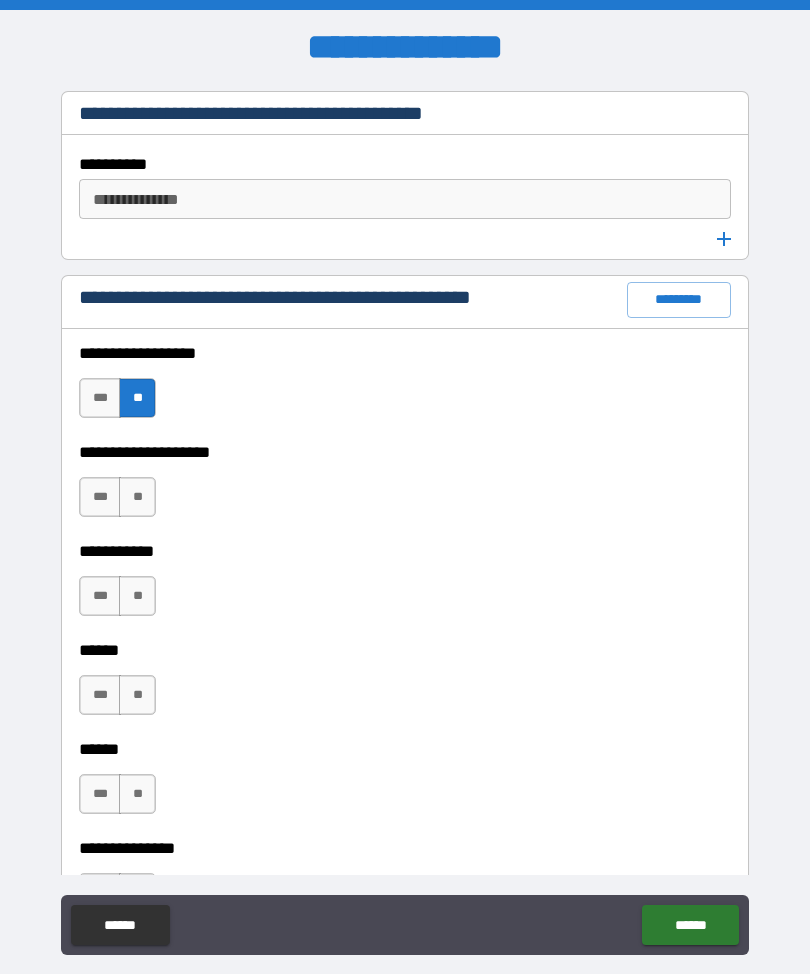 click on "**" at bounding box center (137, 497) 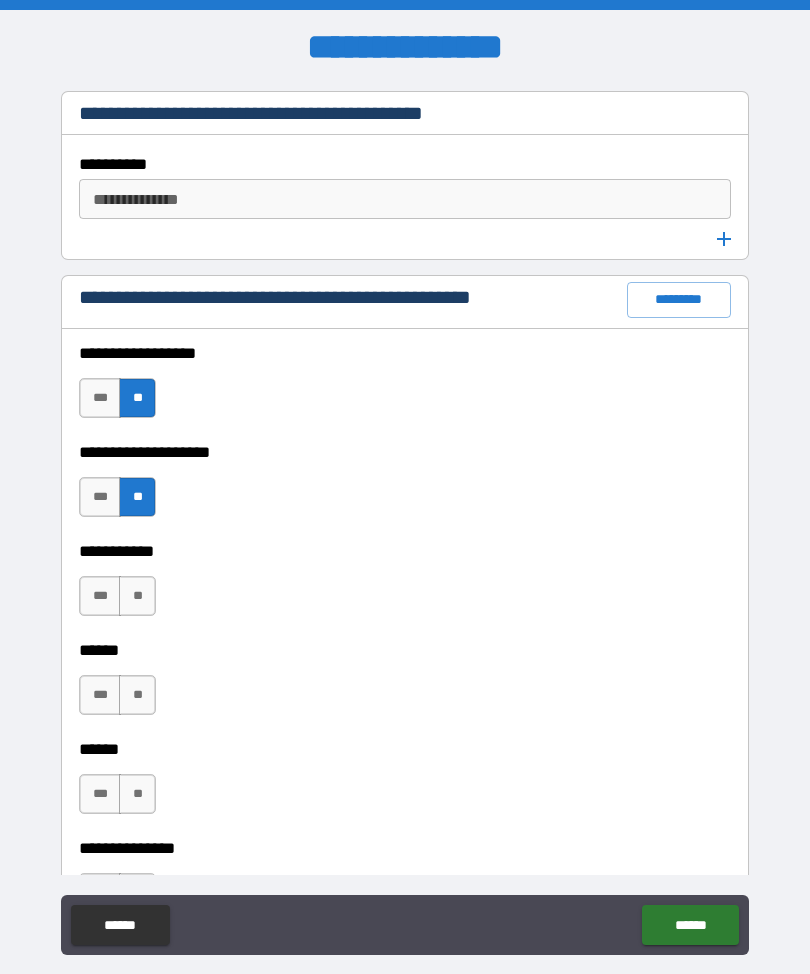 click on "**" at bounding box center [137, 596] 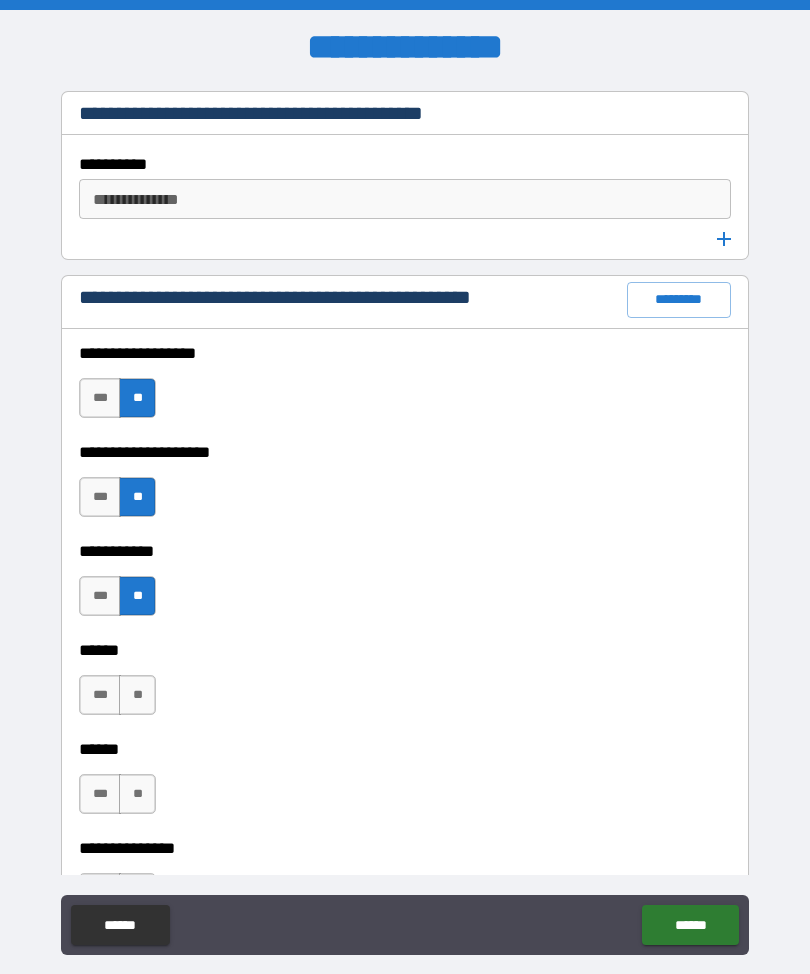 click on "**" at bounding box center (137, 695) 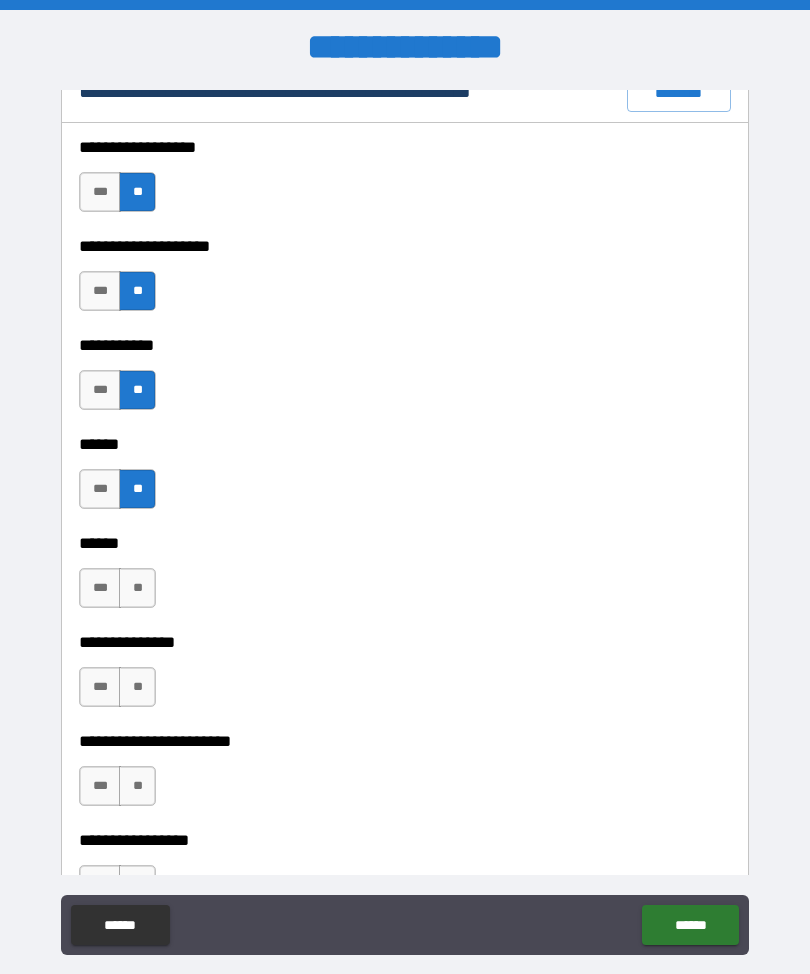scroll, scrollTop: 2987, scrollLeft: 0, axis: vertical 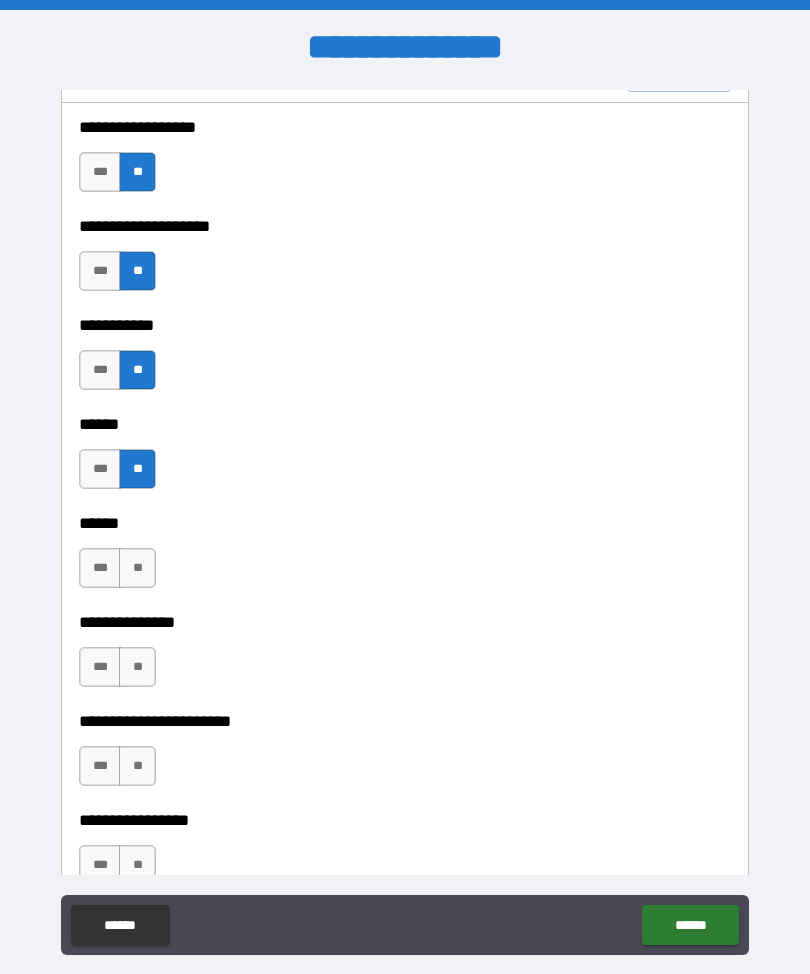 click on "**" at bounding box center [137, 568] 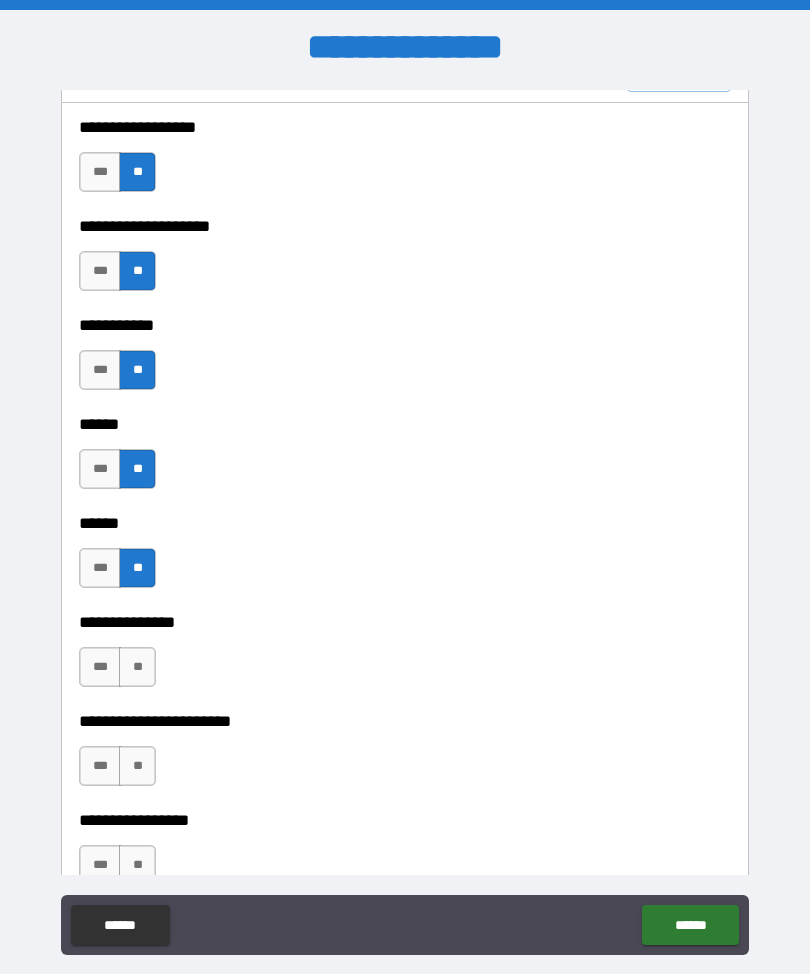 click on "**" at bounding box center (137, 667) 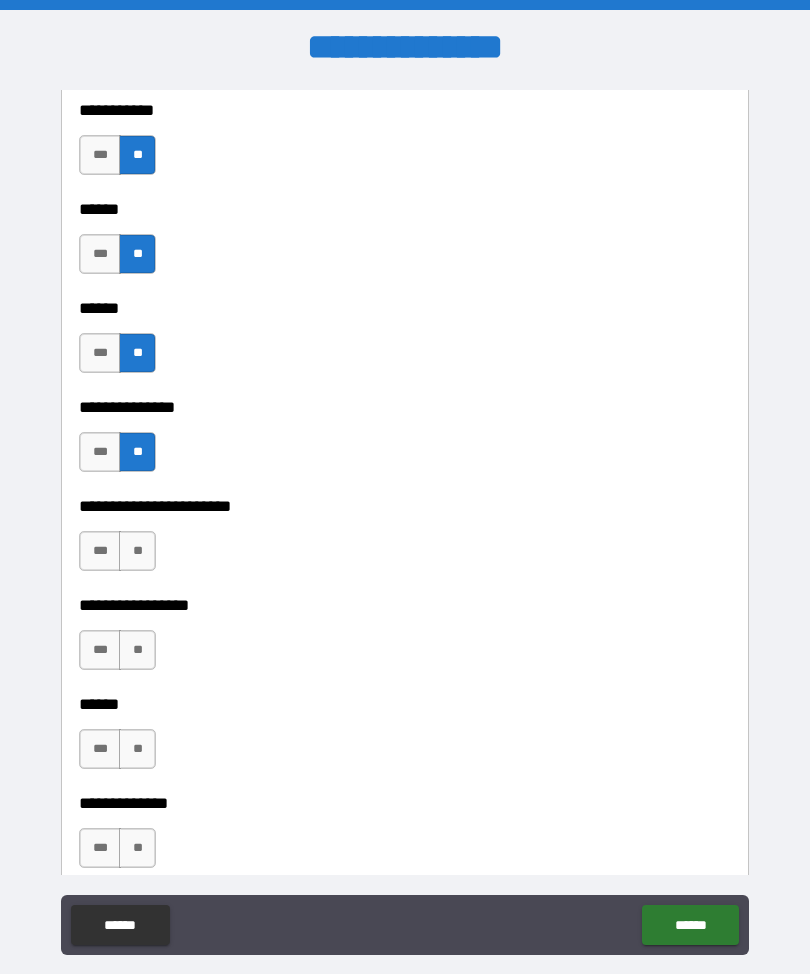 scroll, scrollTop: 3284, scrollLeft: 0, axis: vertical 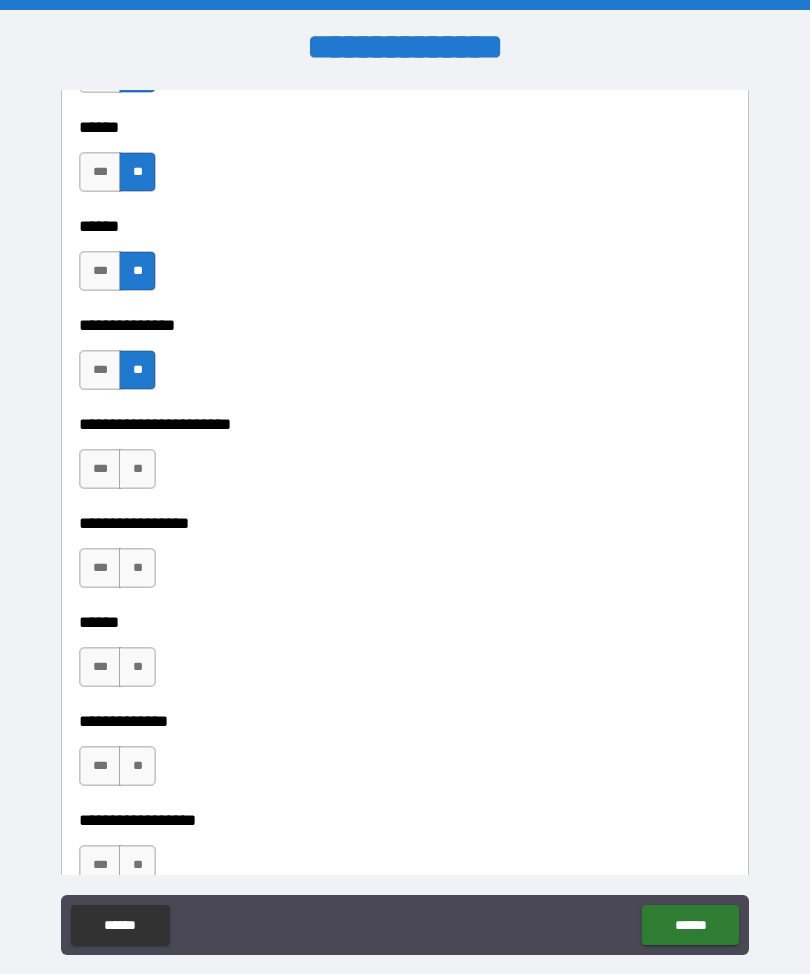 click on "**" at bounding box center [137, 469] 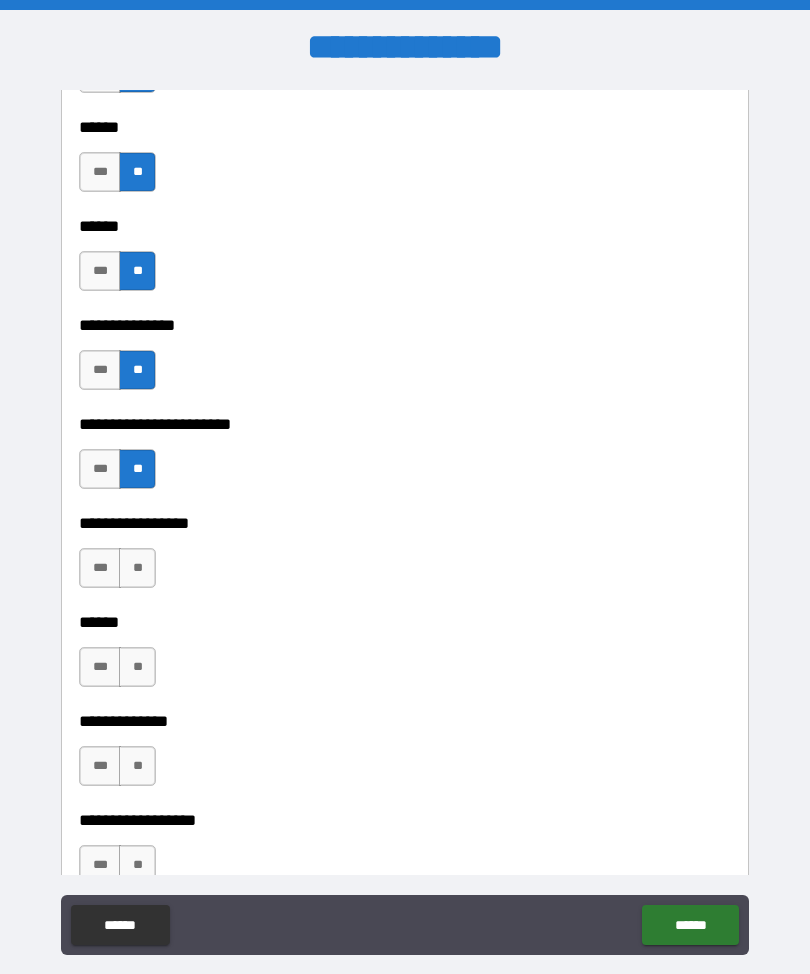 click on "**" at bounding box center [137, 568] 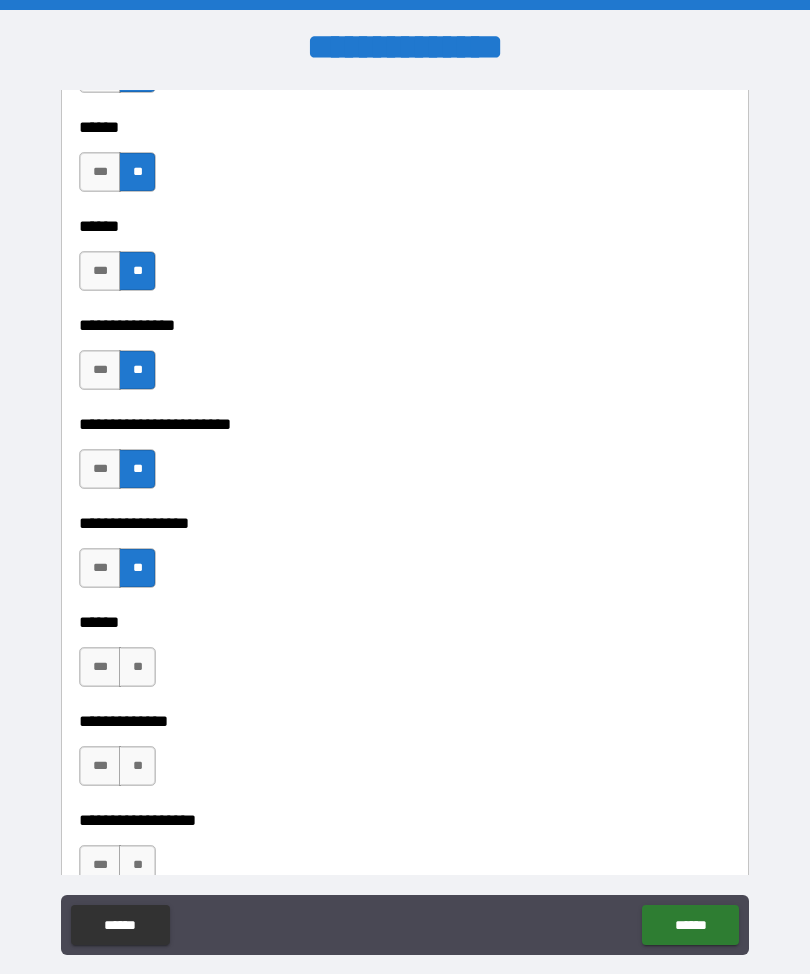 click on "**" at bounding box center (137, 667) 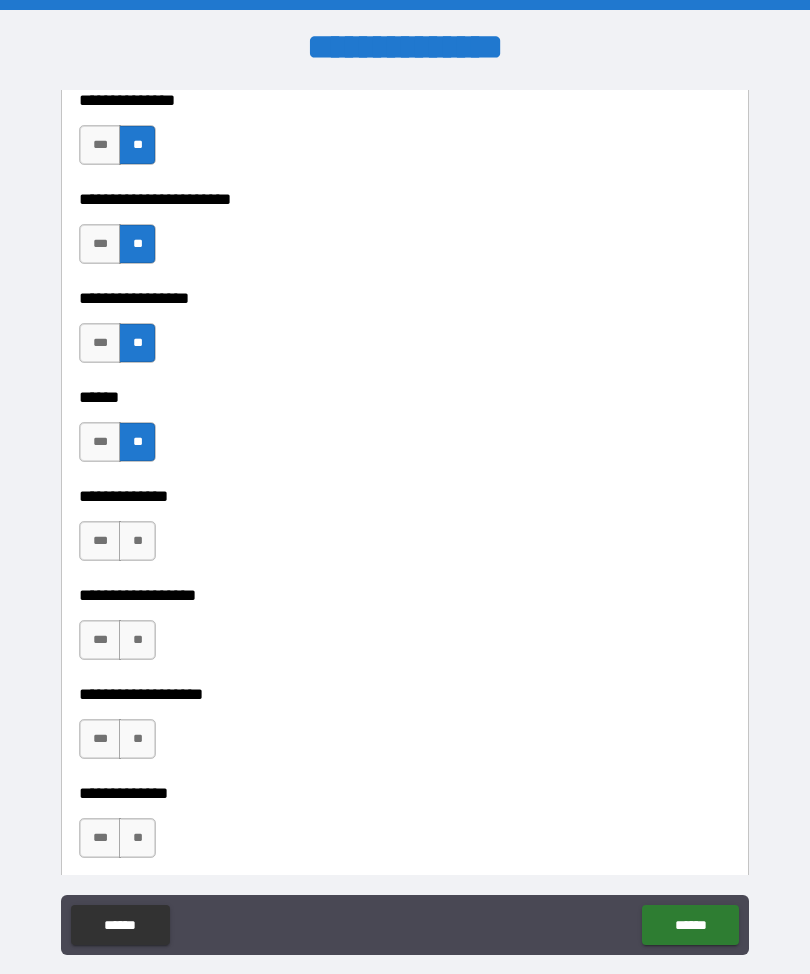 scroll, scrollTop: 3515, scrollLeft: 0, axis: vertical 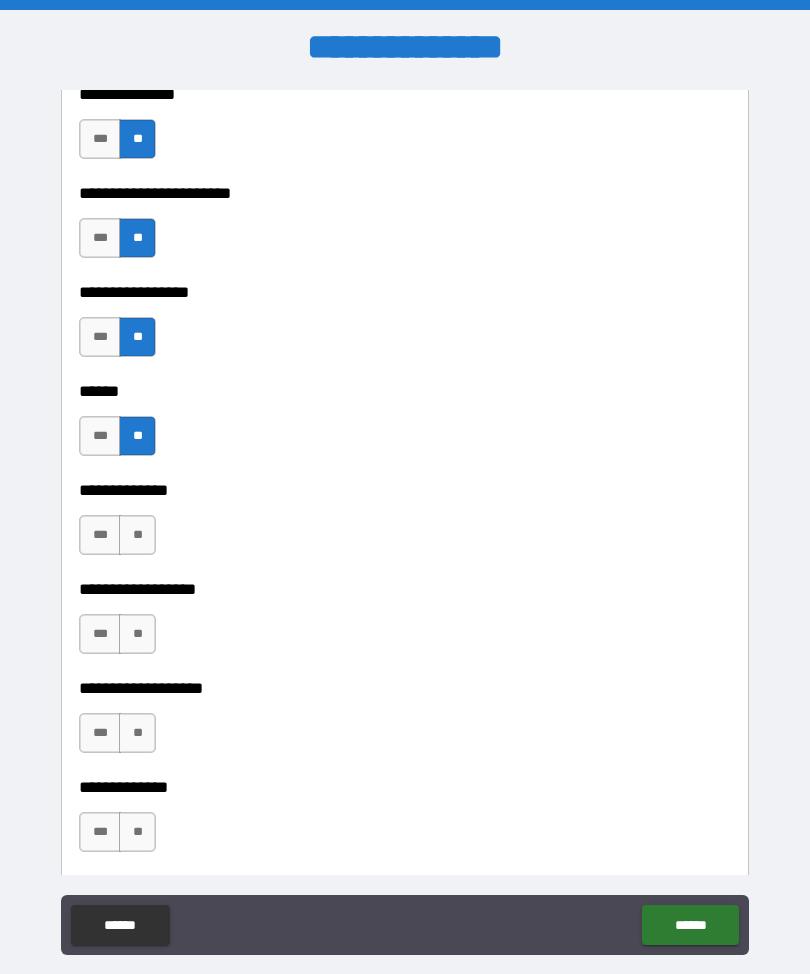click on "**" at bounding box center [137, 535] 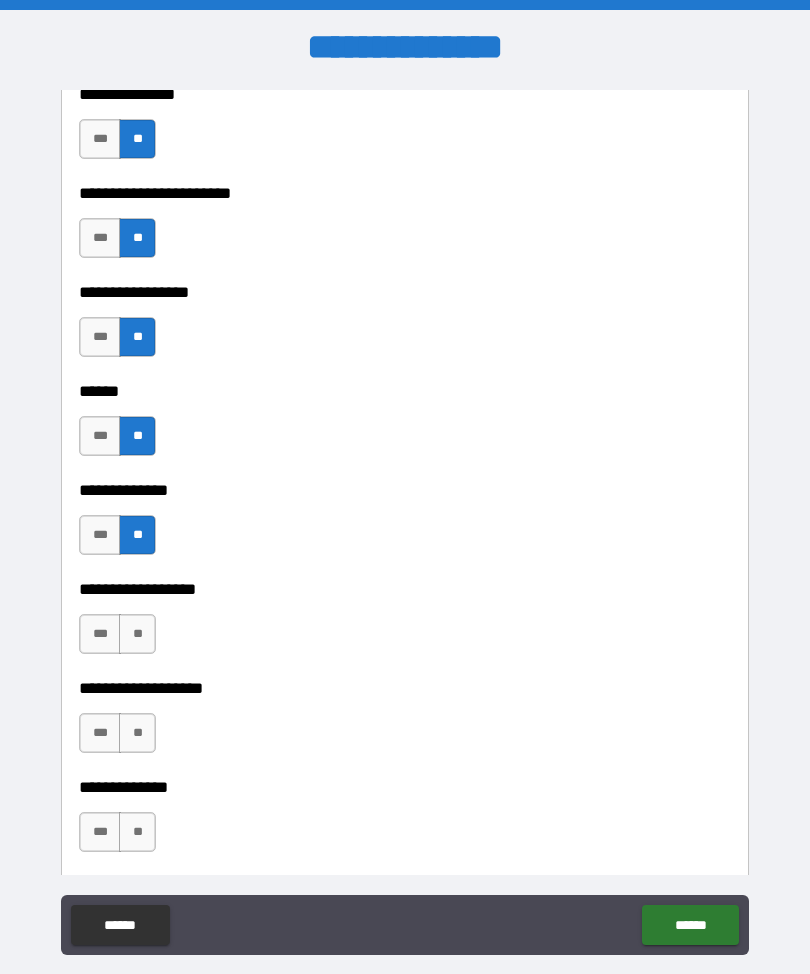click on "**" at bounding box center [137, 634] 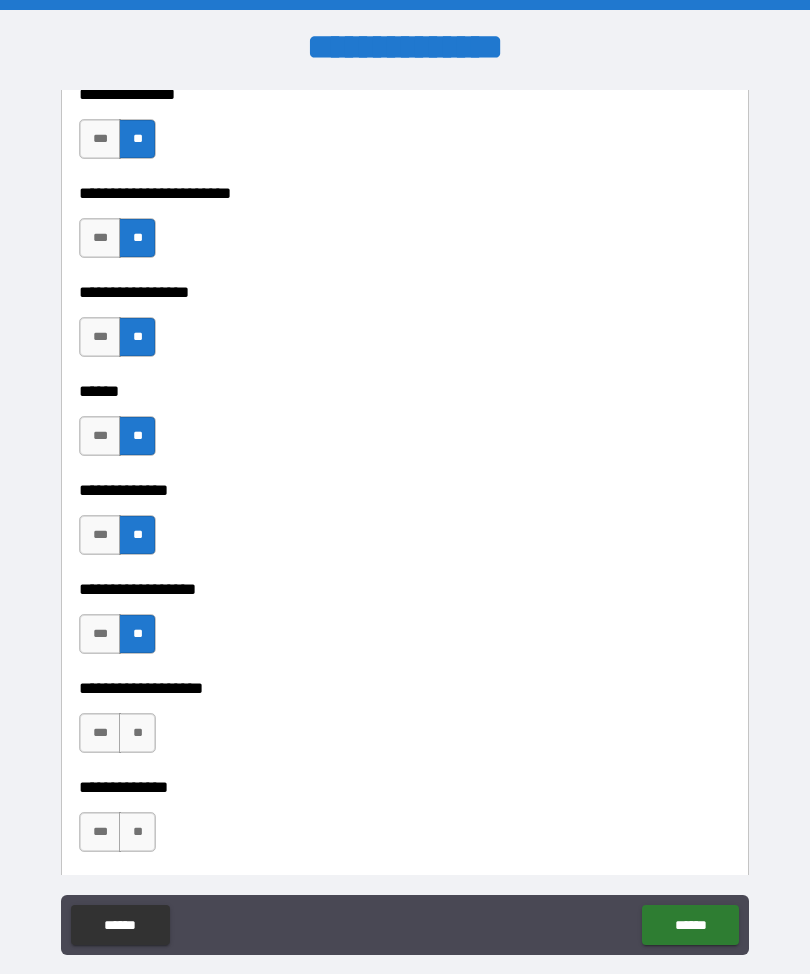 click on "**" at bounding box center (137, 733) 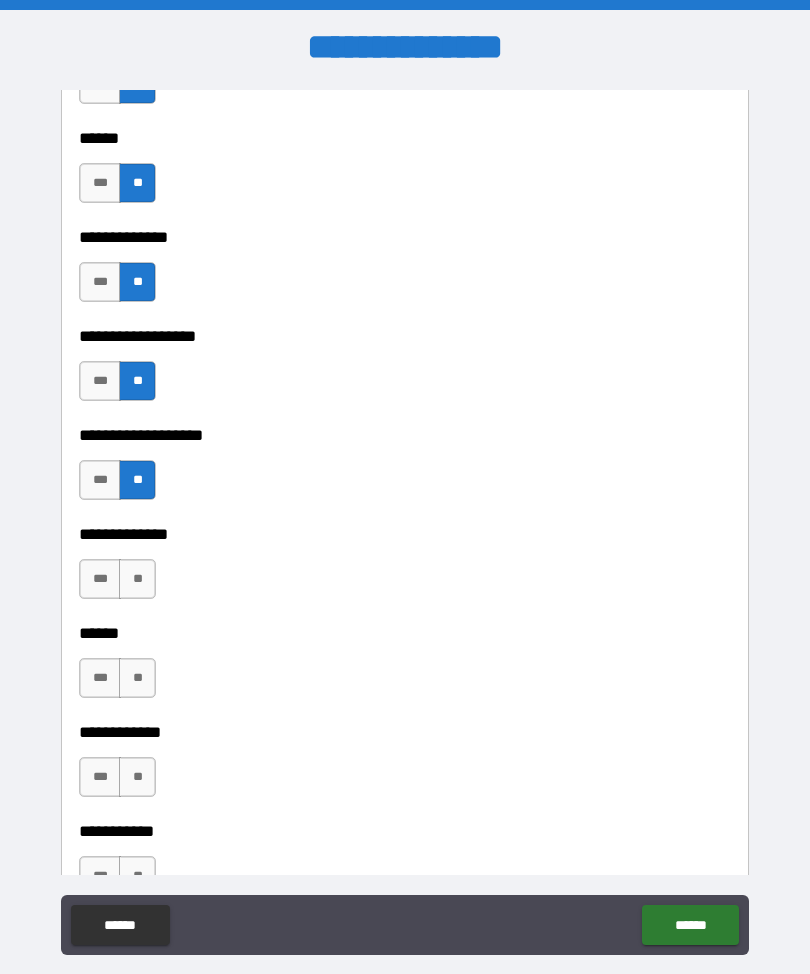 scroll, scrollTop: 3776, scrollLeft: 0, axis: vertical 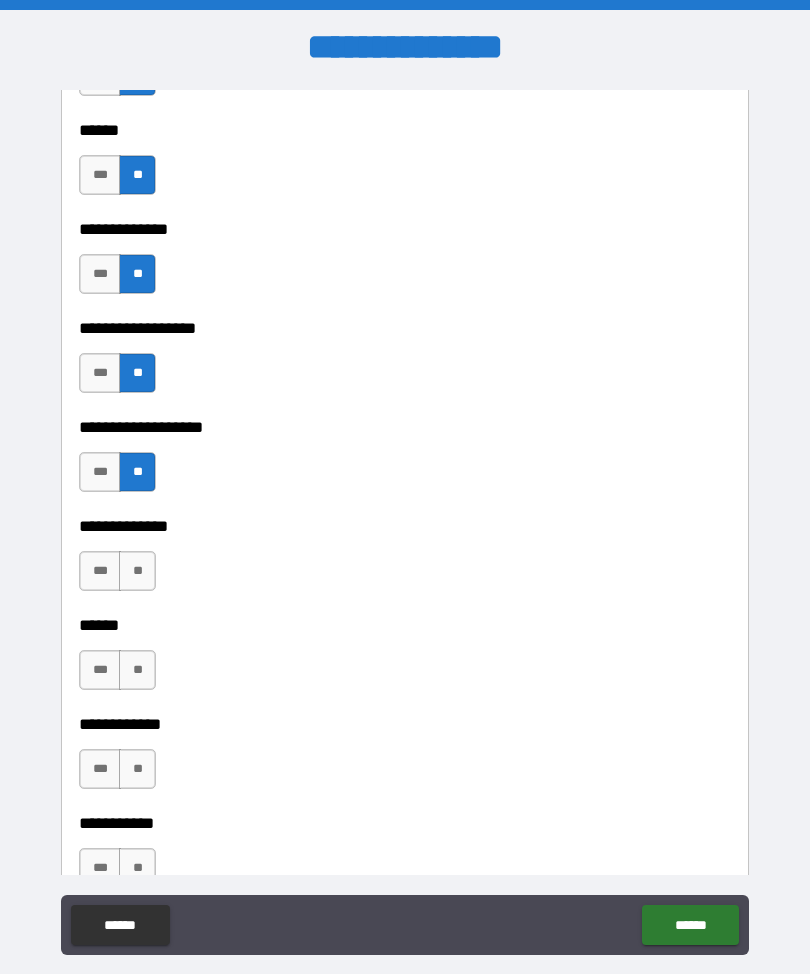 click on "**" at bounding box center (137, 571) 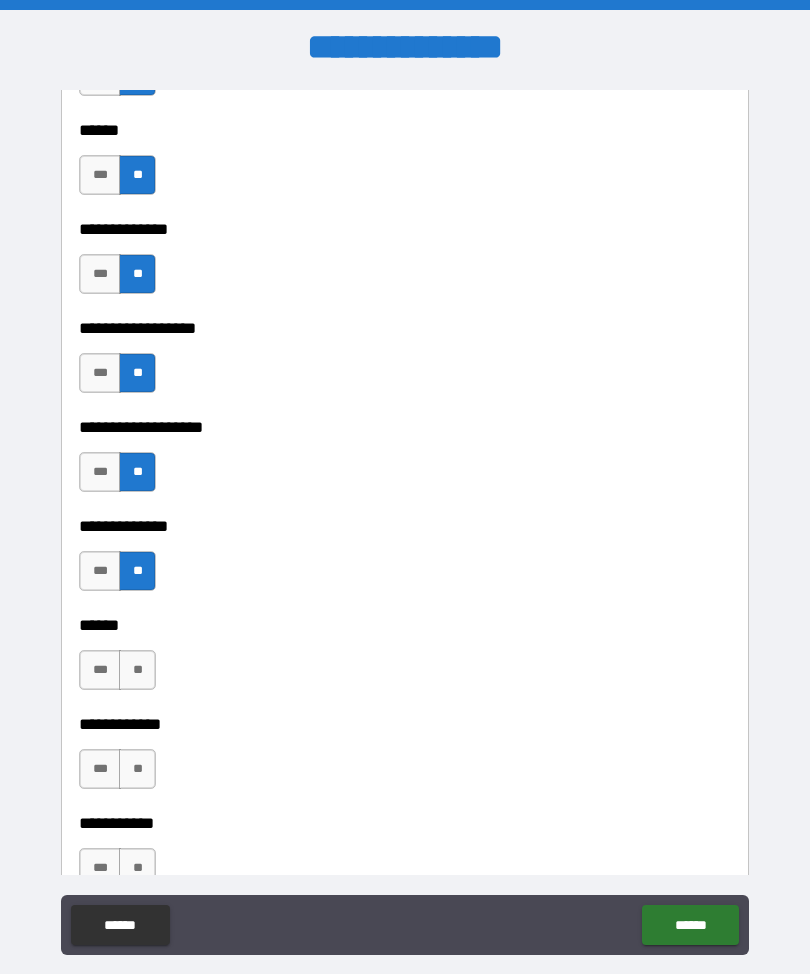 click on "**" at bounding box center (137, 670) 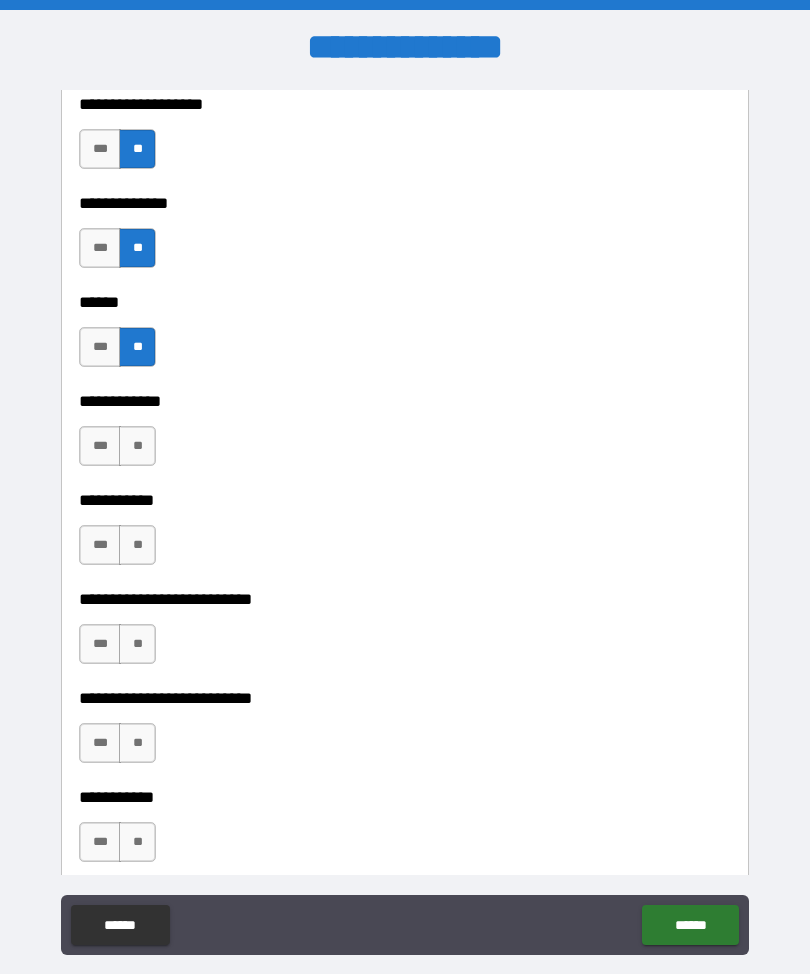 scroll, scrollTop: 4110, scrollLeft: 0, axis: vertical 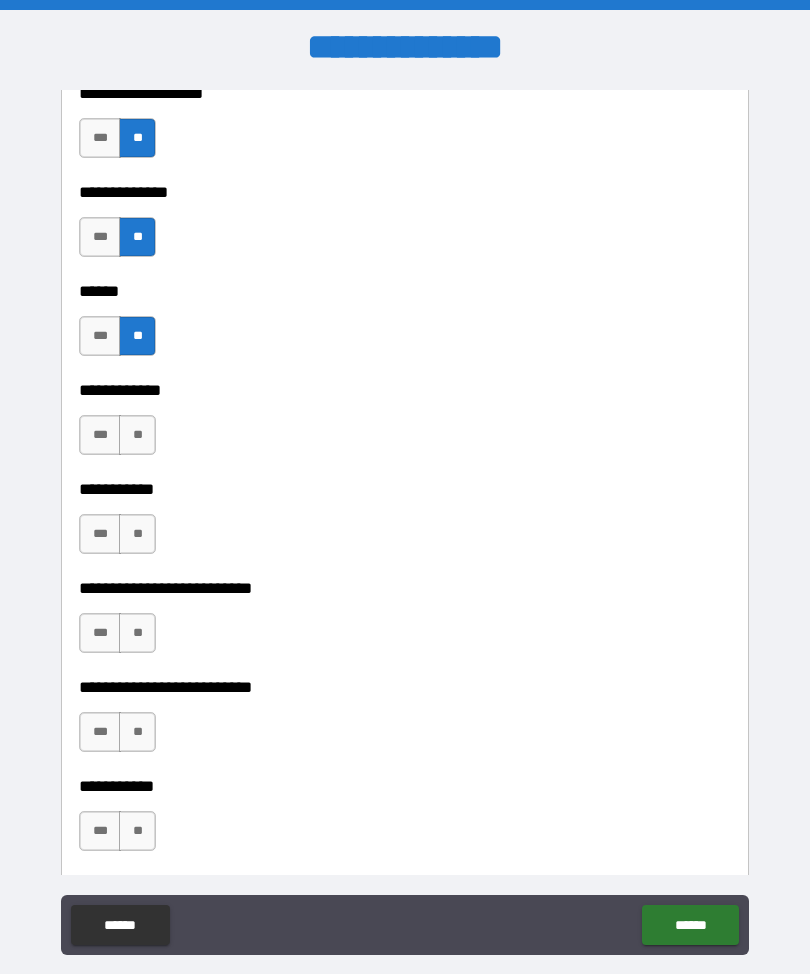 click on "**" at bounding box center [137, 435] 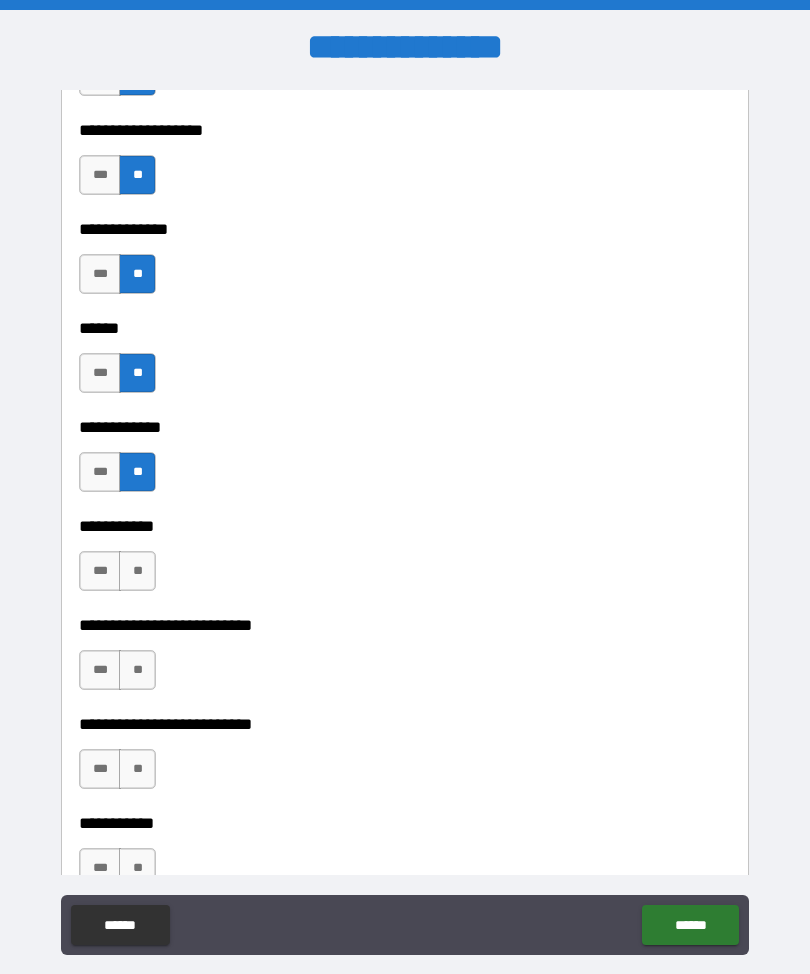scroll, scrollTop: 4073, scrollLeft: 0, axis: vertical 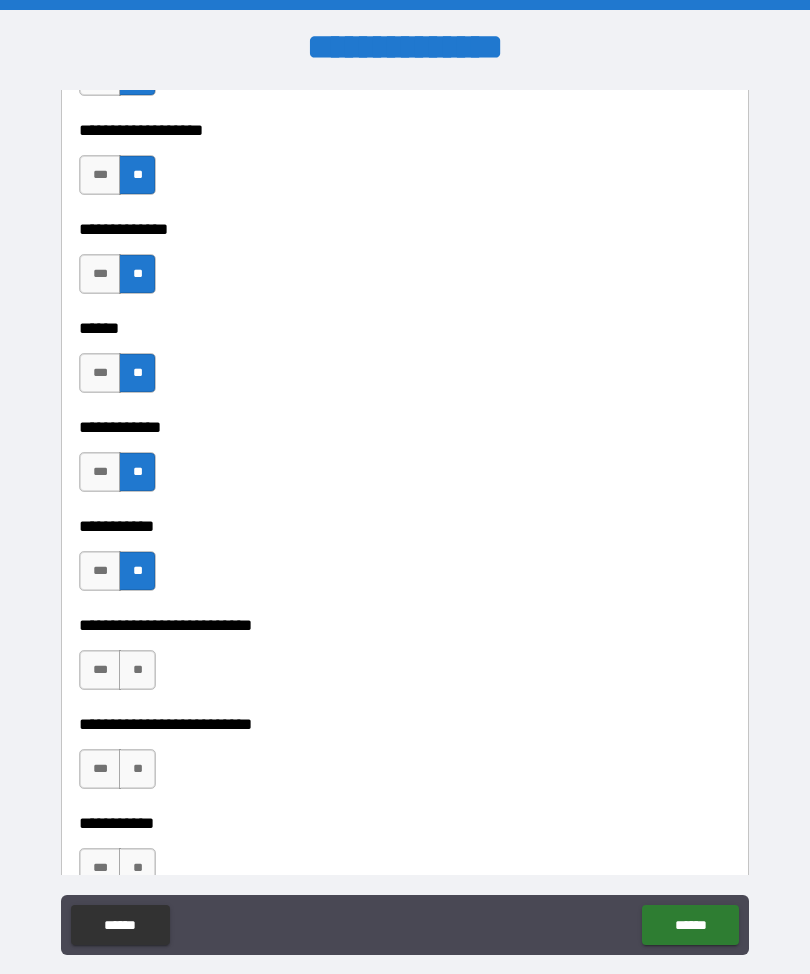 click on "**" at bounding box center [137, 670] 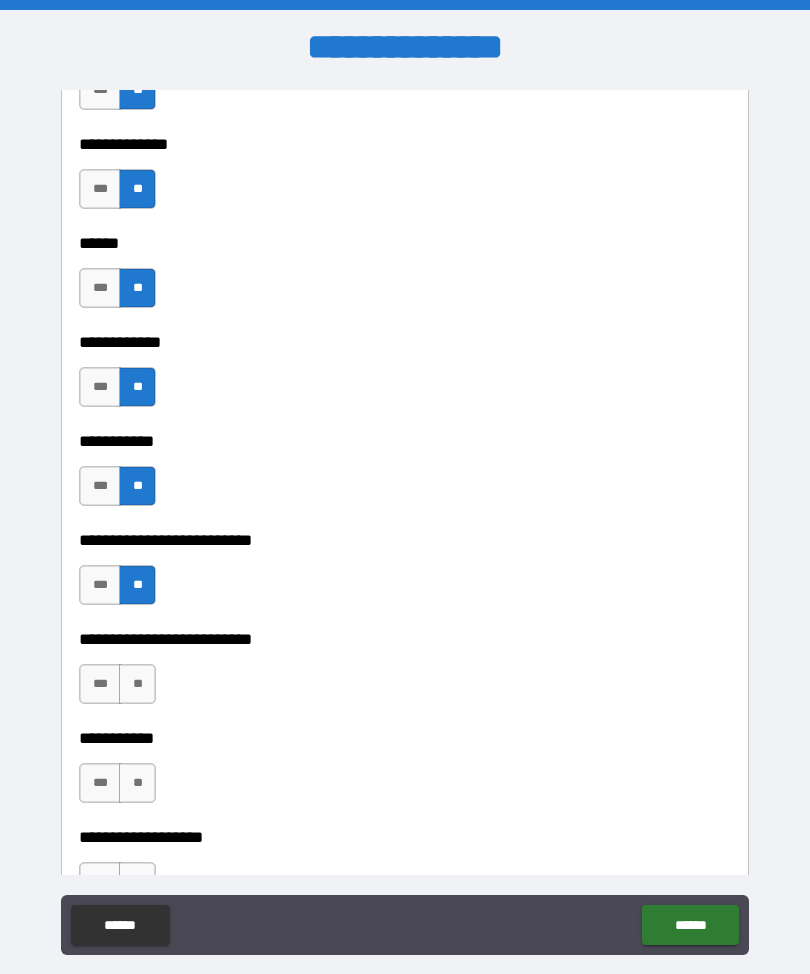 scroll, scrollTop: 4299, scrollLeft: 0, axis: vertical 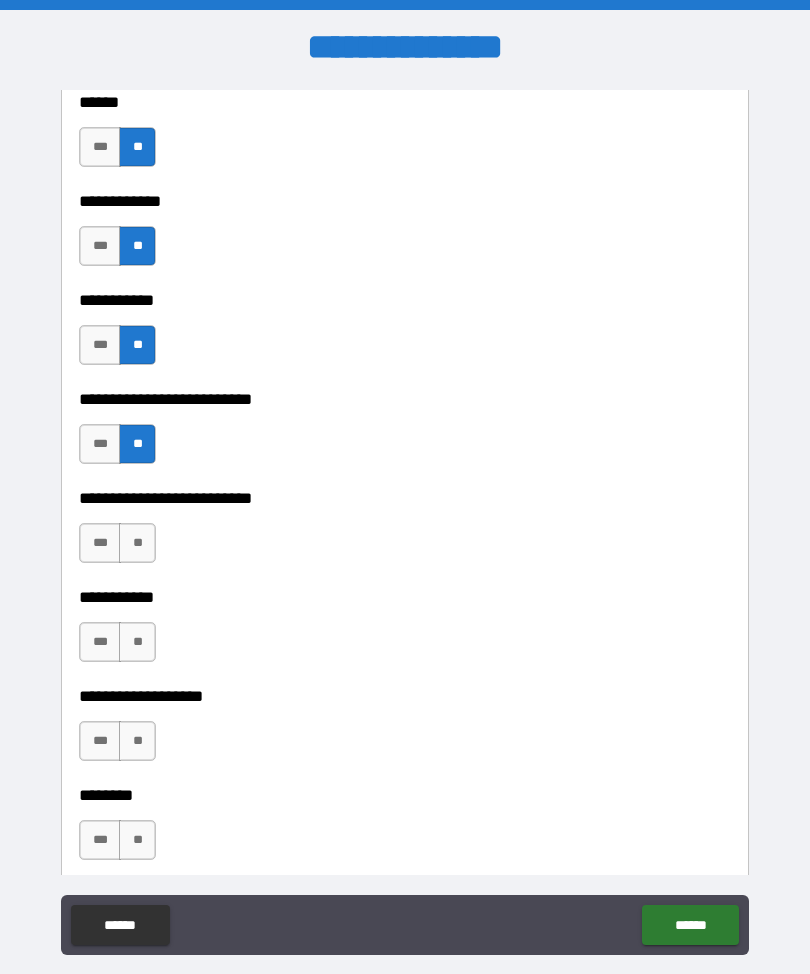 click on "**" at bounding box center (137, 543) 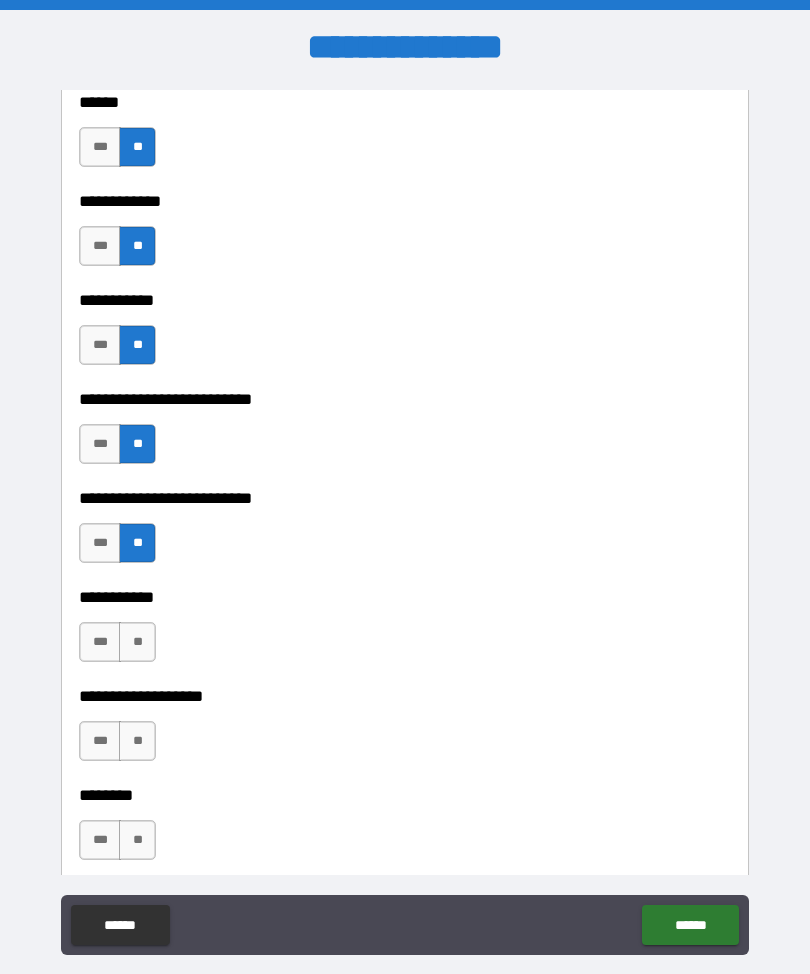click on "**" at bounding box center [137, 642] 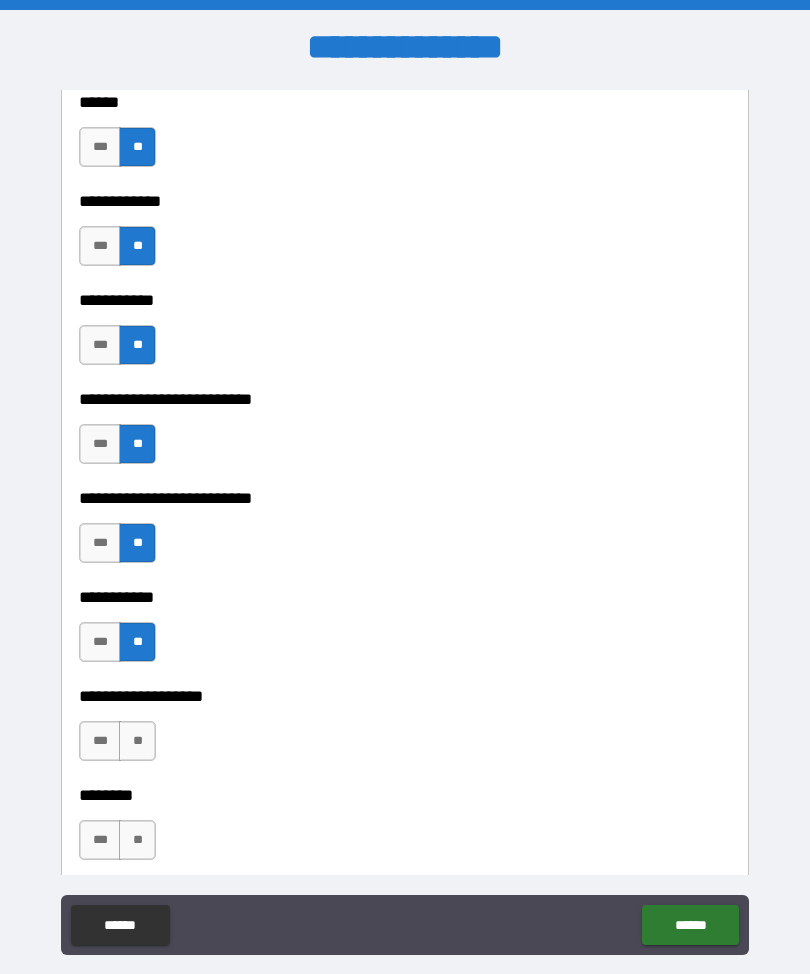 click on "**" at bounding box center [137, 741] 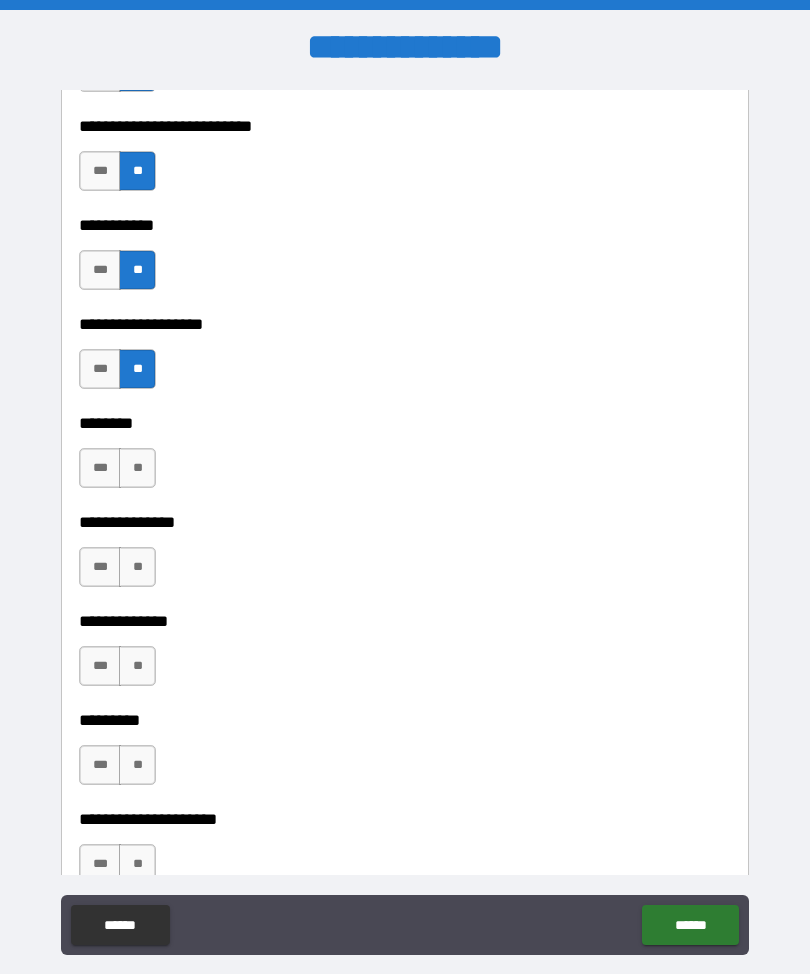 scroll, scrollTop: 4689, scrollLeft: 0, axis: vertical 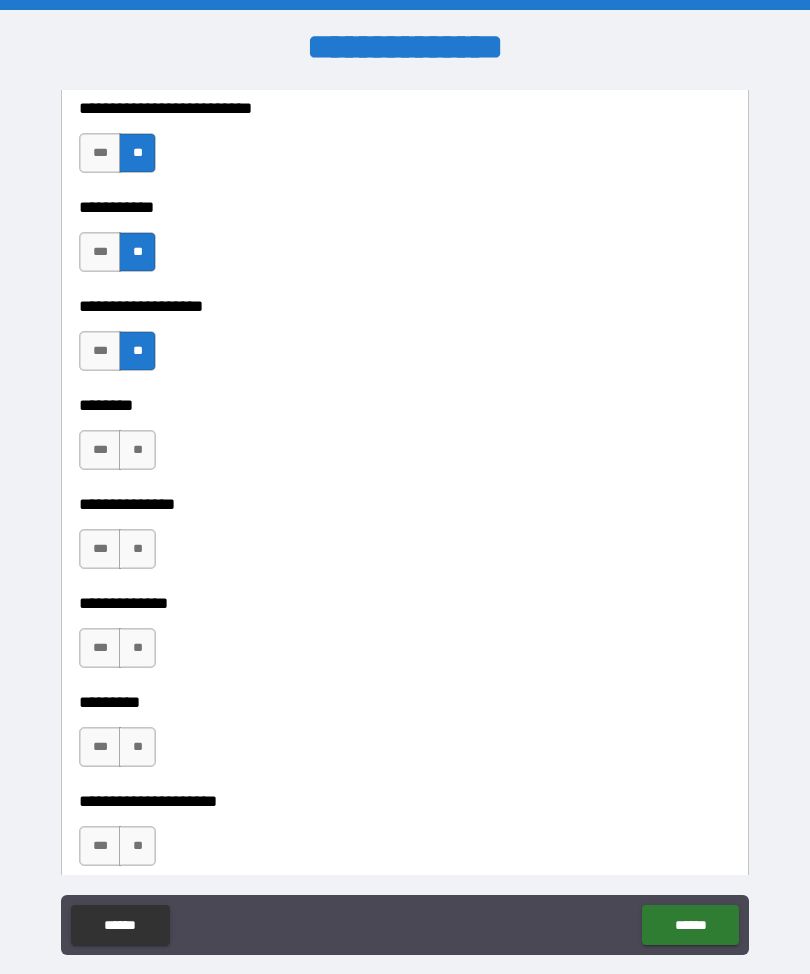 click on "**" at bounding box center [137, 450] 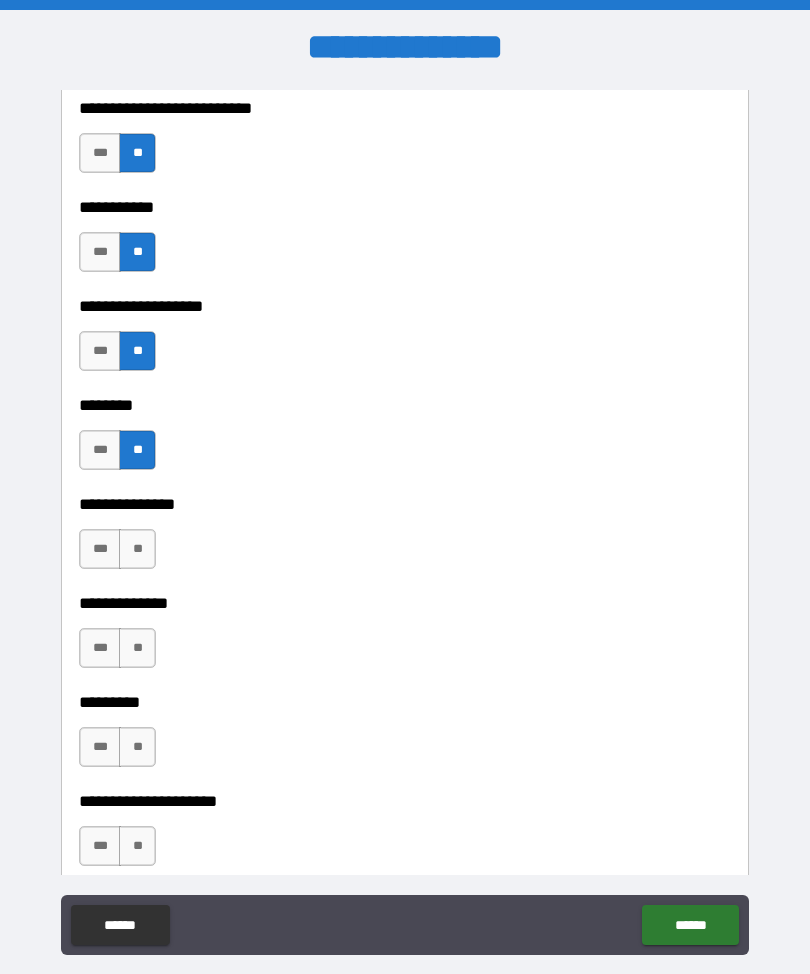scroll, scrollTop: 4690, scrollLeft: 0, axis: vertical 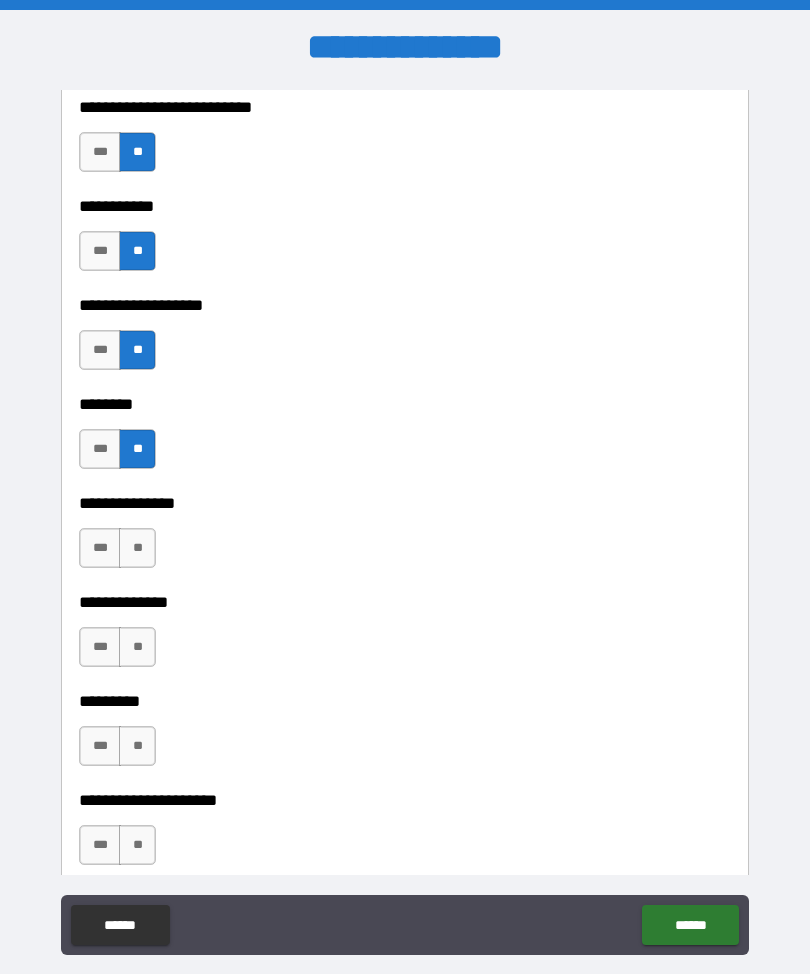 click on "**" at bounding box center (137, 548) 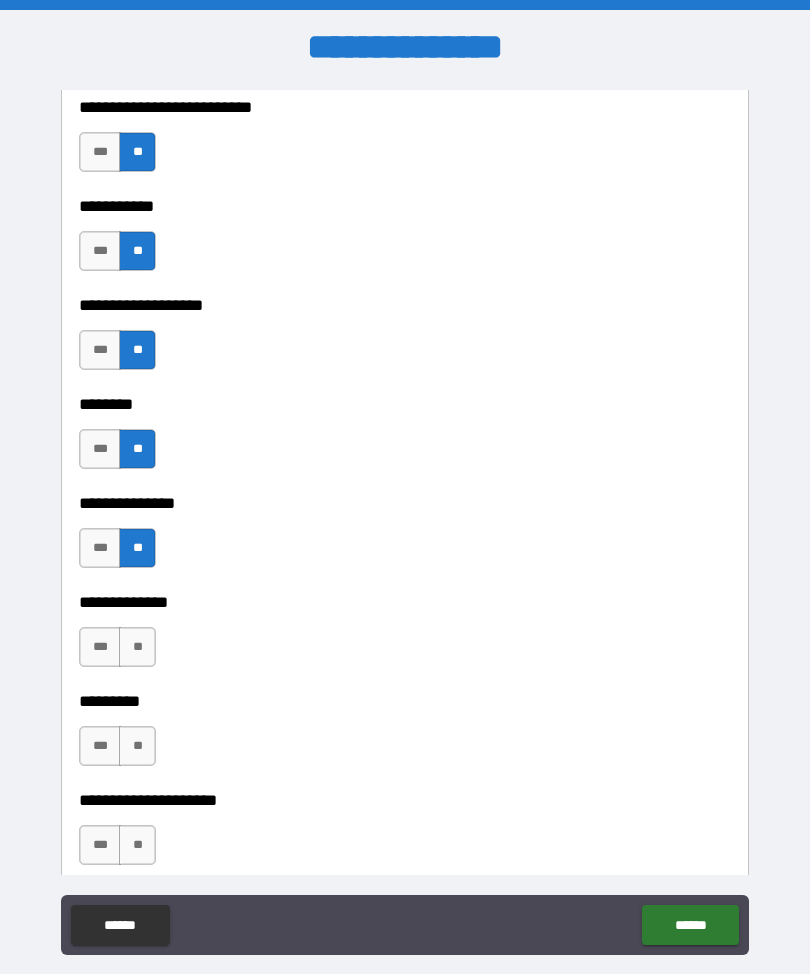 click on "***" at bounding box center (100, 449) 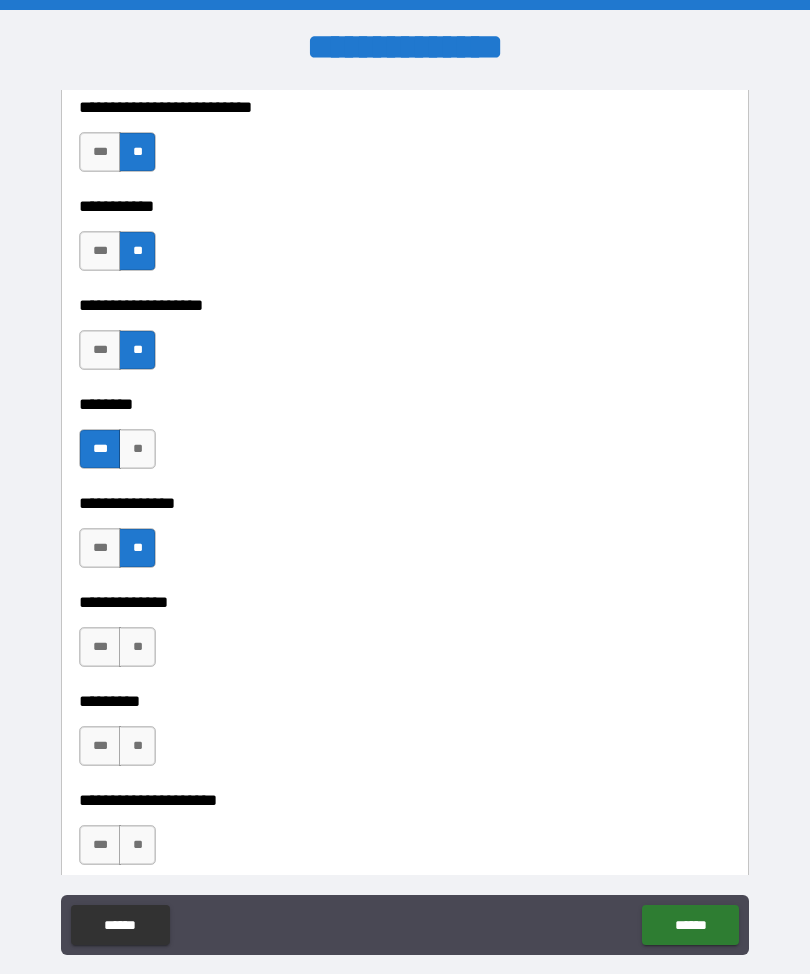 click on "**" at bounding box center [137, 647] 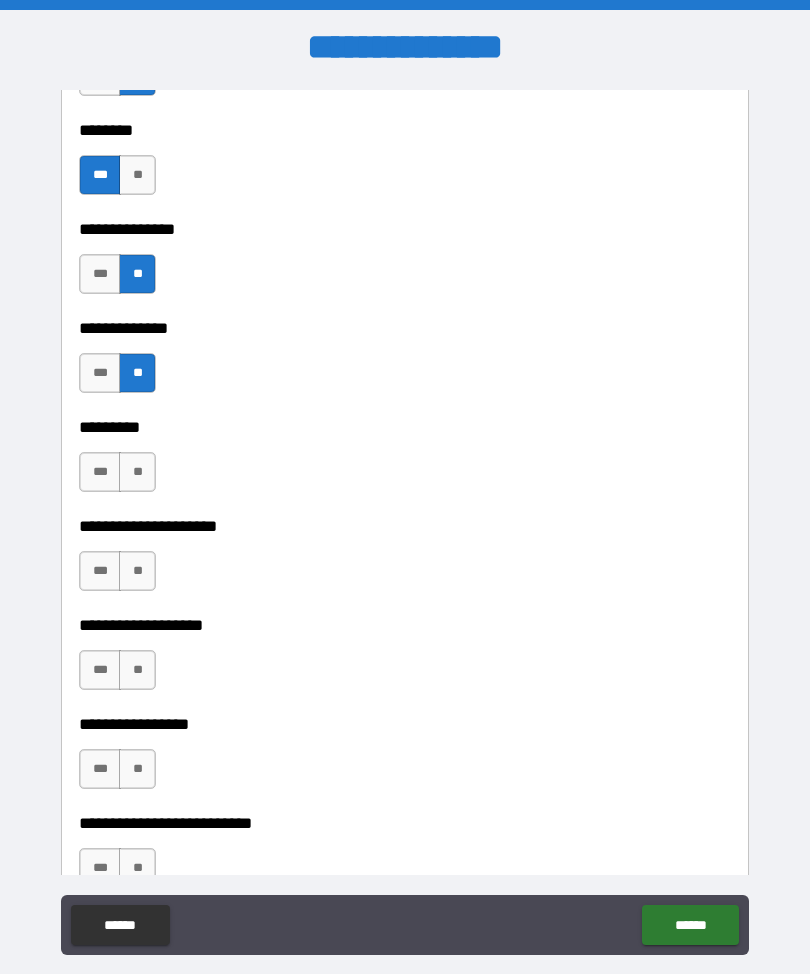scroll, scrollTop: 4962, scrollLeft: 0, axis: vertical 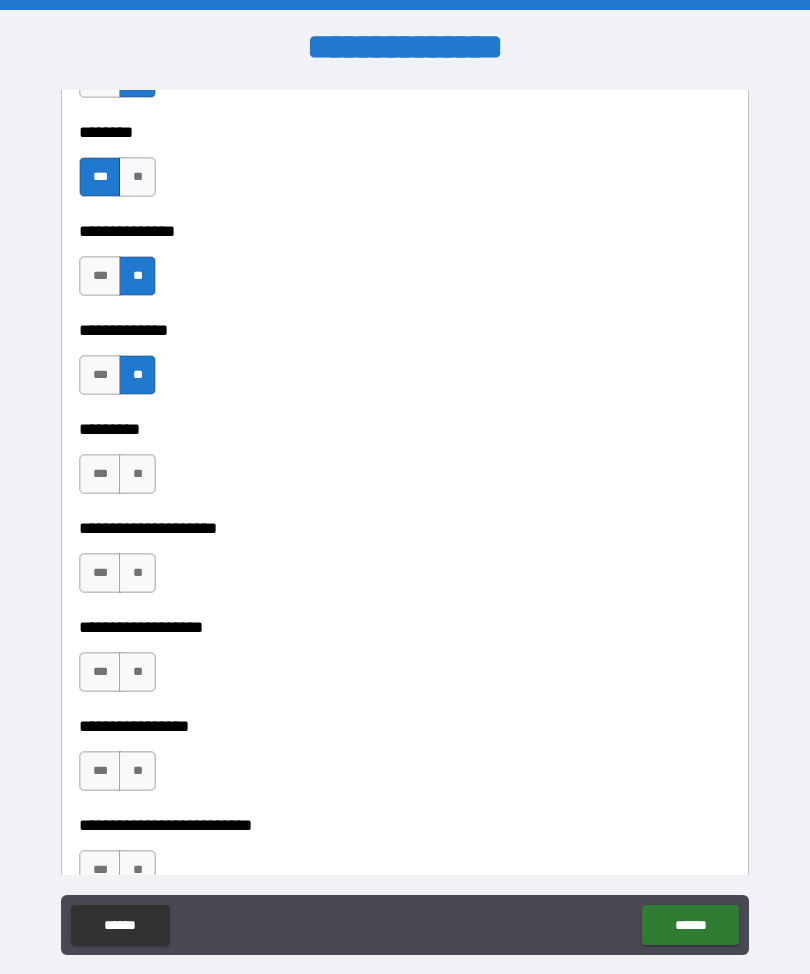 click on "**" at bounding box center [137, 474] 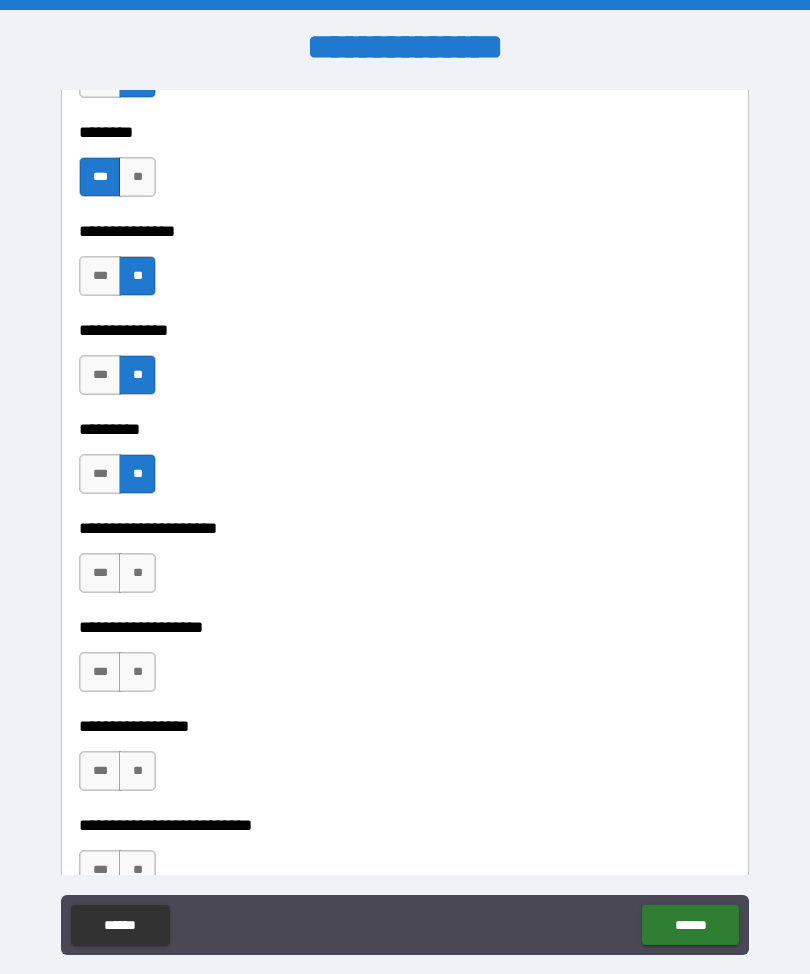 click on "**" at bounding box center [137, 573] 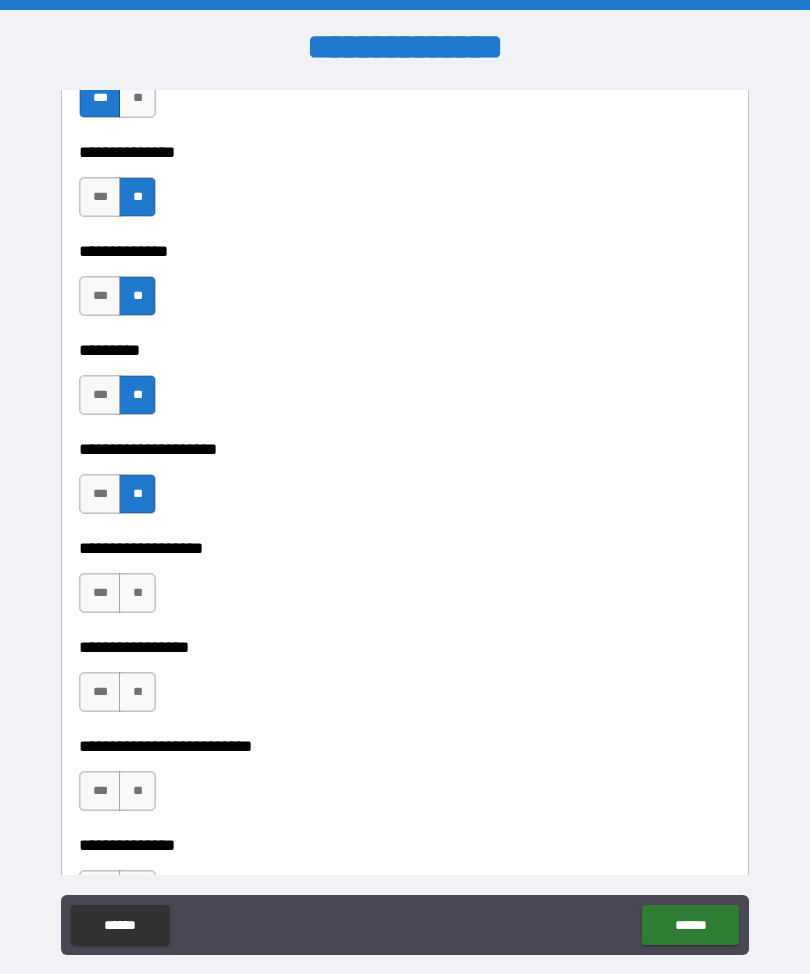 scroll, scrollTop: 5155, scrollLeft: 0, axis: vertical 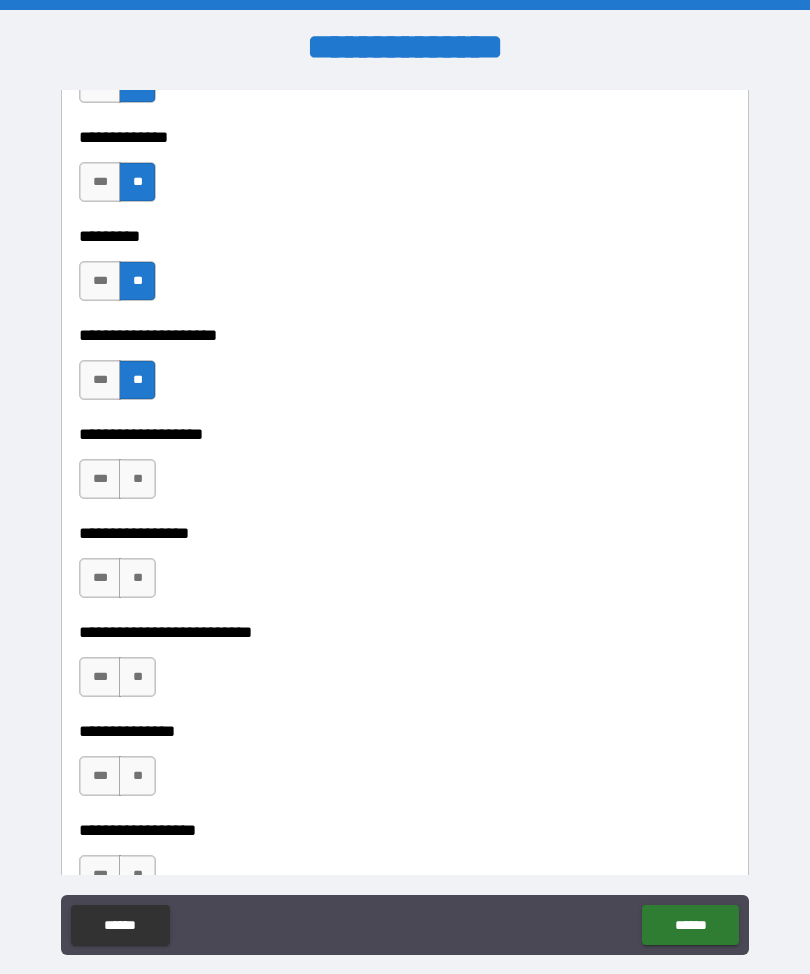 click on "**" at bounding box center (137, 479) 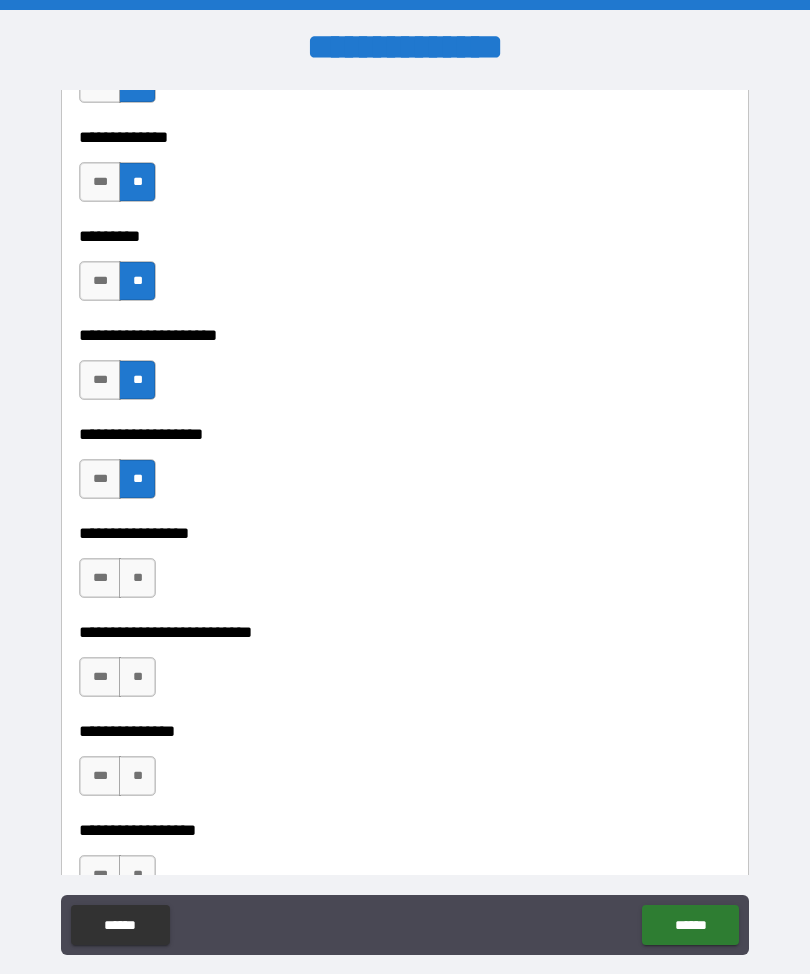 click on "**" at bounding box center (137, 578) 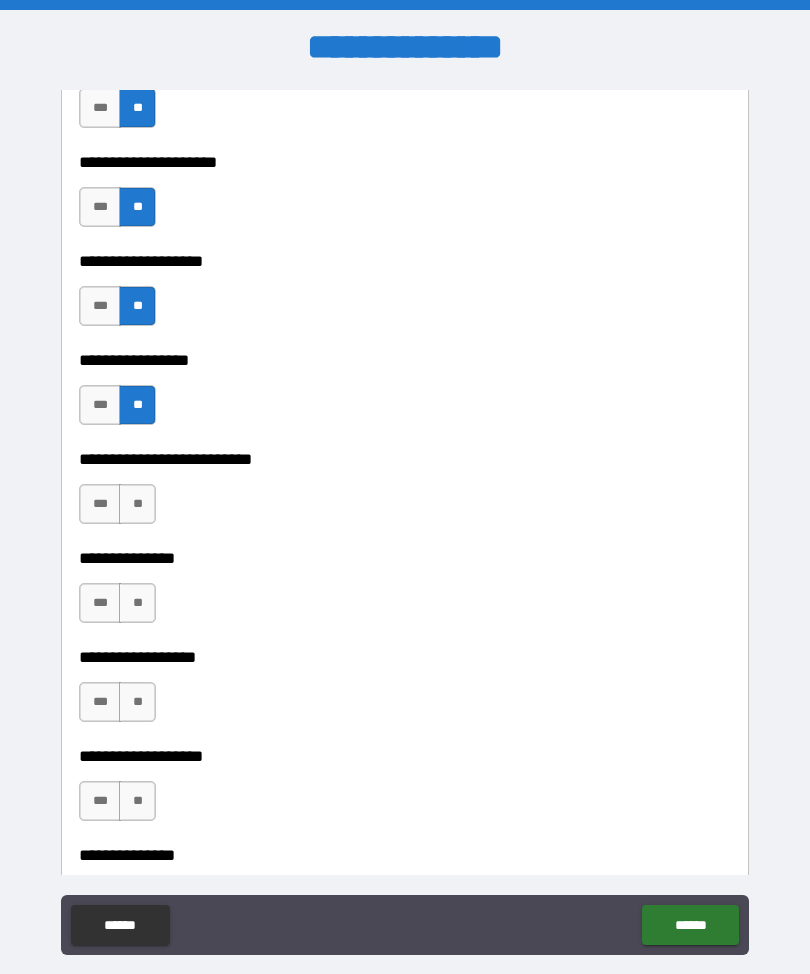 scroll, scrollTop: 5352, scrollLeft: 0, axis: vertical 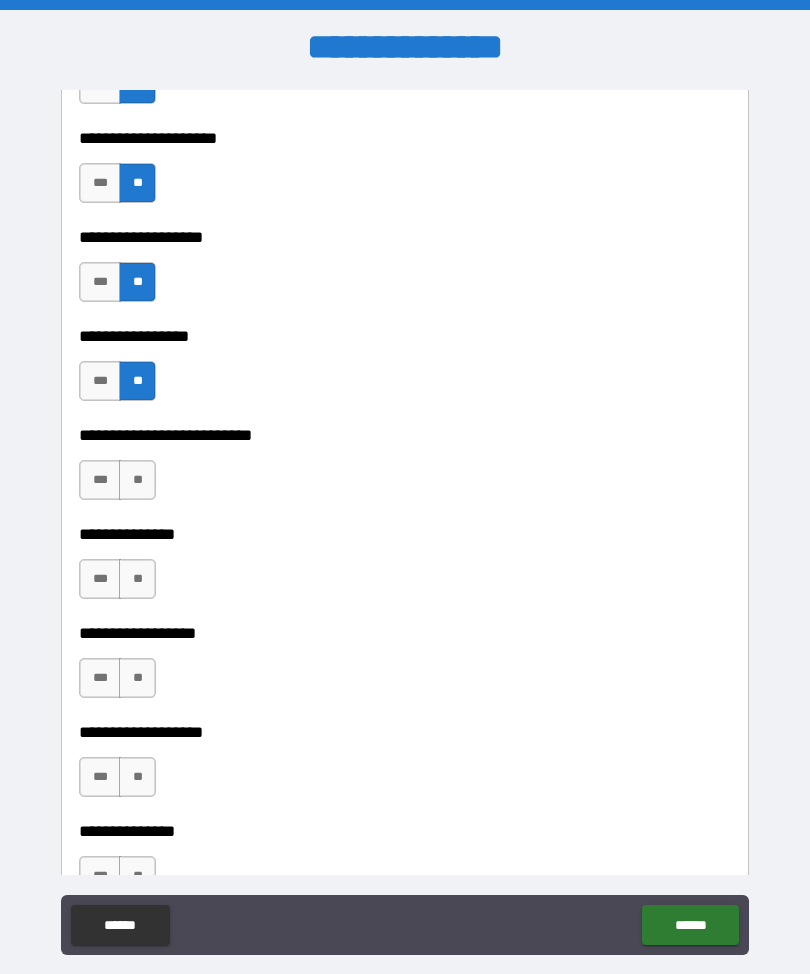 click on "**" at bounding box center (137, 480) 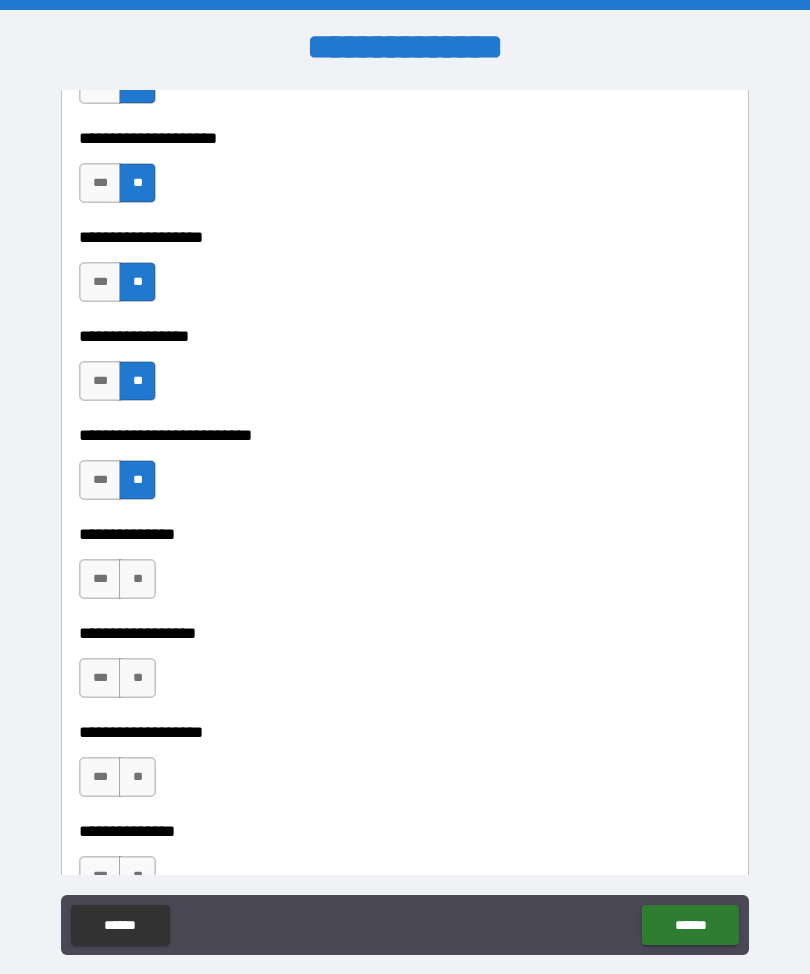 click on "**" at bounding box center (137, 579) 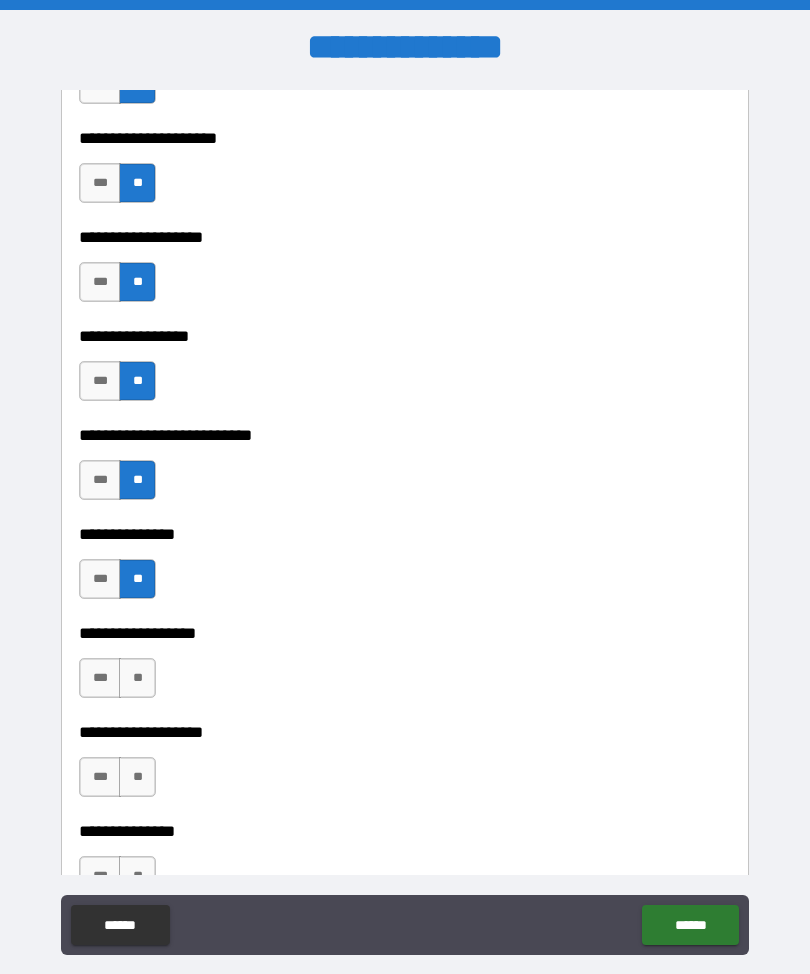 click on "**" at bounding box center [137, 678] 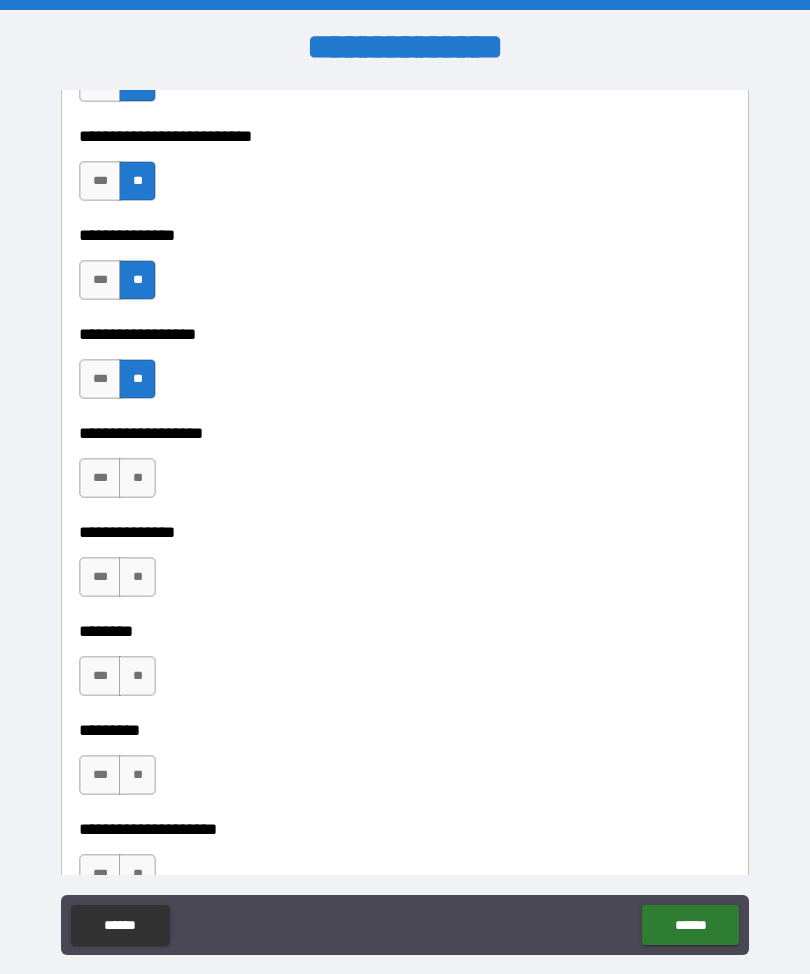 scroll, scrollTop: 5663, scrollLeft: 0, axis: vertical 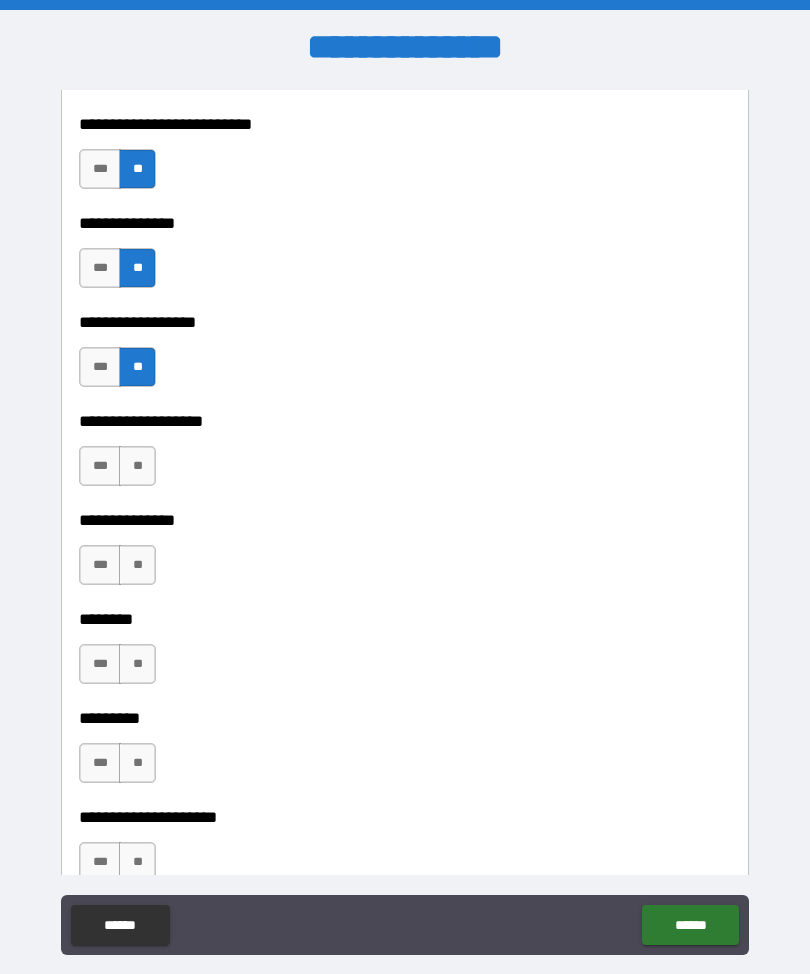 click on "**" at bounding box center (137, 466) 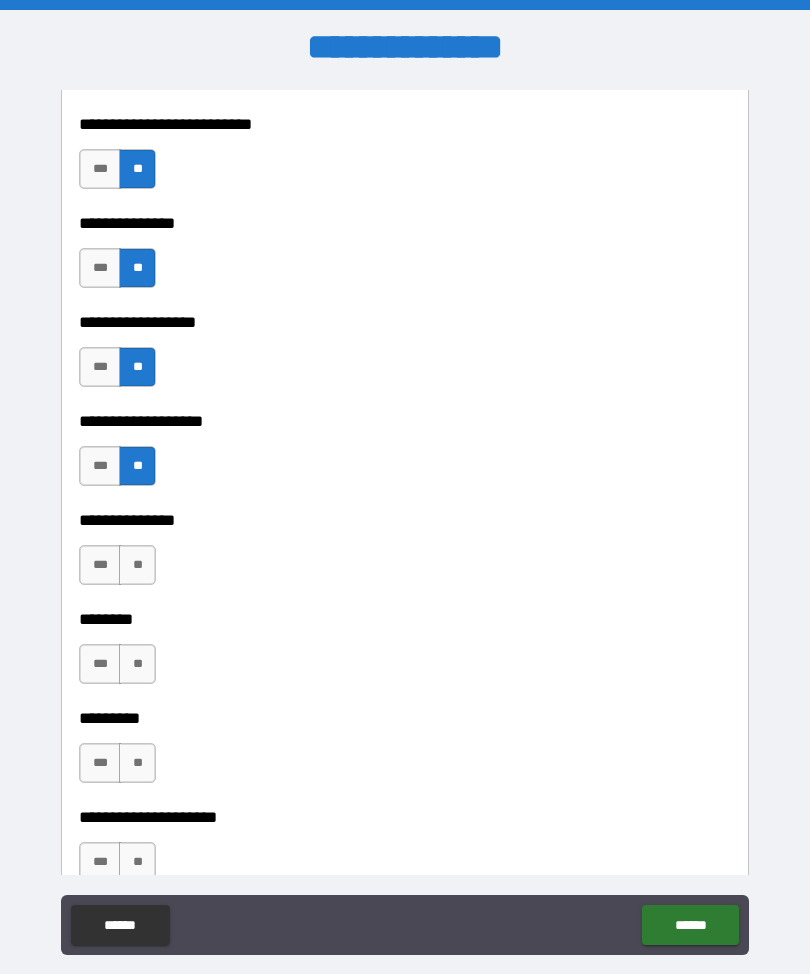 click on "**" at bounding box center [137, 565] 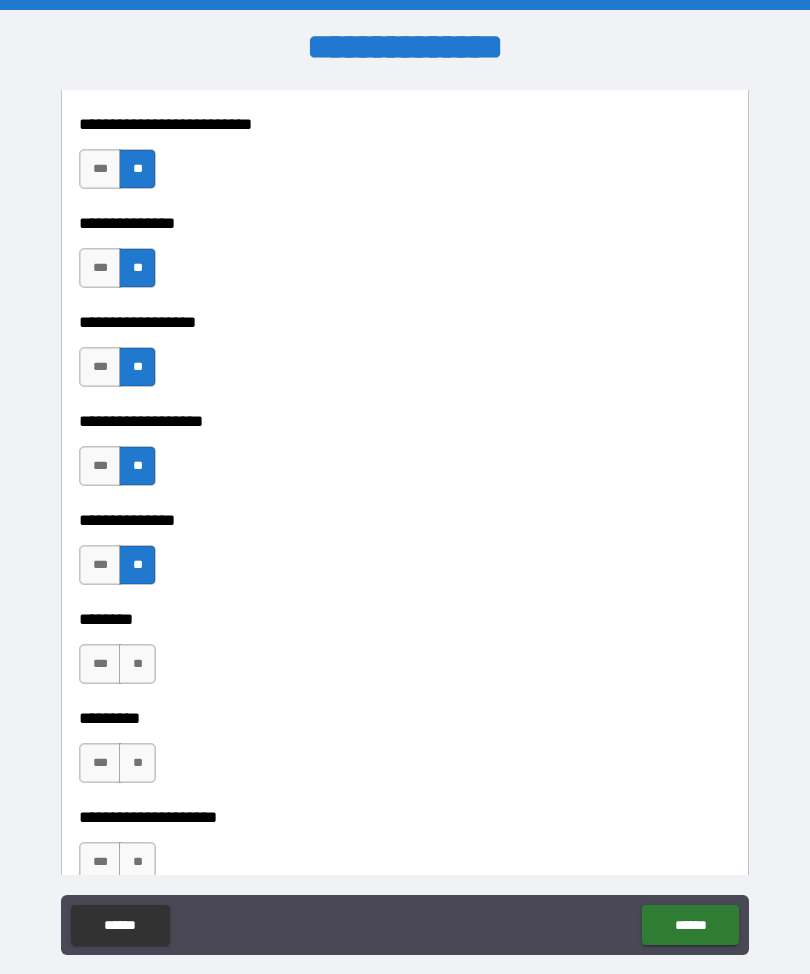 click on "**" at bounding box center [137, 664] 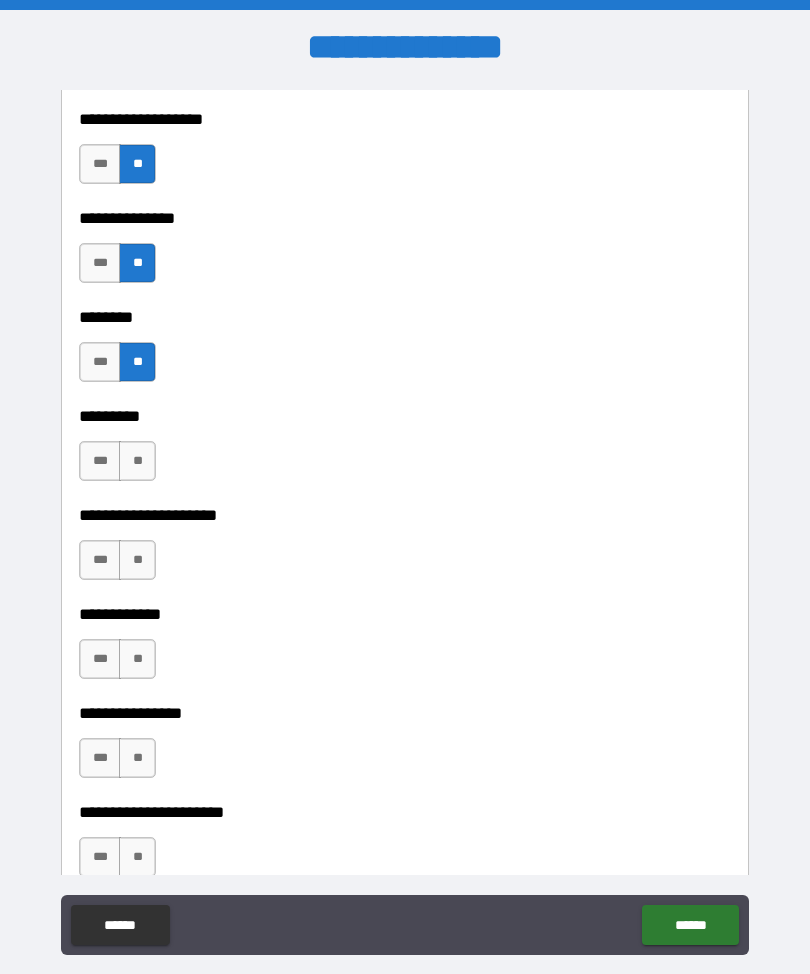 scroll, scrollTop: 5974, scrollLeft: 0, axis: vertical 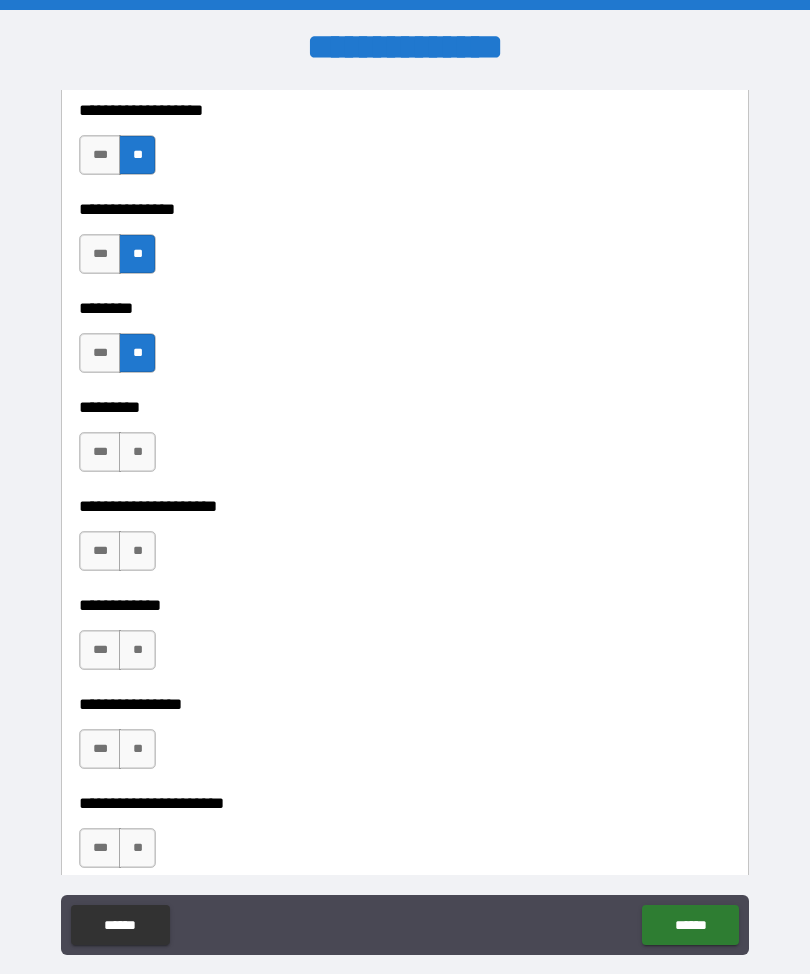 click on "*** **" at bounding box center [117, 452] 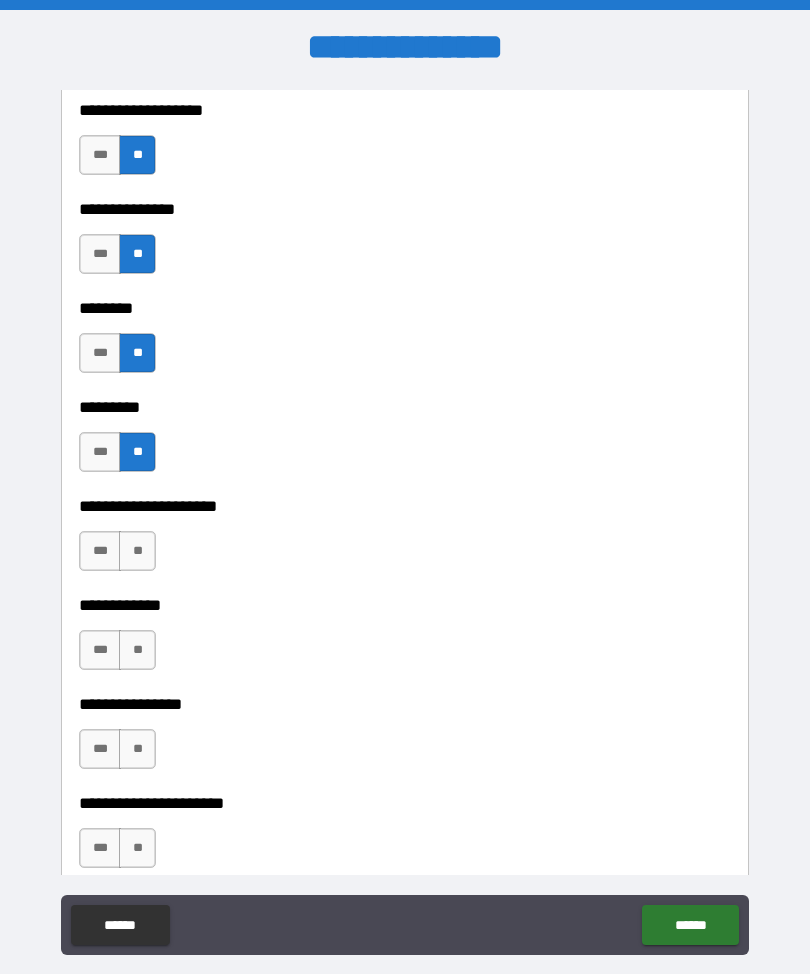 click on "**" at bounding box center [137, 551] 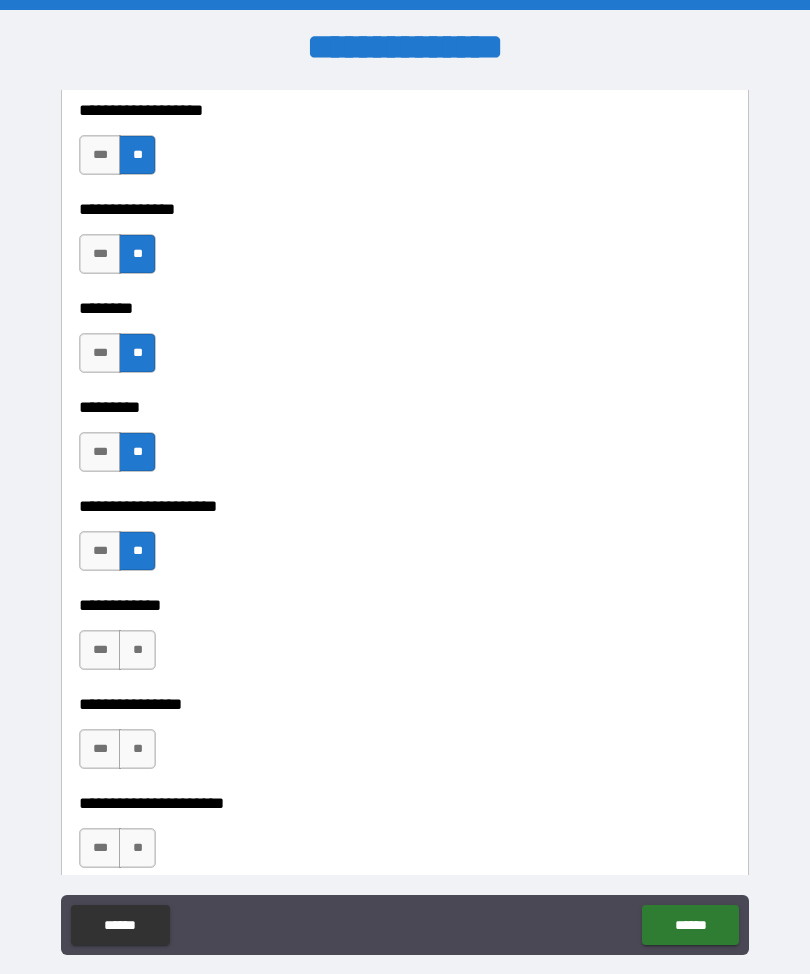 click on "**" at bounding box center (137, 650) 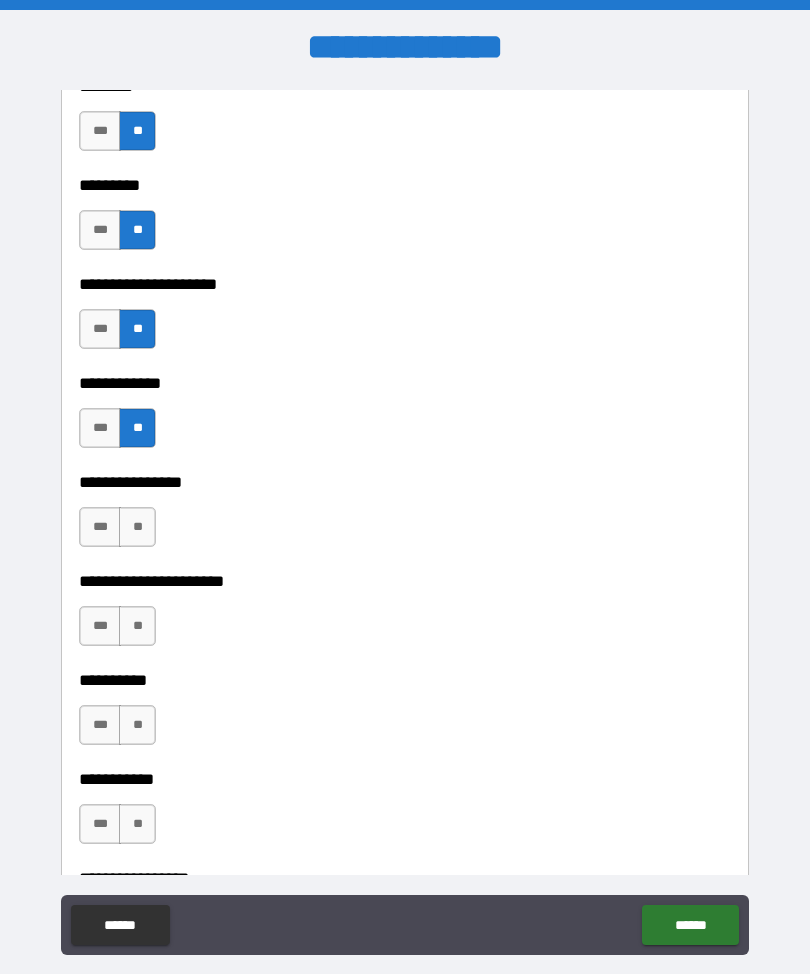 scroll, scrollTop: 6223, scrollLeft: 0, axis: vertical 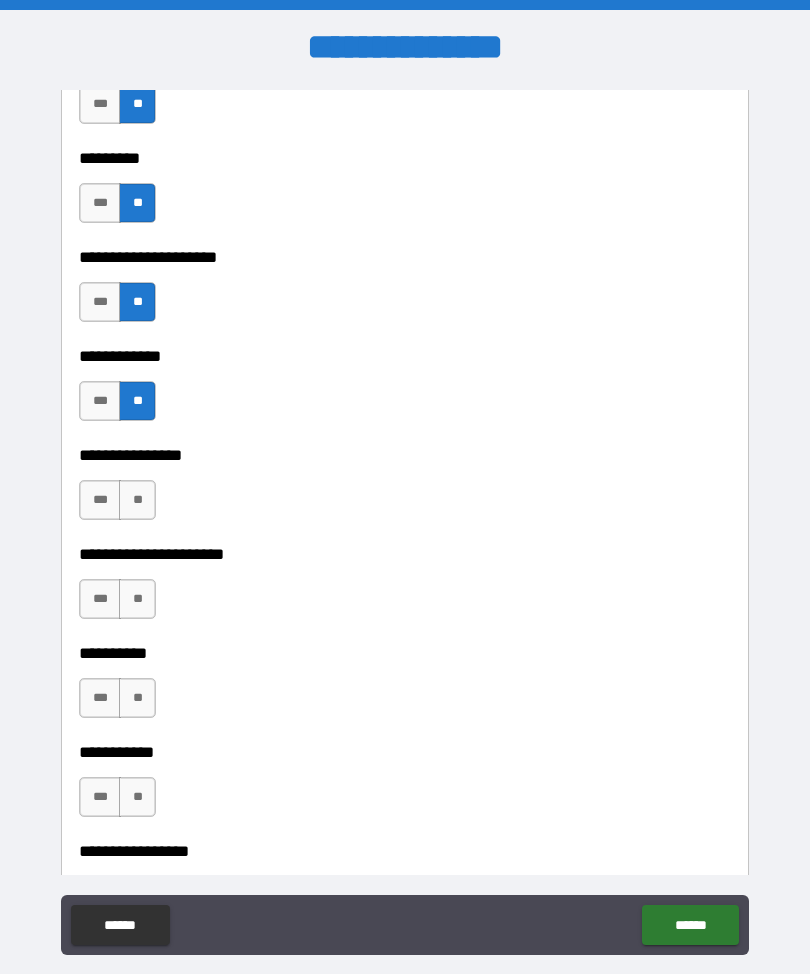click on "**" at bounding box center [137, 500] 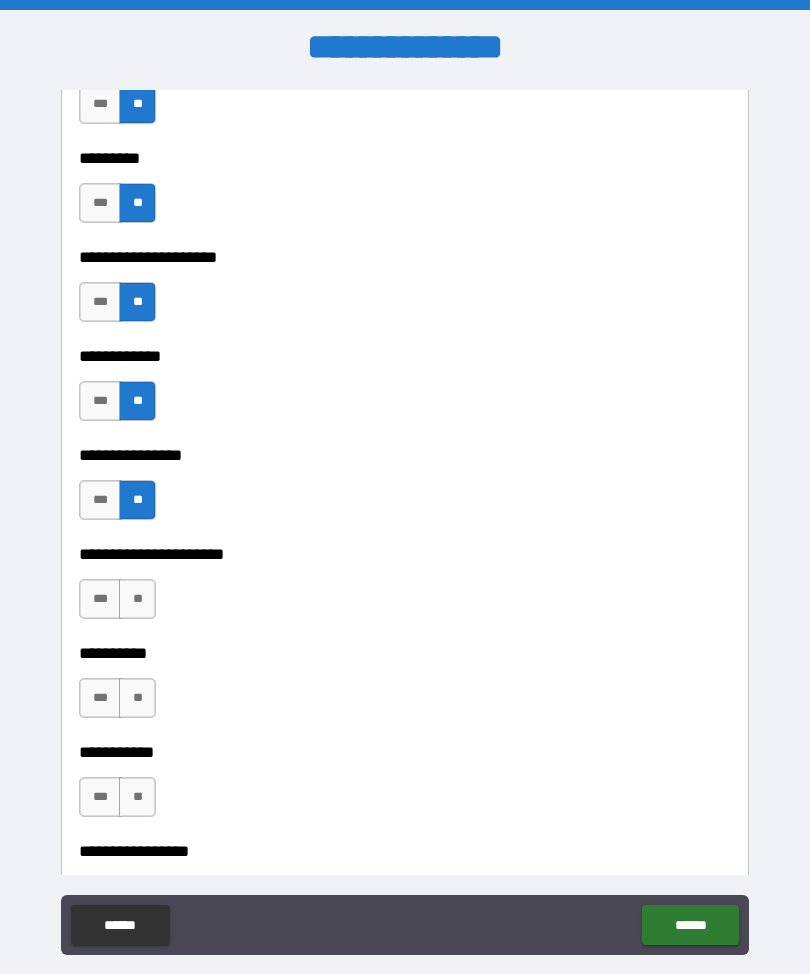 click on "**" at bounding box center [137, 599] 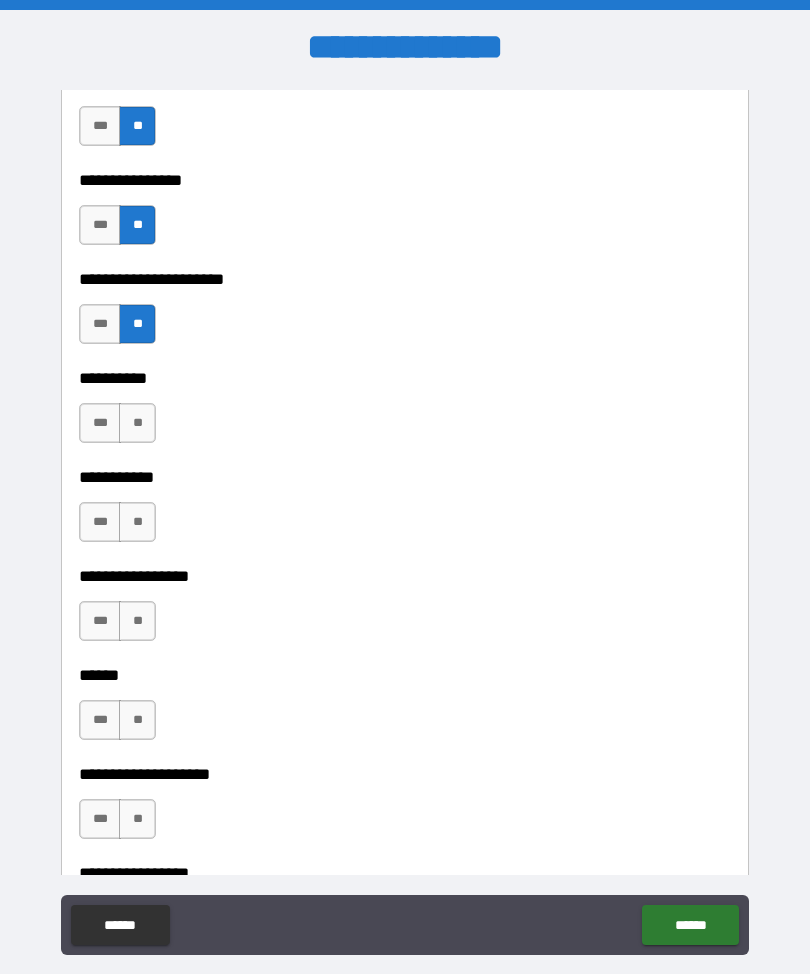 scroll, scrollTop: 6473, scrollLeft: 0, axis: vertical 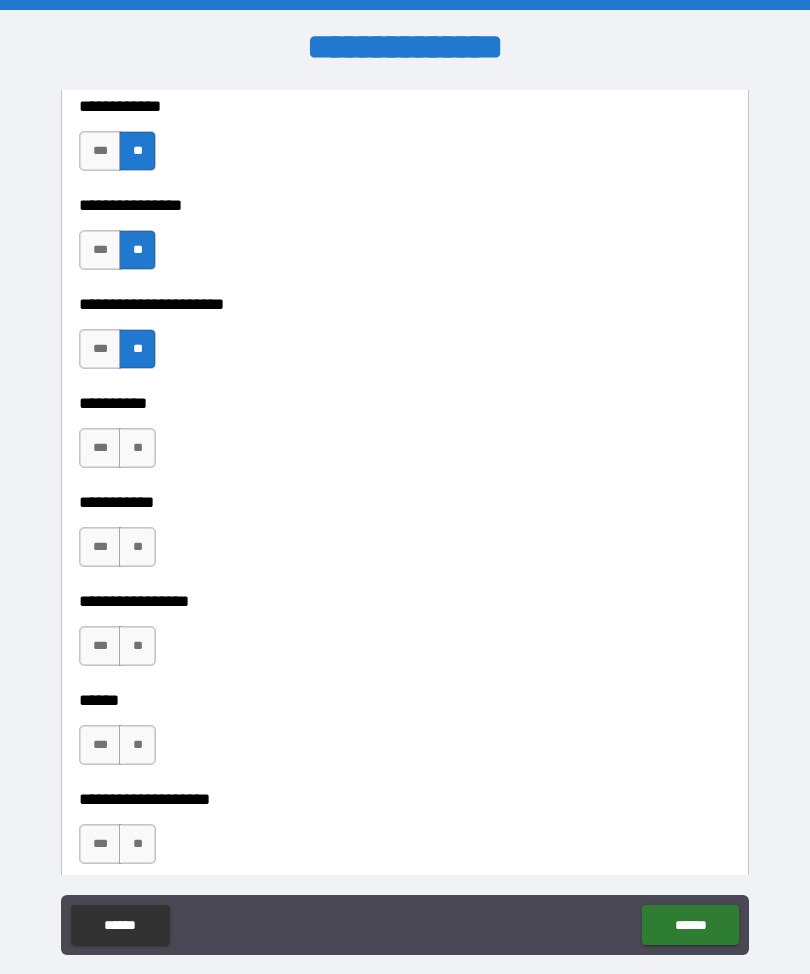 click on "**" at bounding box center (137, 448) 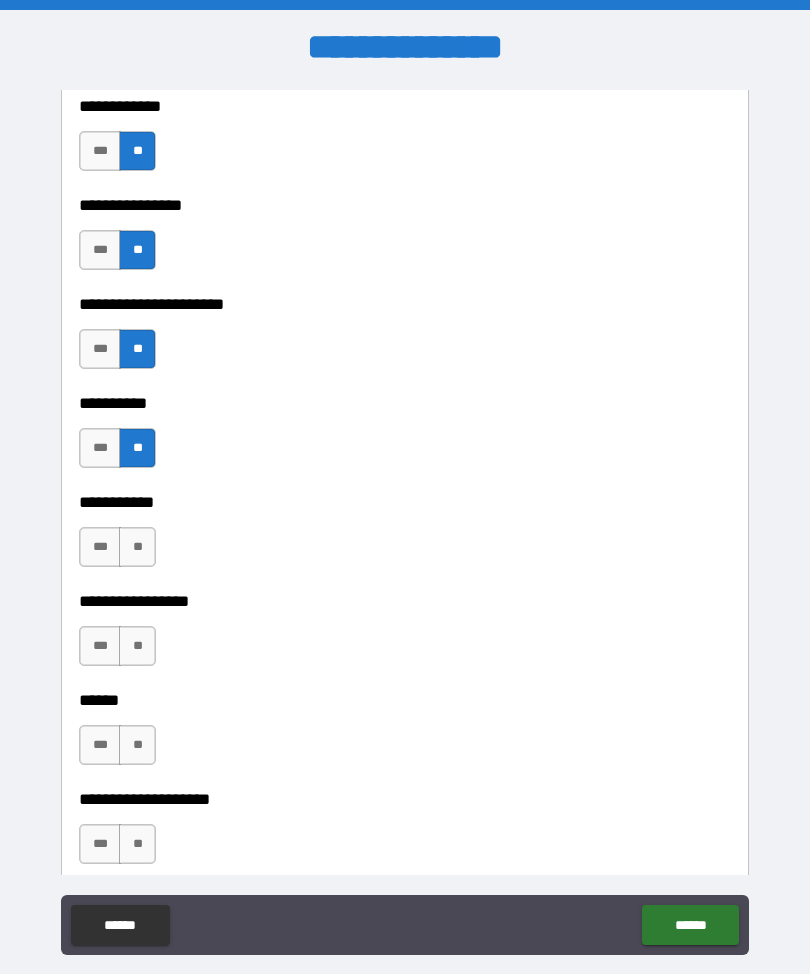 click on "**" at bounding box center [137, 547] 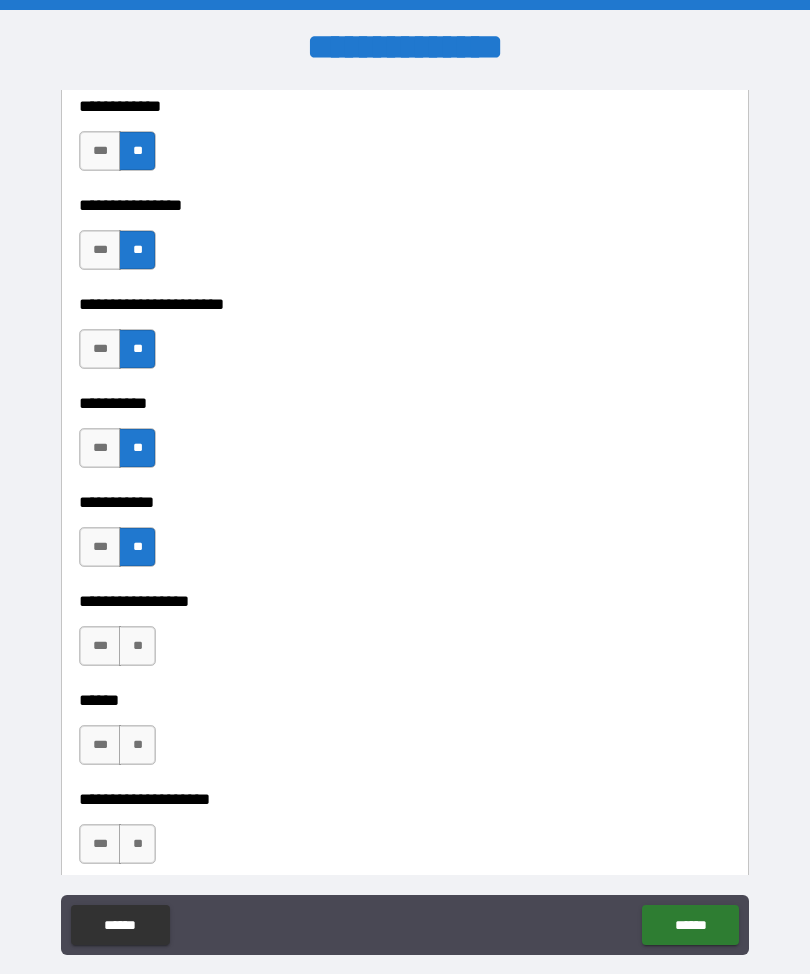 click on "**" at bounding box center (137, 646) 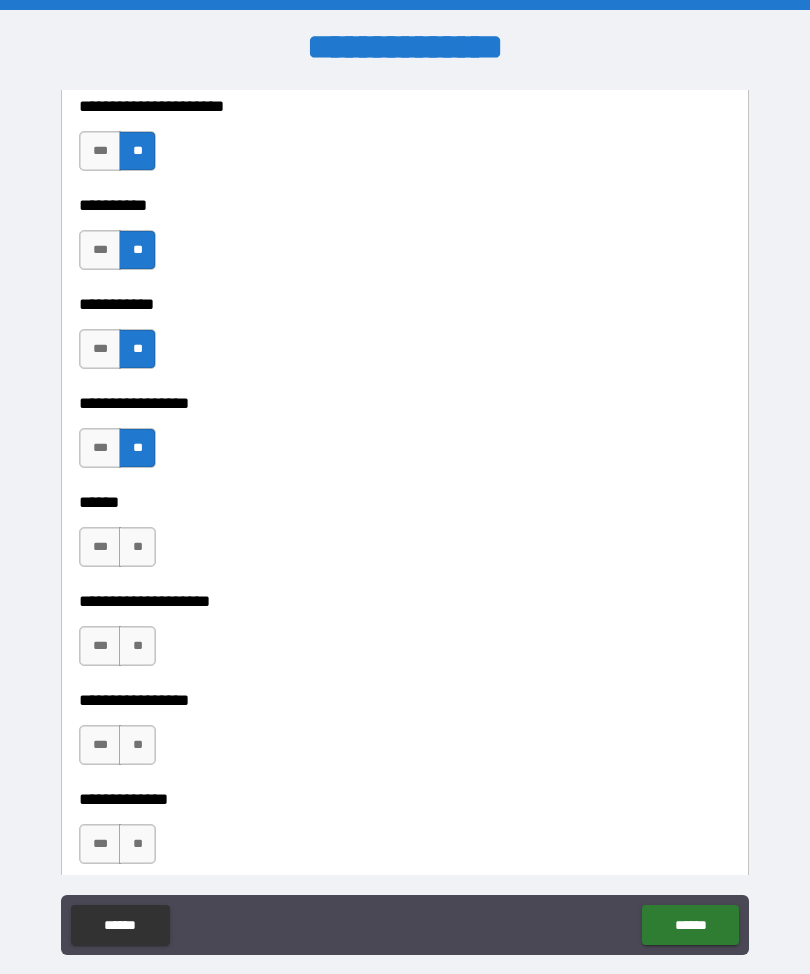scroll, scrollTop: 6673, scrollLeft: 0, axis: vertical 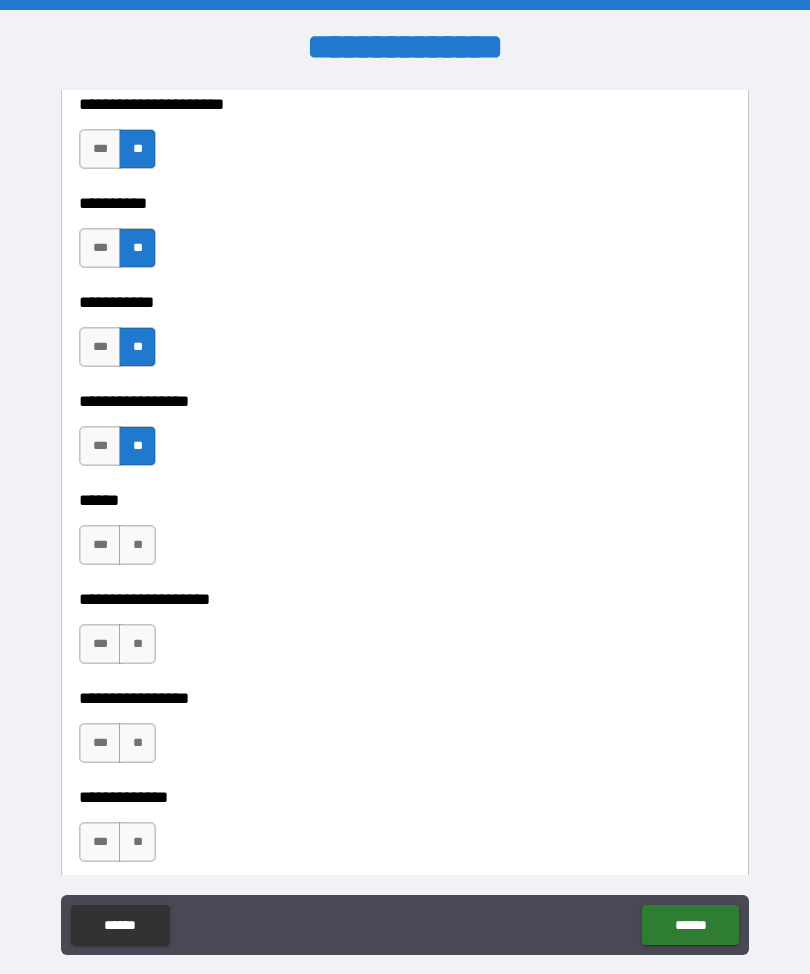 click on "**" at bounding box center (137, 545) 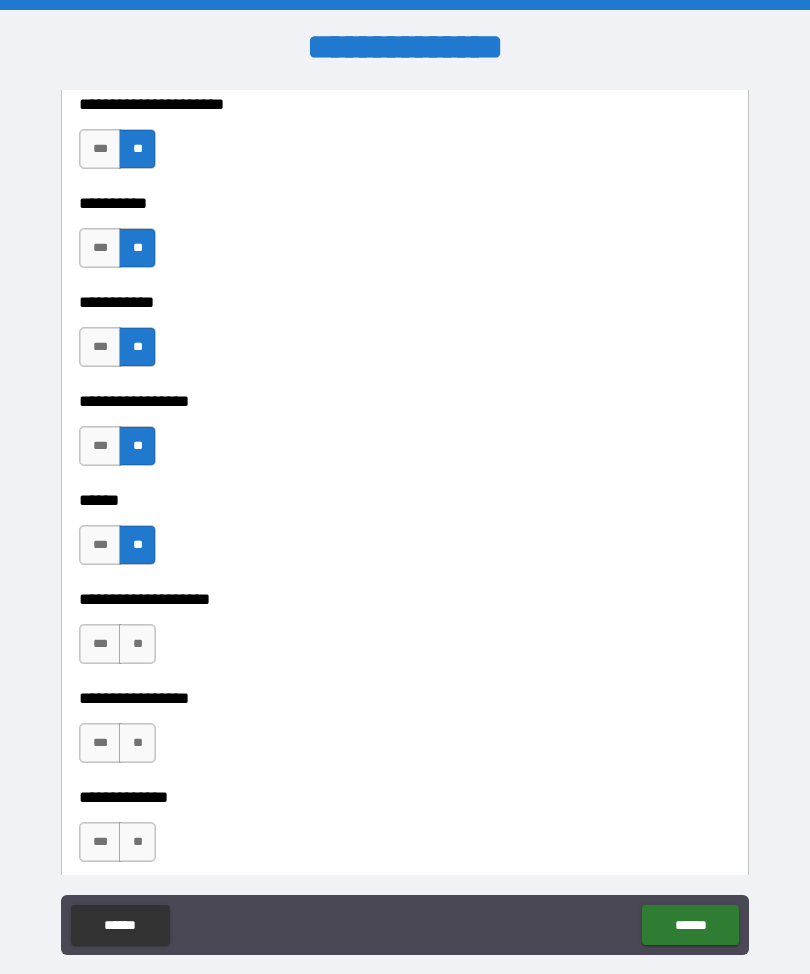 click on "**" at bounding box center (137, 644) 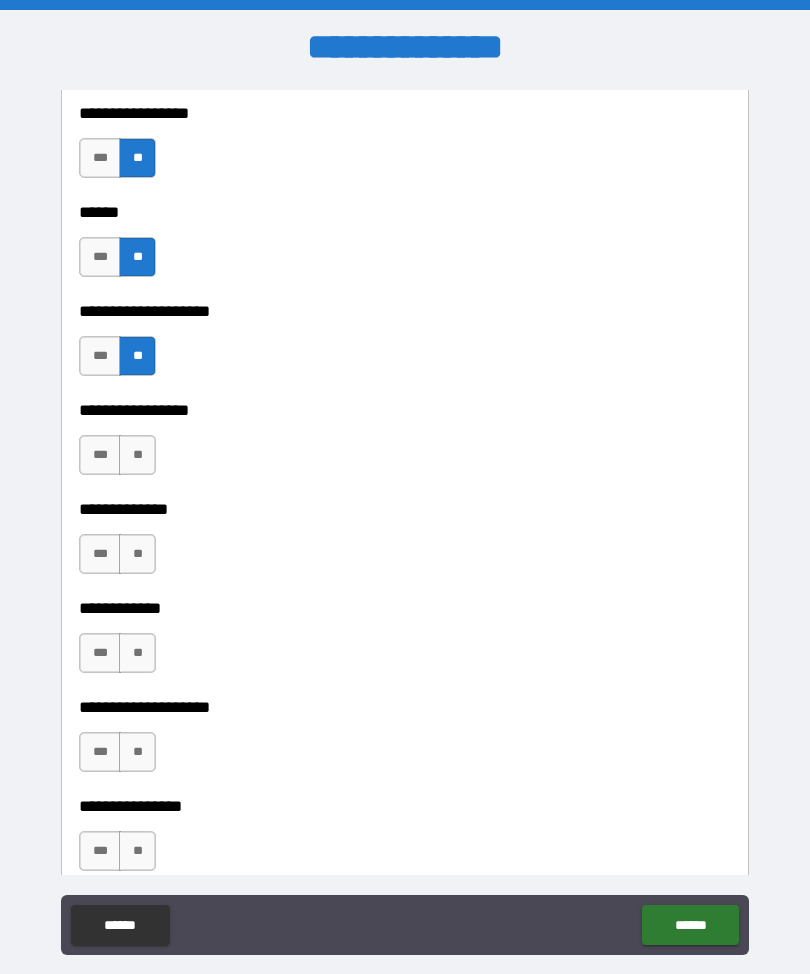 scroll, scrollTop: 6967, scrollLeft: 0, axis: vertical 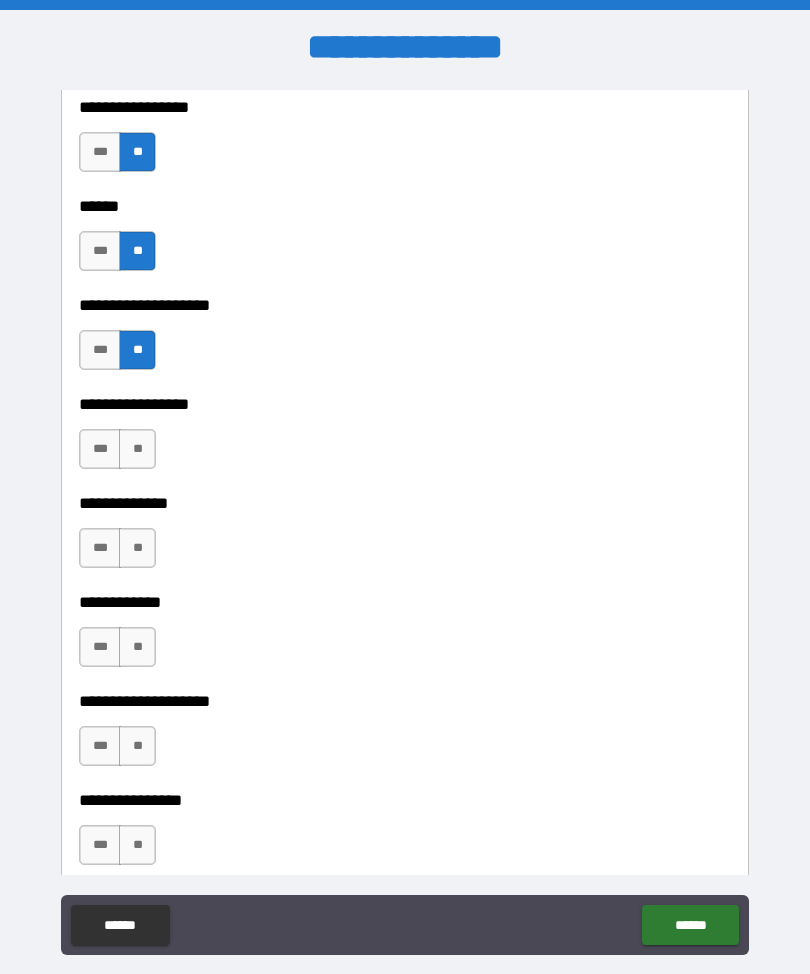 click on "**" at bounding box center [137, 449] 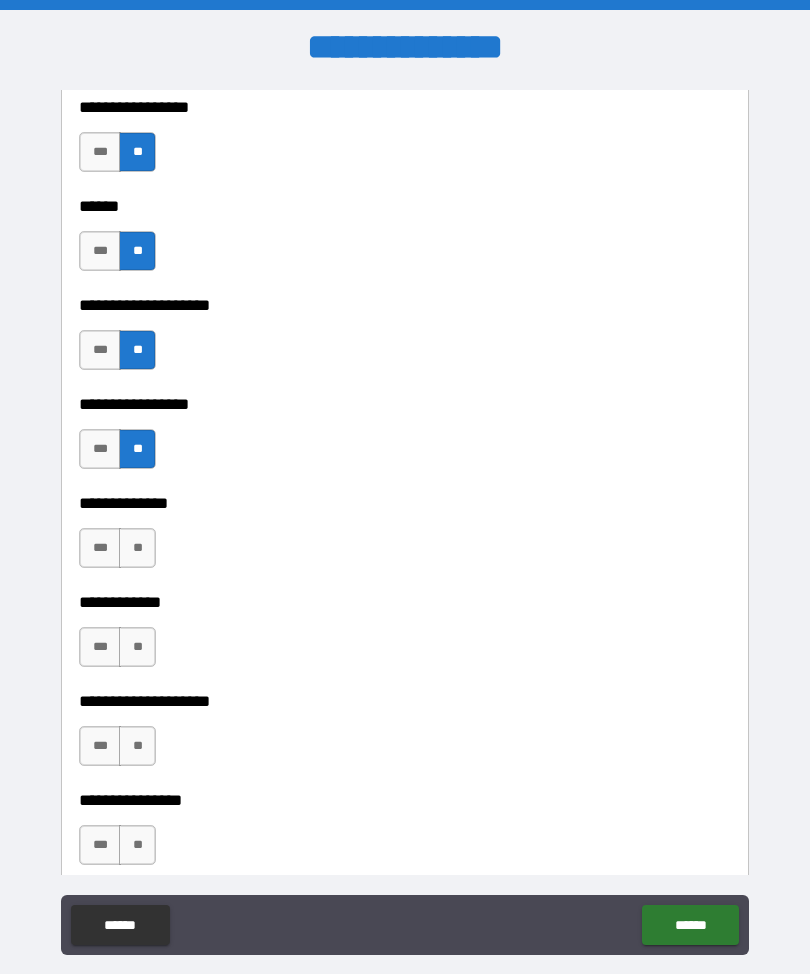 click on "**" at bounding box center (137, 548) 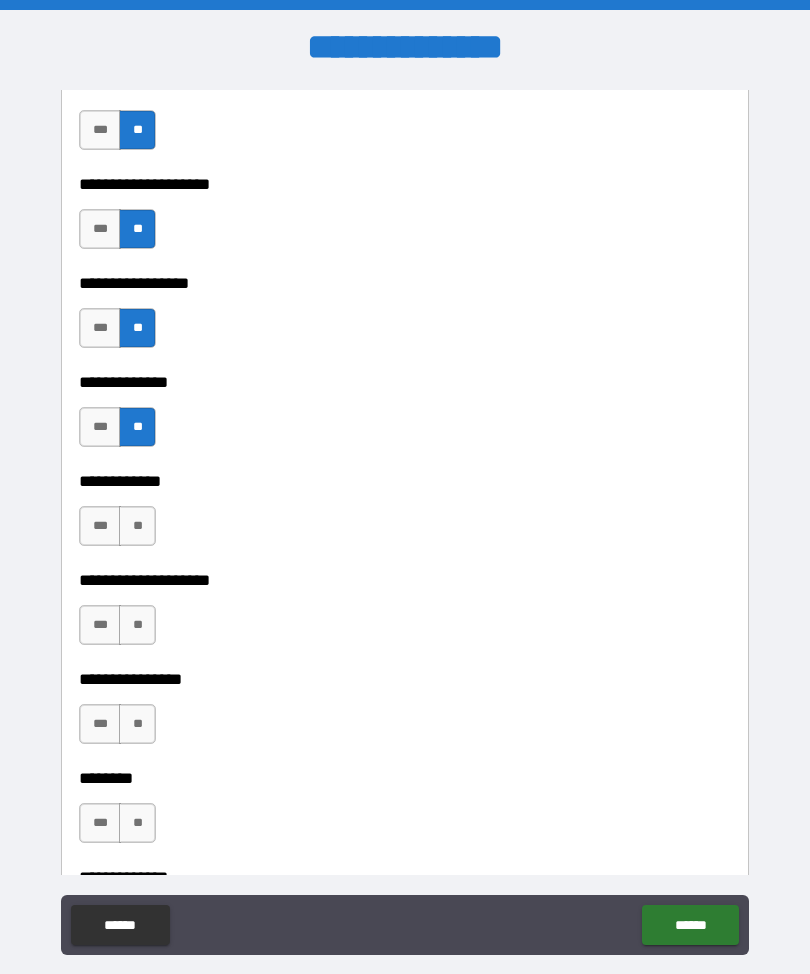 scroll, scrollTop: 7089, scrollLeft: 0, axis: vertical 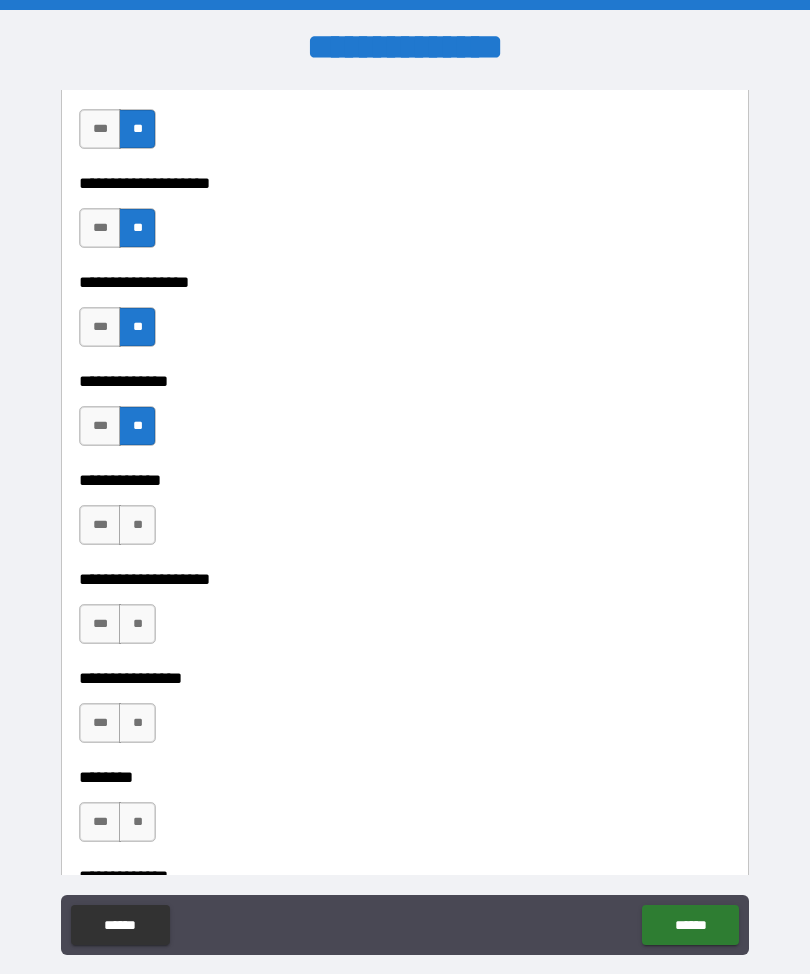 click on "**" at bounding box center (137, 525) 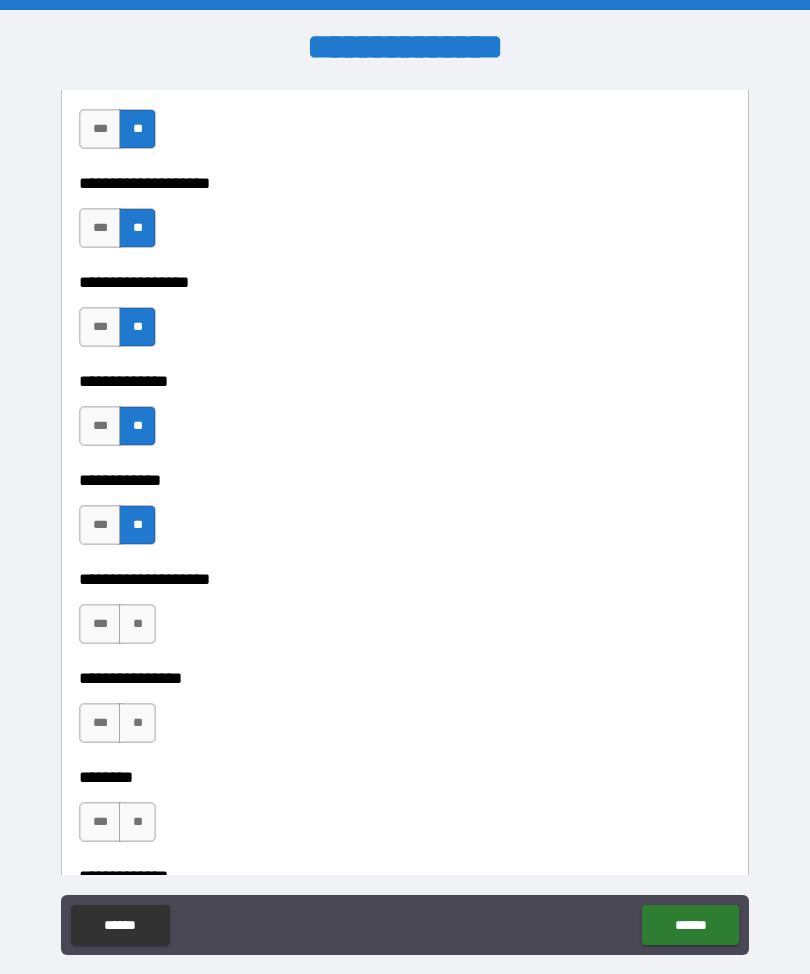 click on "**" at bounding box center [137, 624] 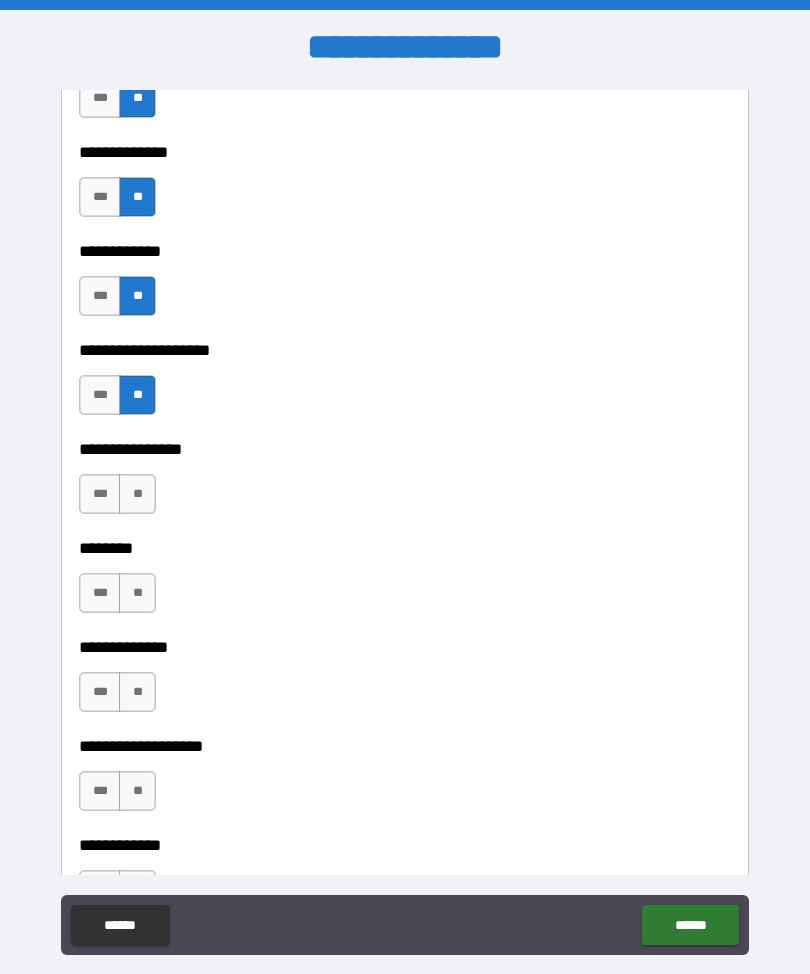 scroll, scrollTop: 7317, scrollLeft: 0, axis: vertical 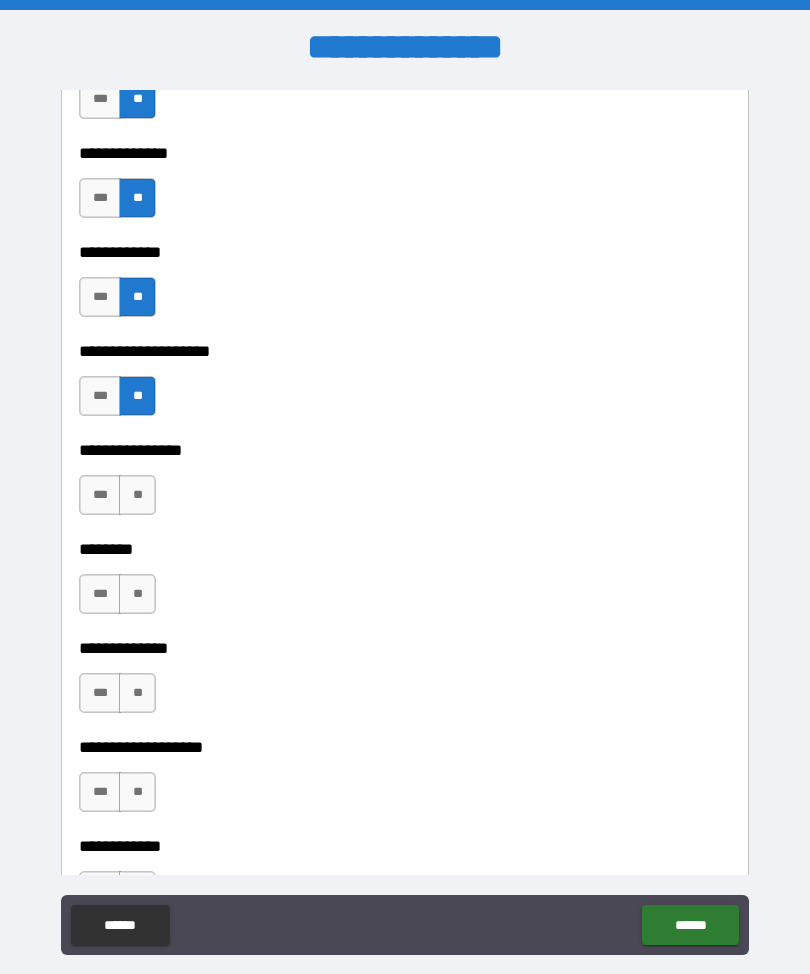 click on "**" at bounding box center (137, 495) 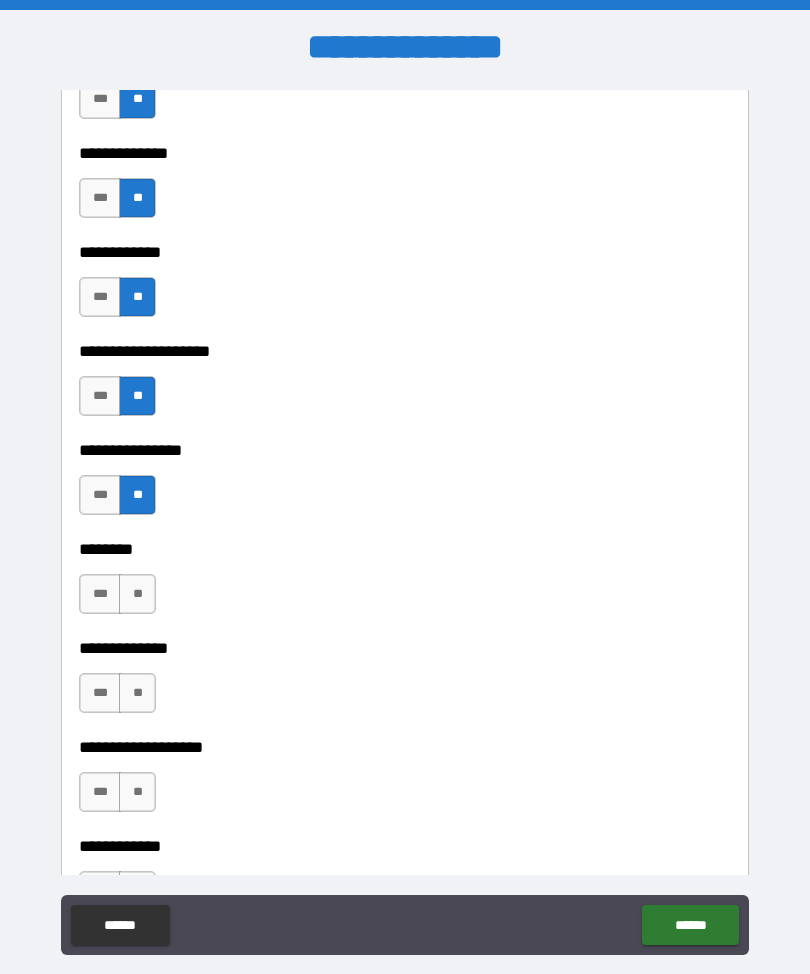 click on "**" at bounding box center [137, 594] 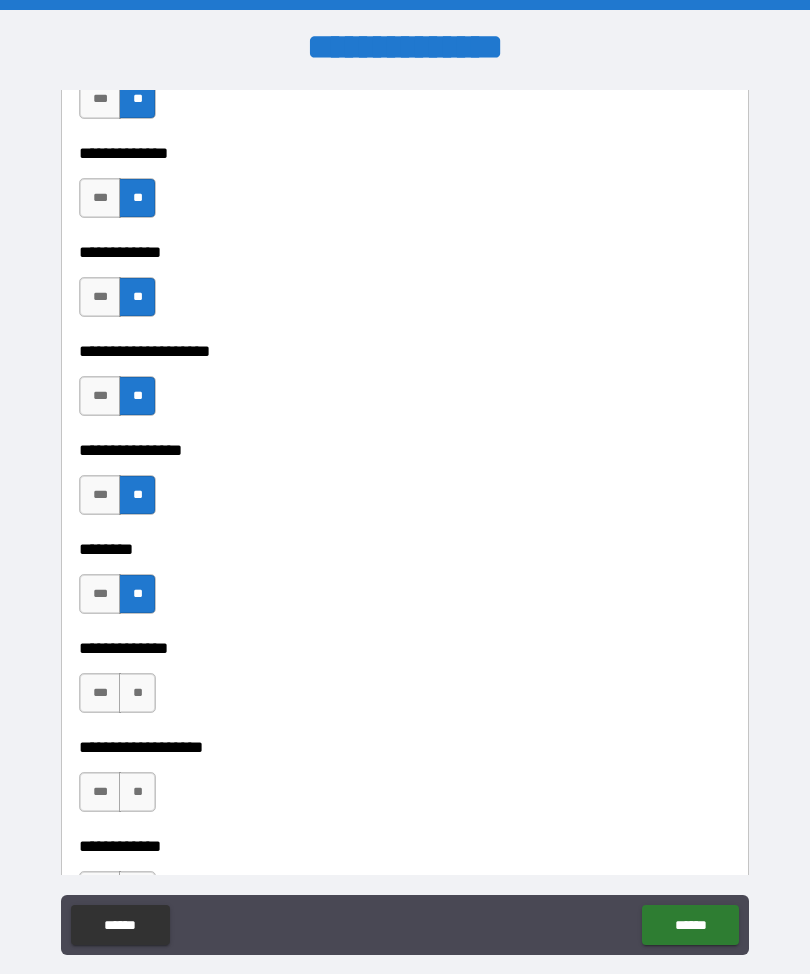 click on "**" at bounding box center [137, 693] 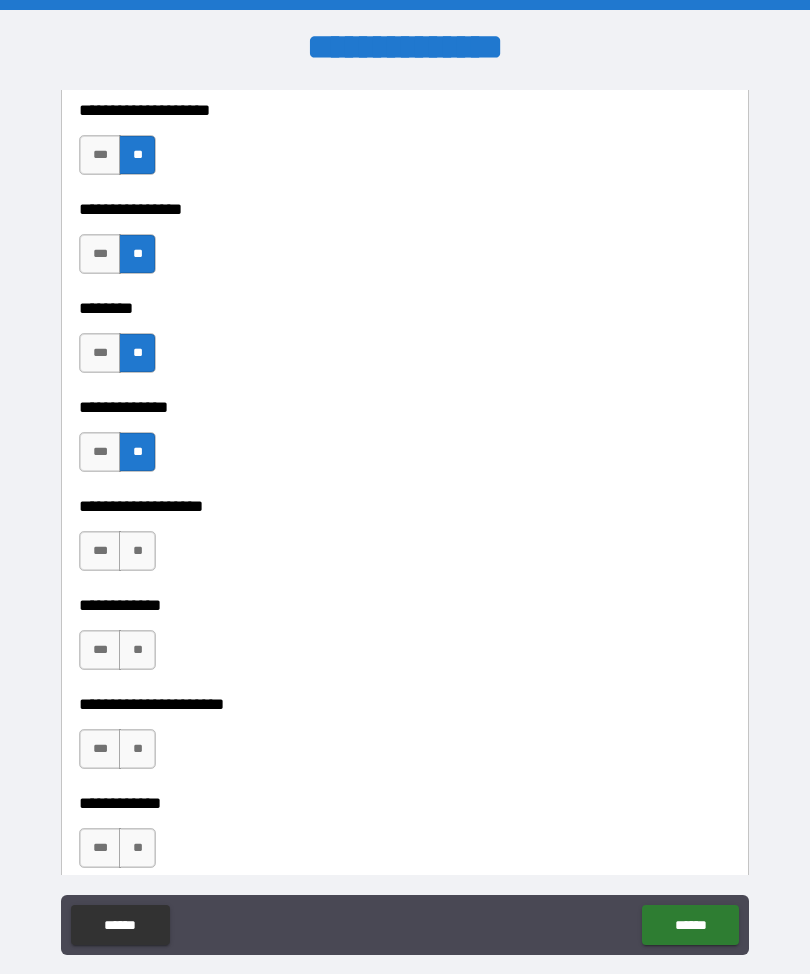 scroll, scrollTop: 7566, scrollLeft: 0, axis: vertical 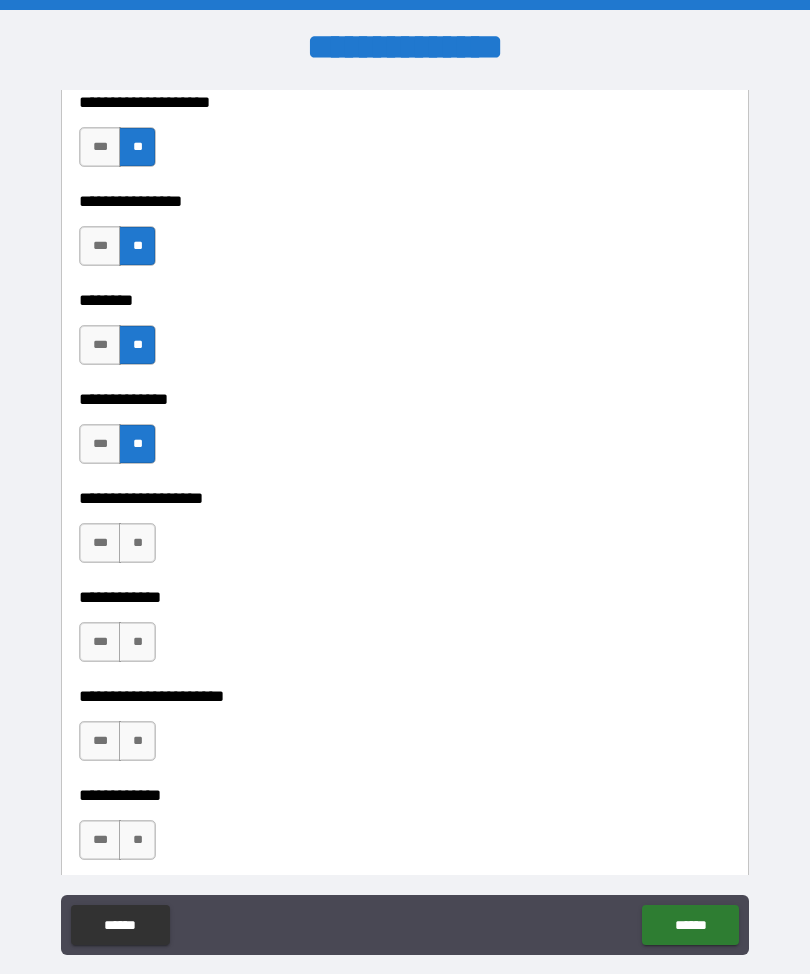 click on "**" at bounding box center [137, 543] 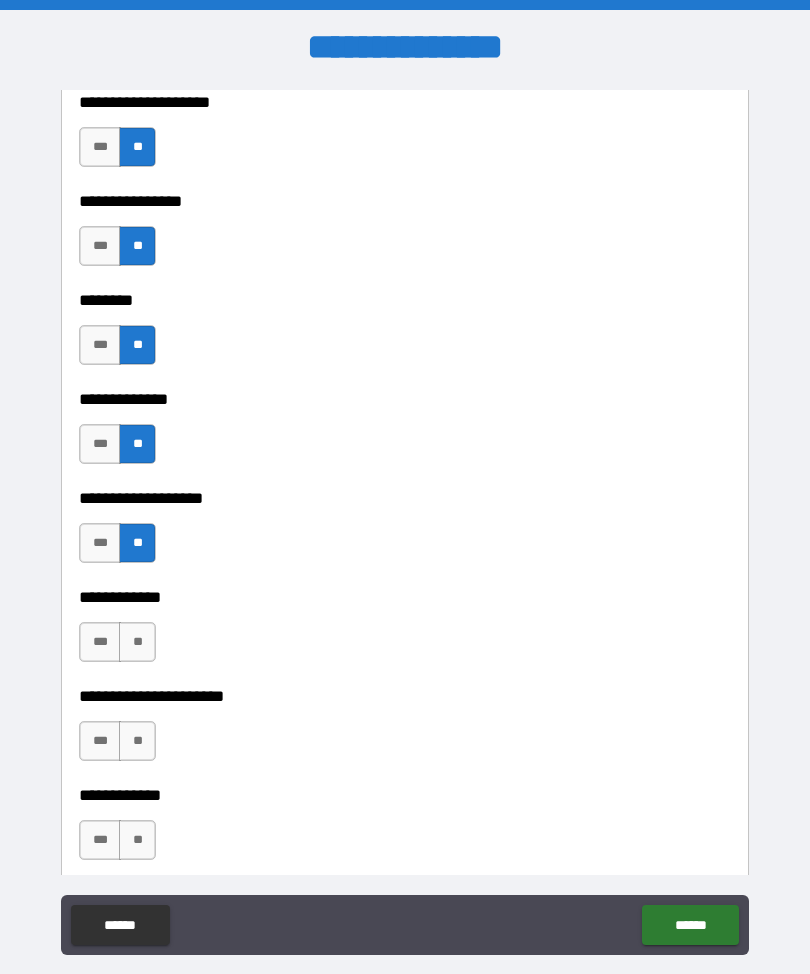 click on "**" at bounding box center (137, 642) 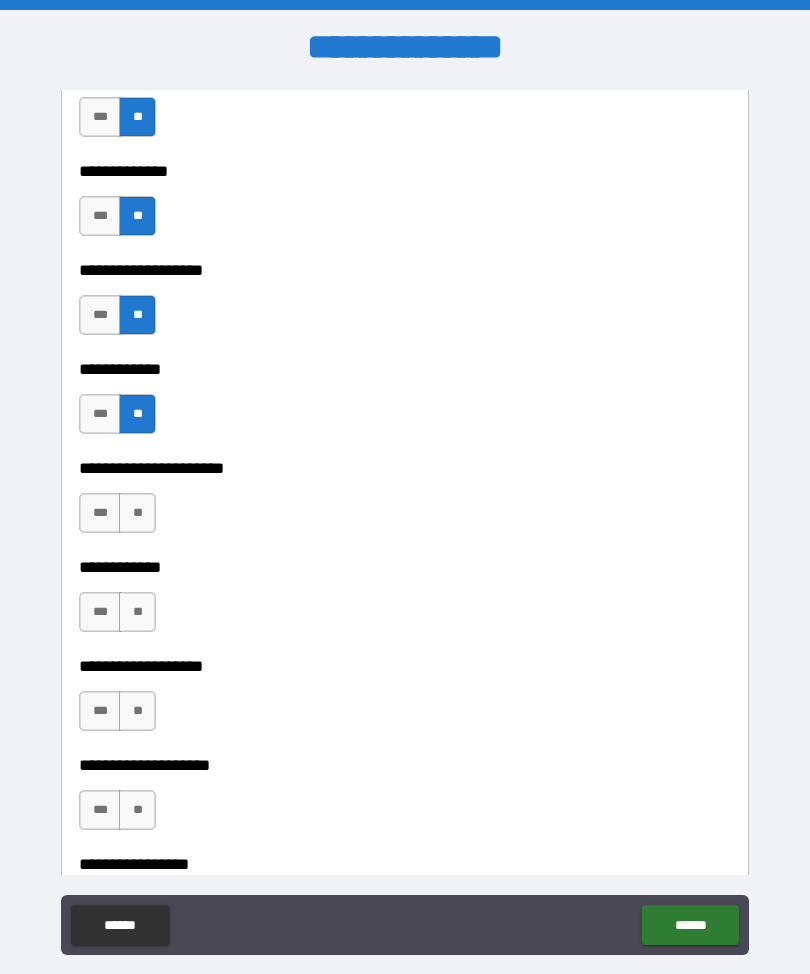 scroll, scrollTop: 7795, scrollLeft: 0, axis: vertical 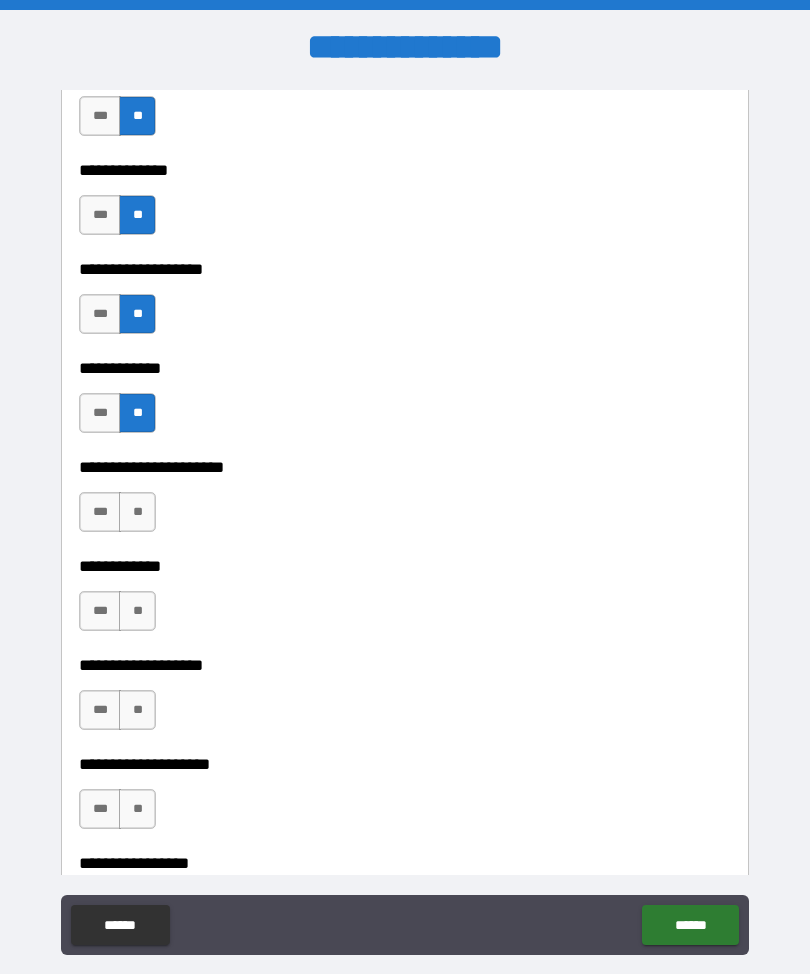 click on "**" at bounding box center (137, 512) 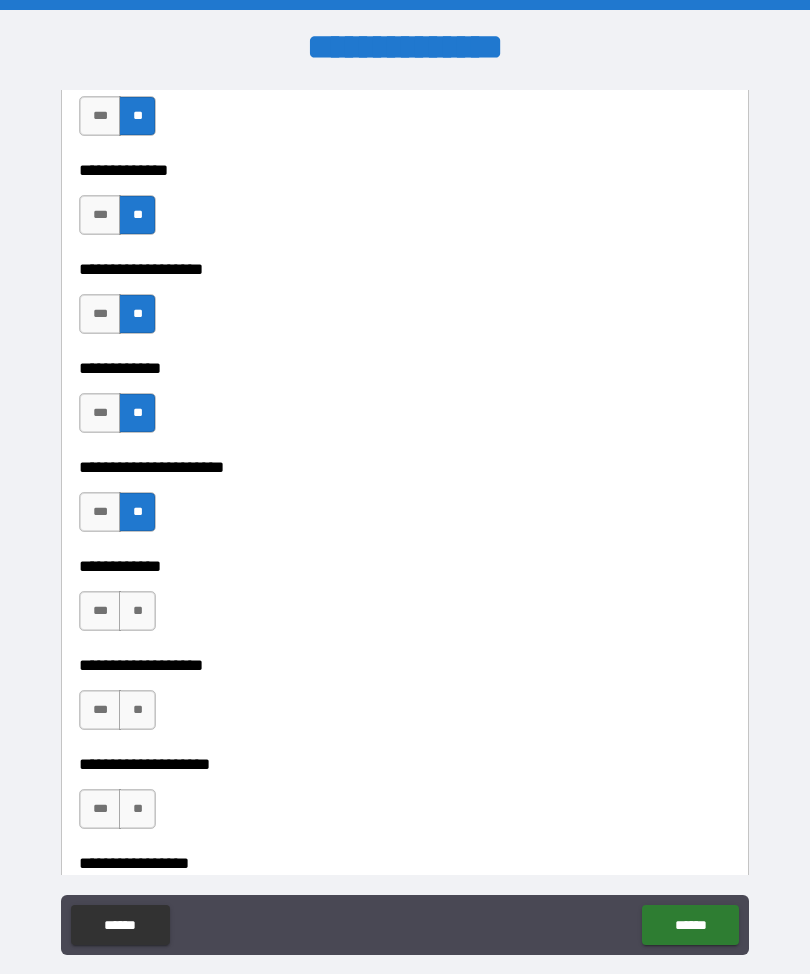 click on "**" at bounding box center [137, 611] 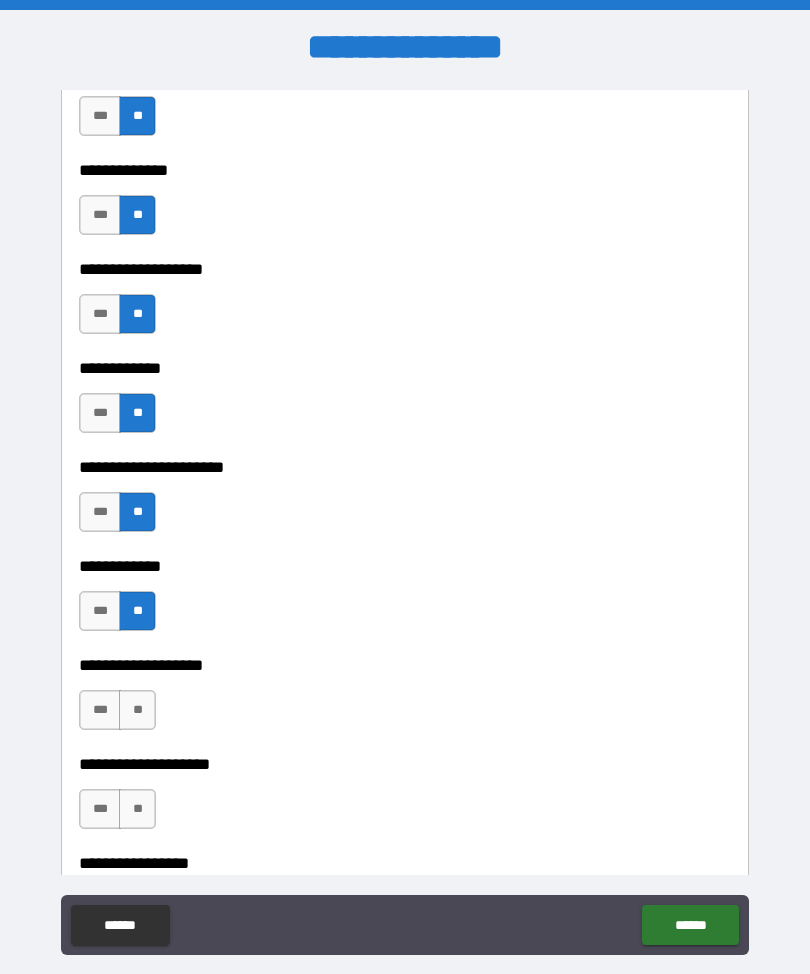 click on "**" at bounding box center (137, 710) 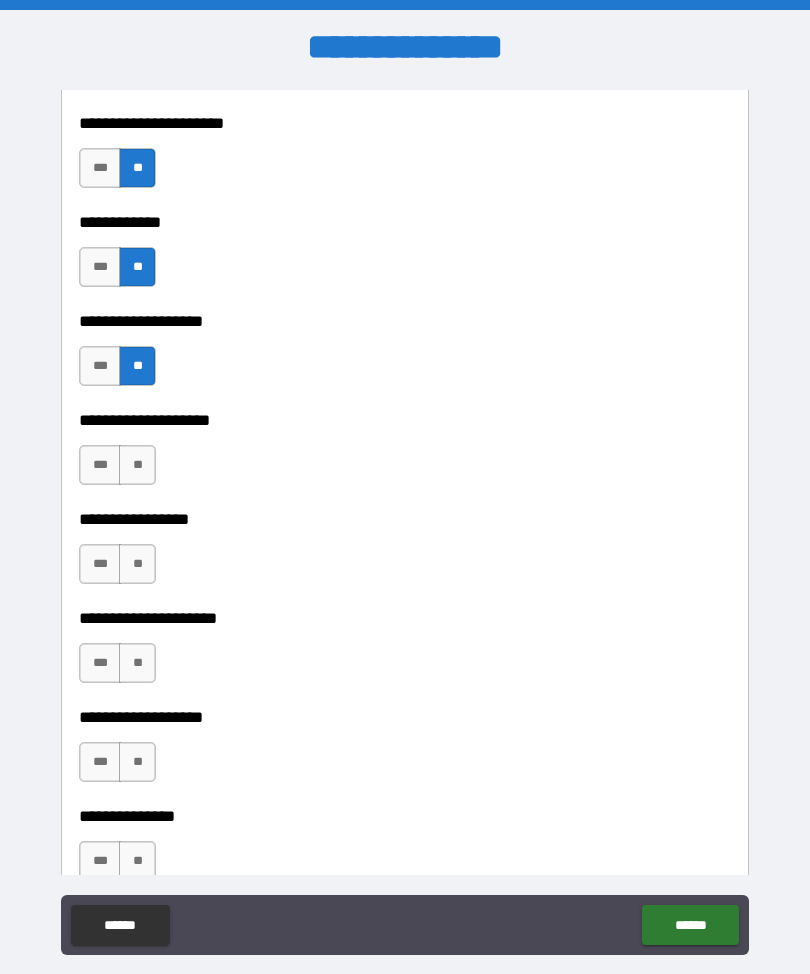 scroll, scrollTop: 8163, scrollLeft: 0, axis: vertical 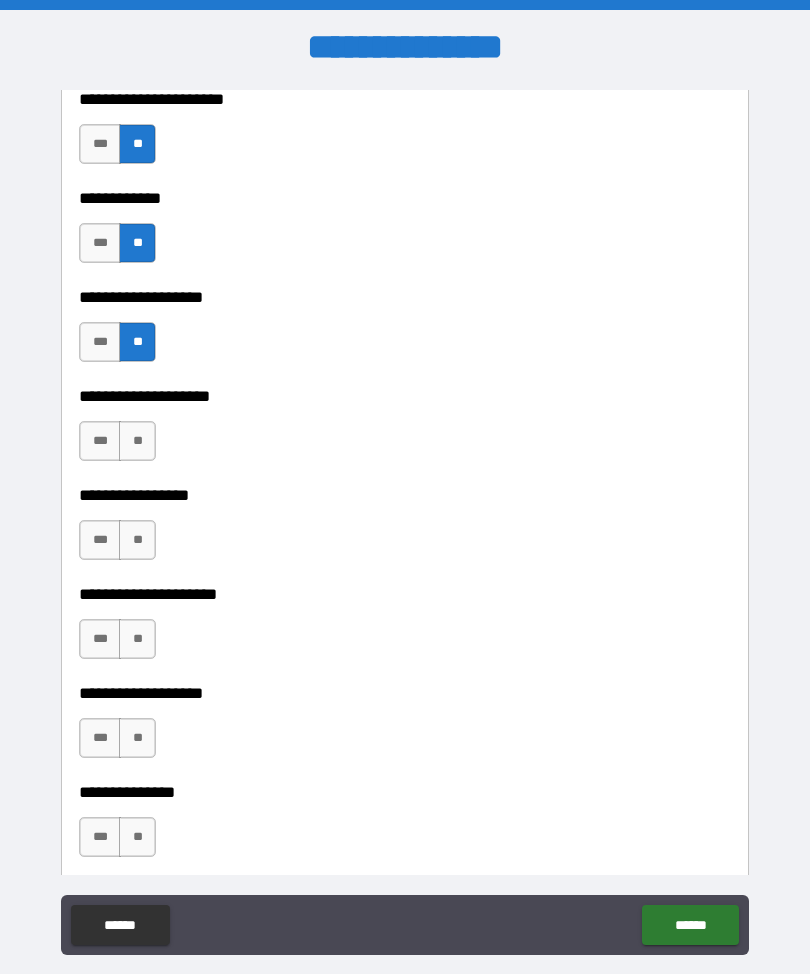 click on "**" at bounding box center [137, 441] 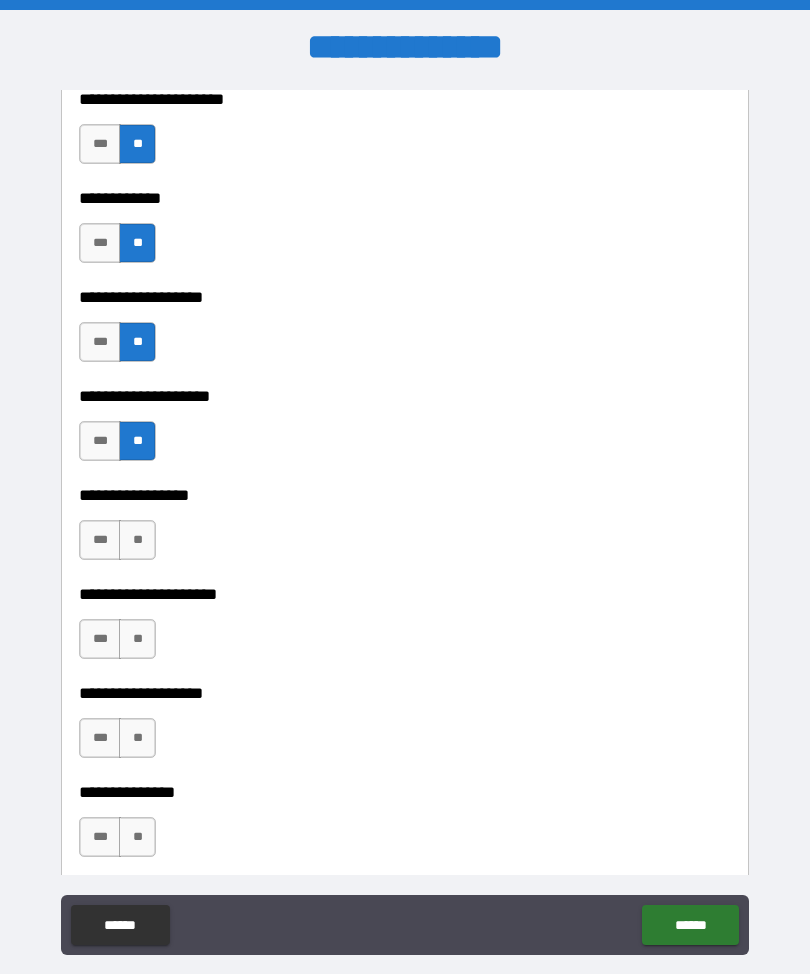 click on "**" at bounding box center [137, 540] 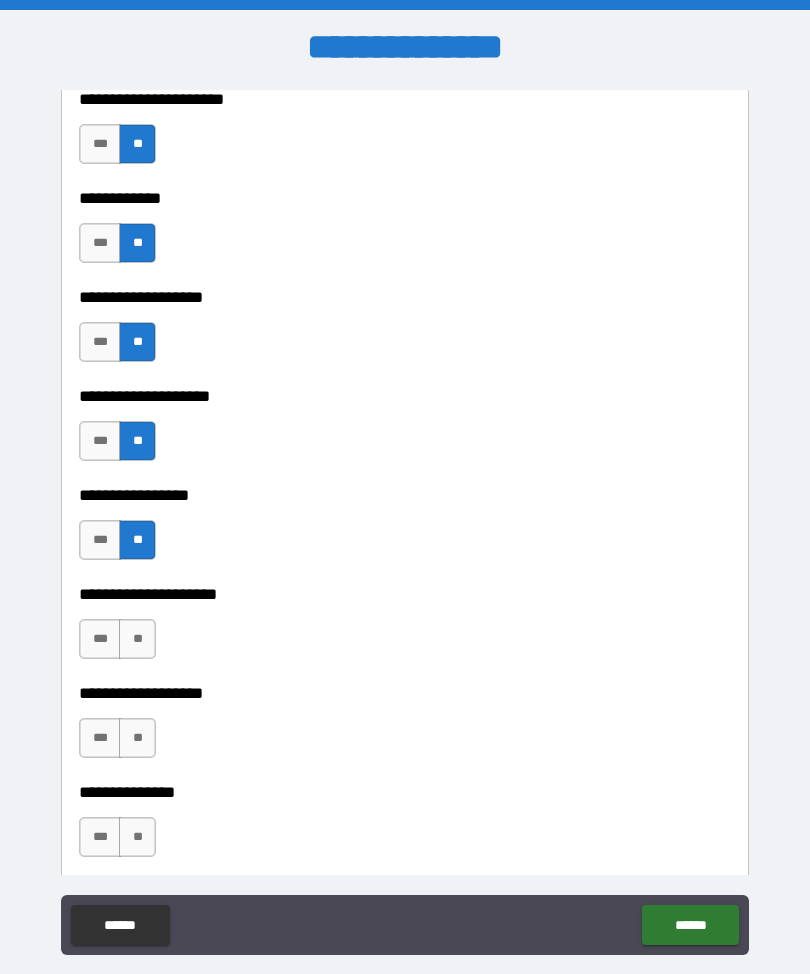 click on "**" at bounding box center [137, 639] 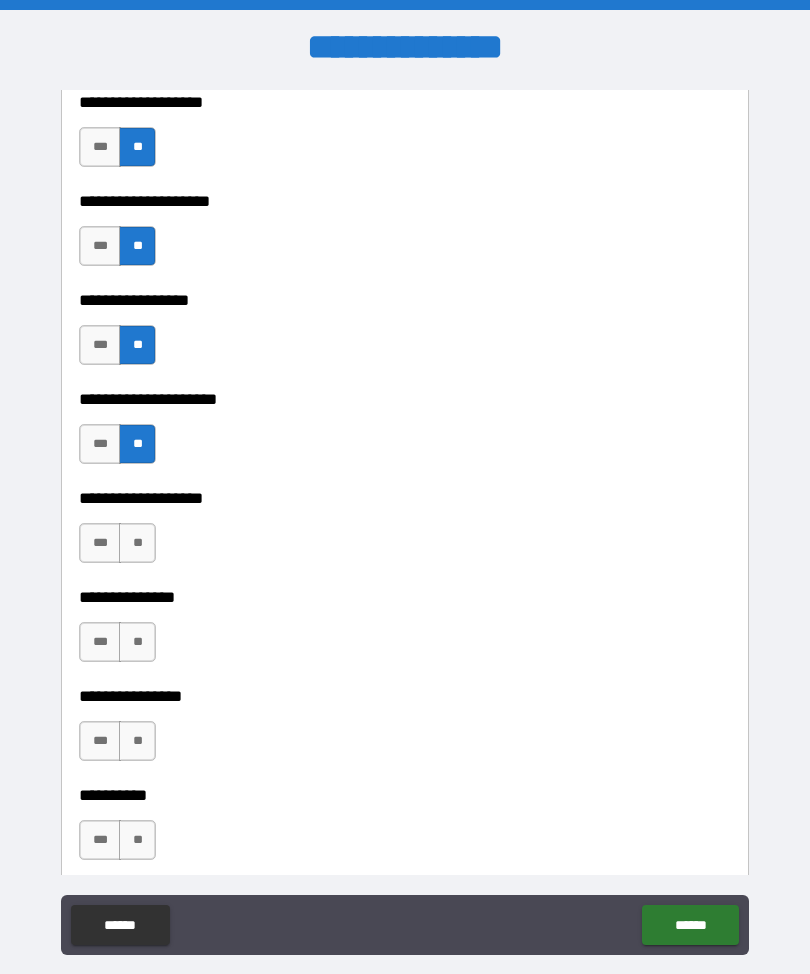 scroll, scrollTop: 8374, scrollLeft: 0, axis: vertical 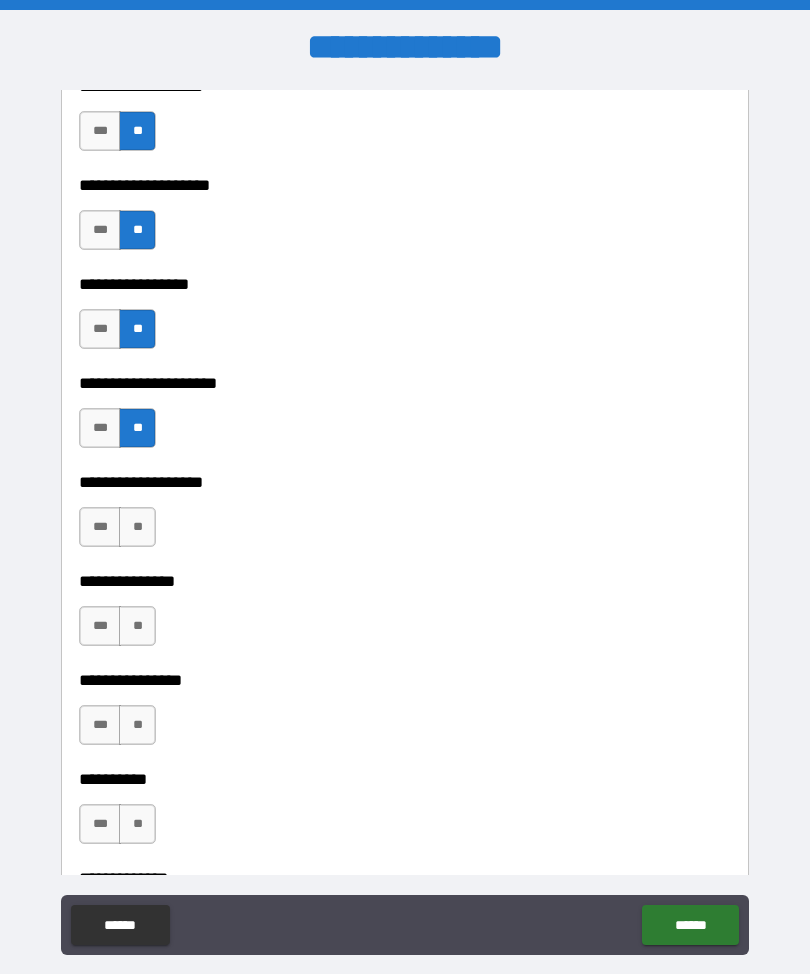 click on "**" at bounding box center (137, 527) 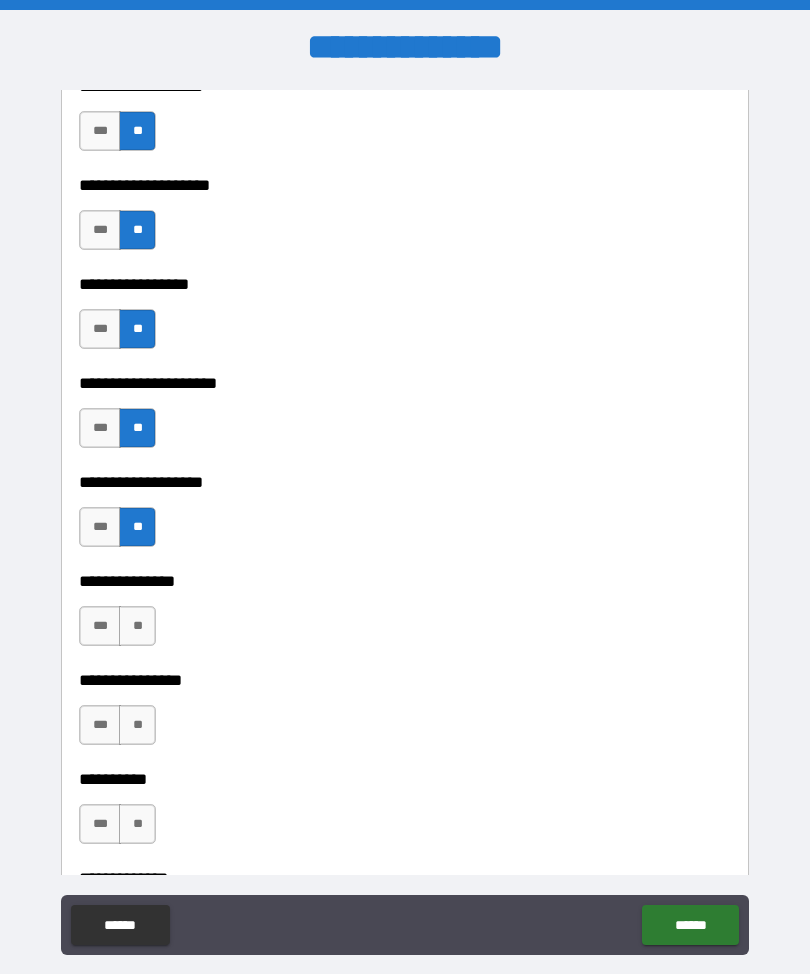 click on "**" at bounding box center [137, 626] 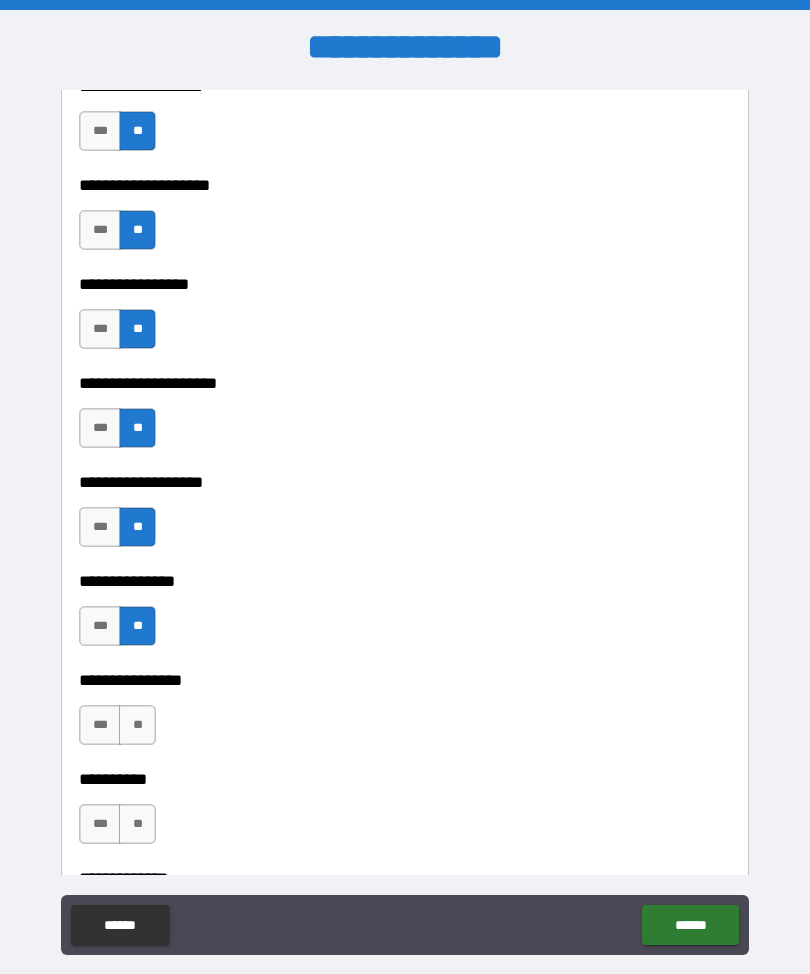 click on "**" at bounding box center [137, 626] 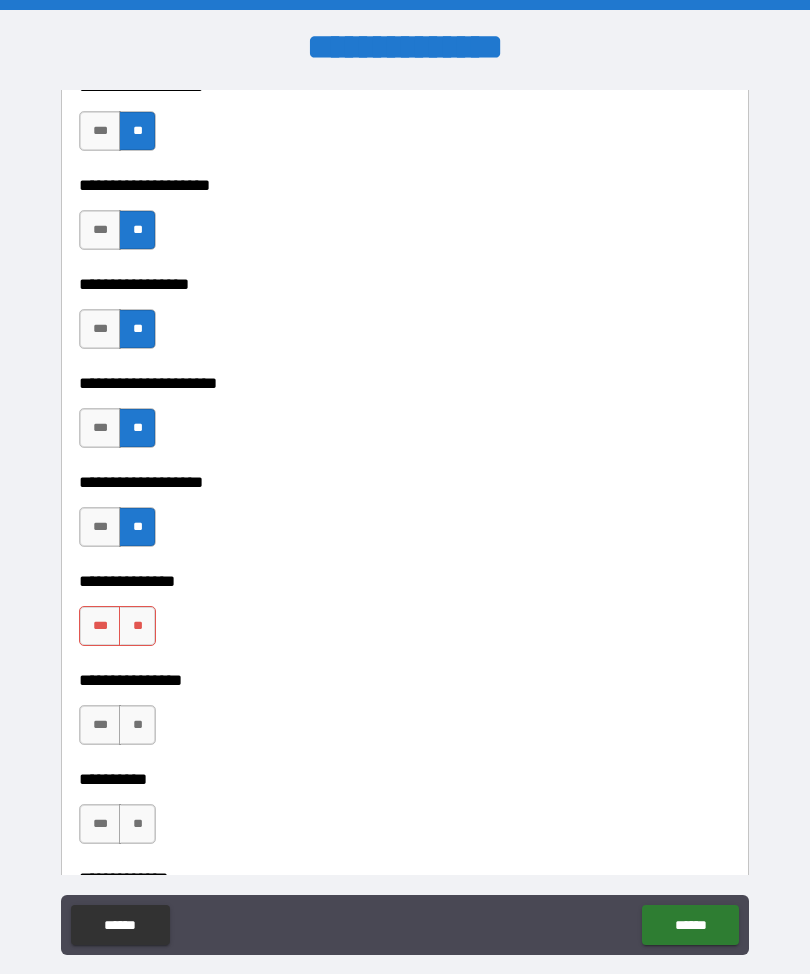 click on "**" at bounding box center [137, 626] 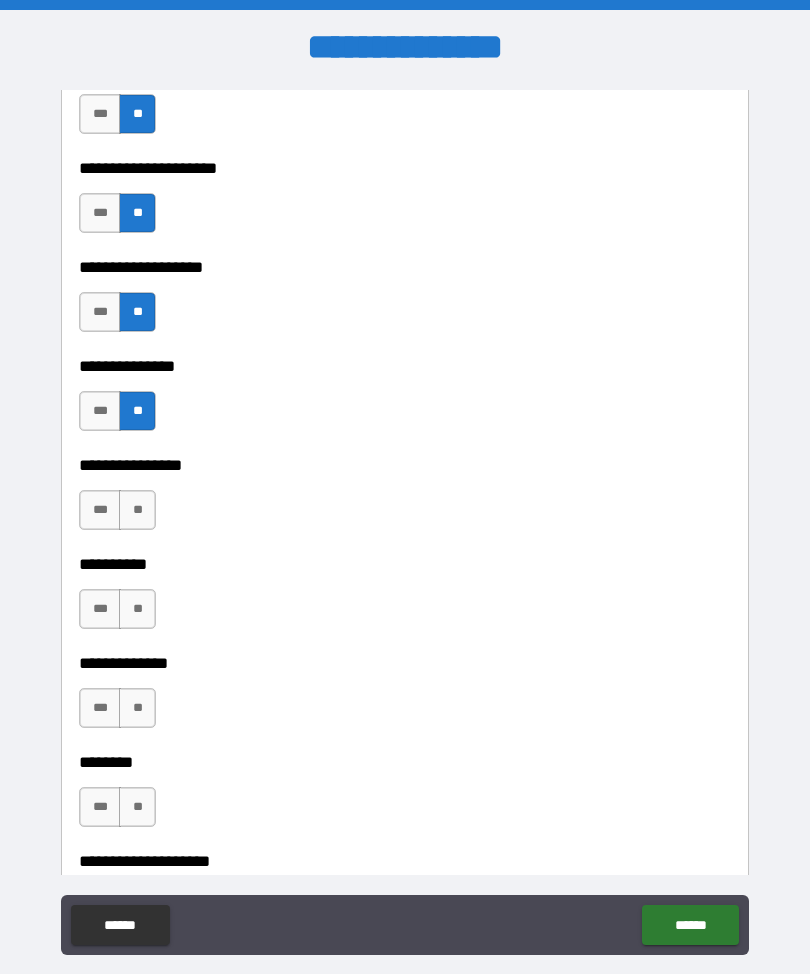 scroll, scrollTop: 8603, scrollLeft: 0, axis: vertical 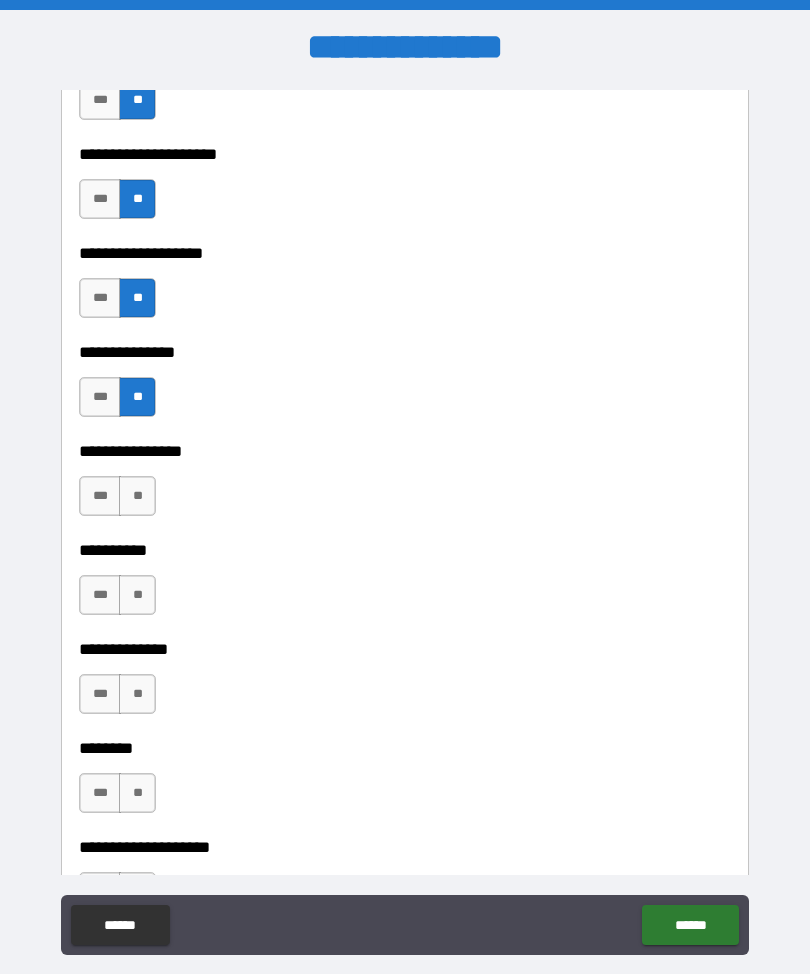 click on "**" at bounding box center [137, 496] 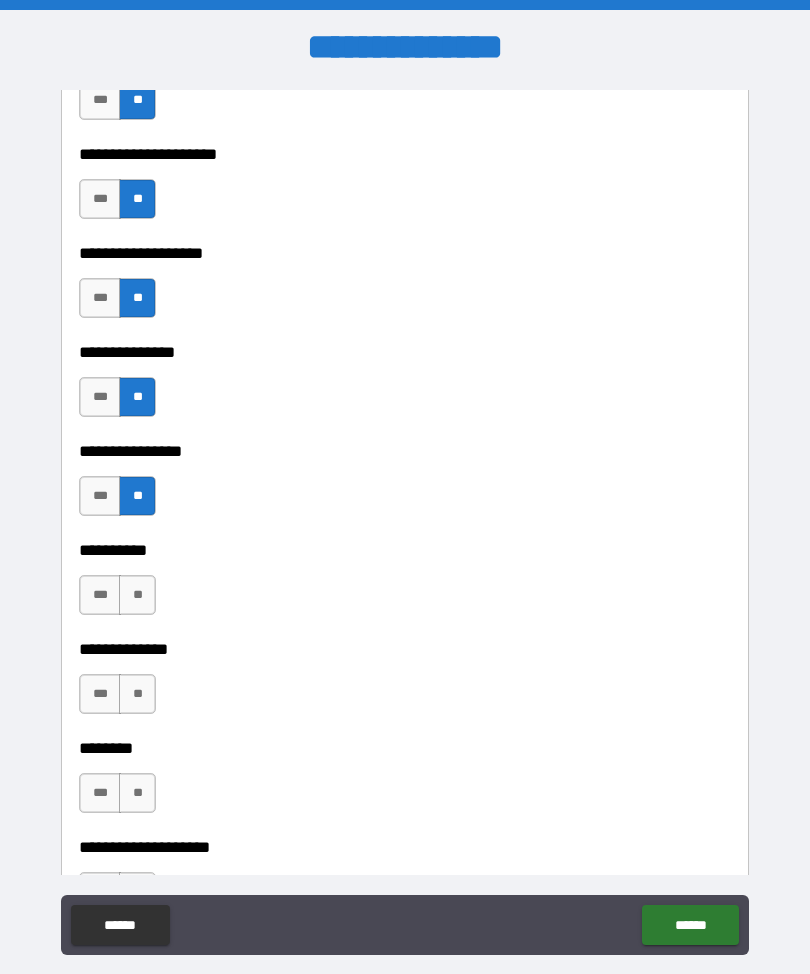 click on "**" at bounding box center [137, 595] 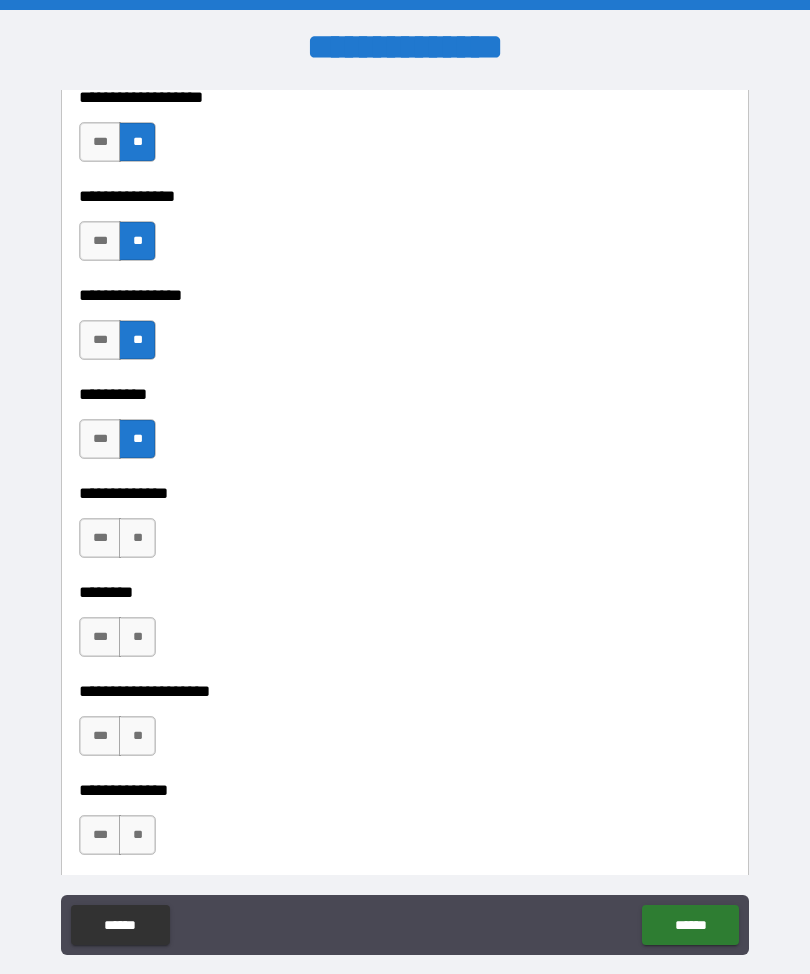 scroll, scrollTop: 8776, scrollLeft: 0, axis: vertical 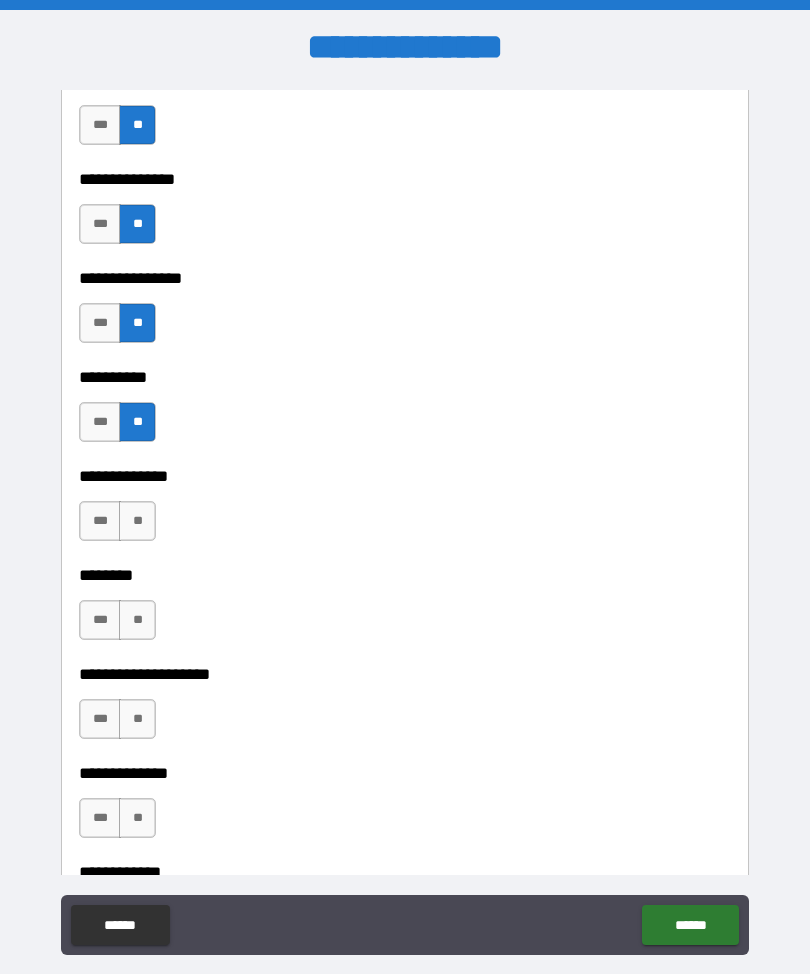 click on "**" at bounding box center [137, 521] 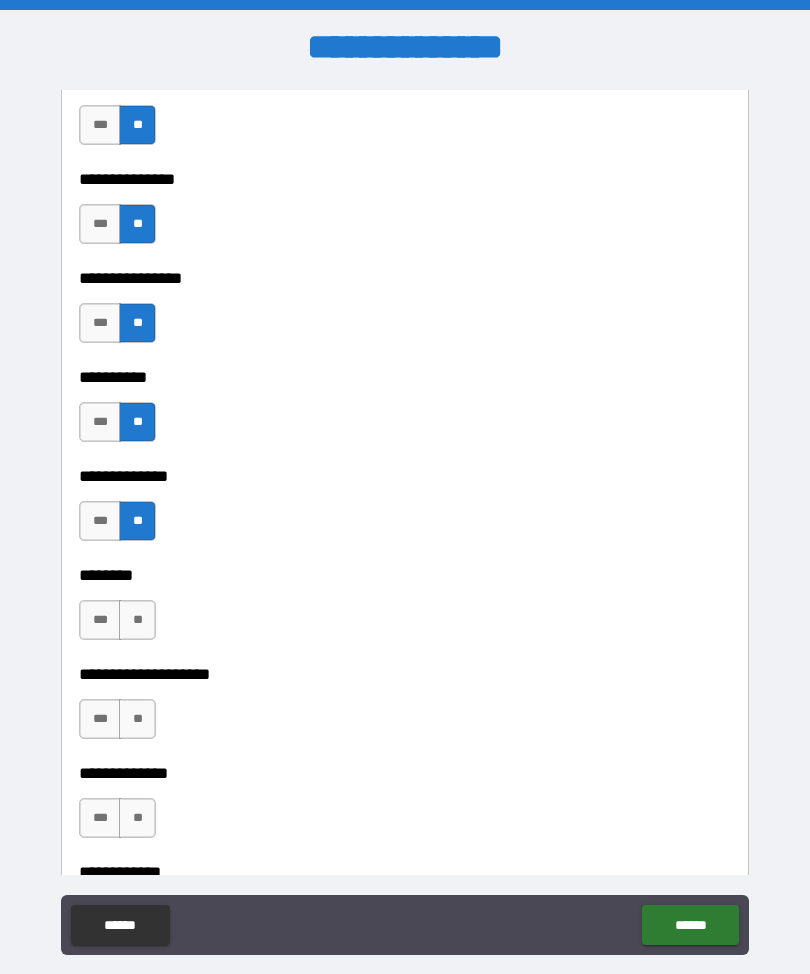 click on "**" at bounding box center [137, 620] 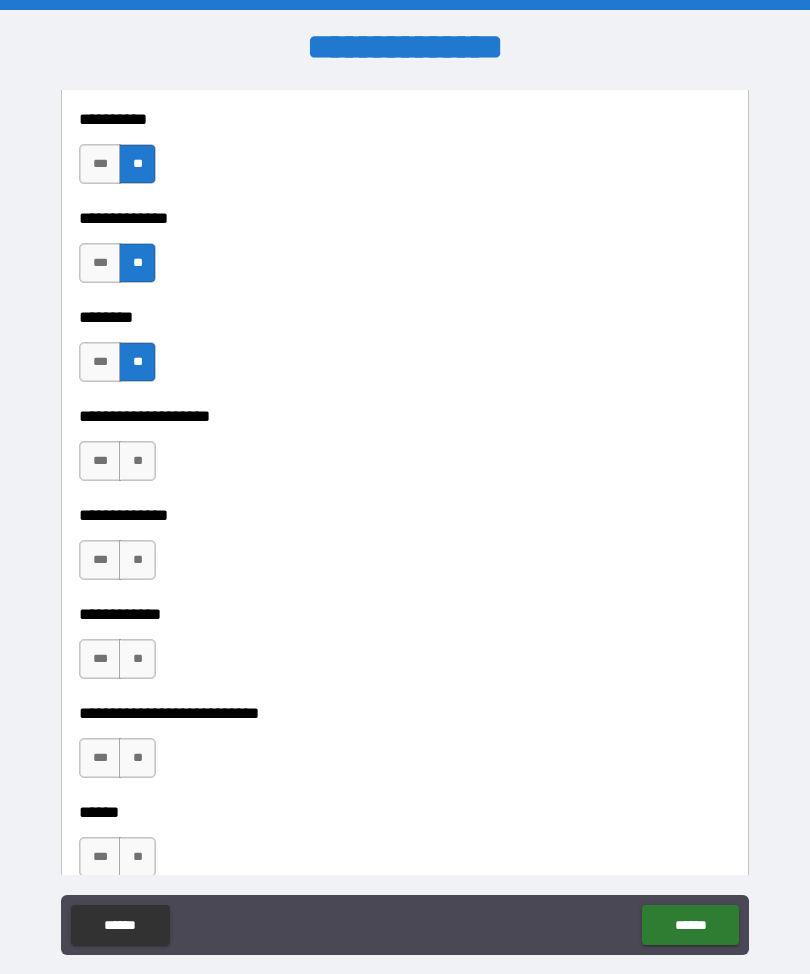scroll, scrollTop: 9038, scrollLeft: 0, axis: vertical 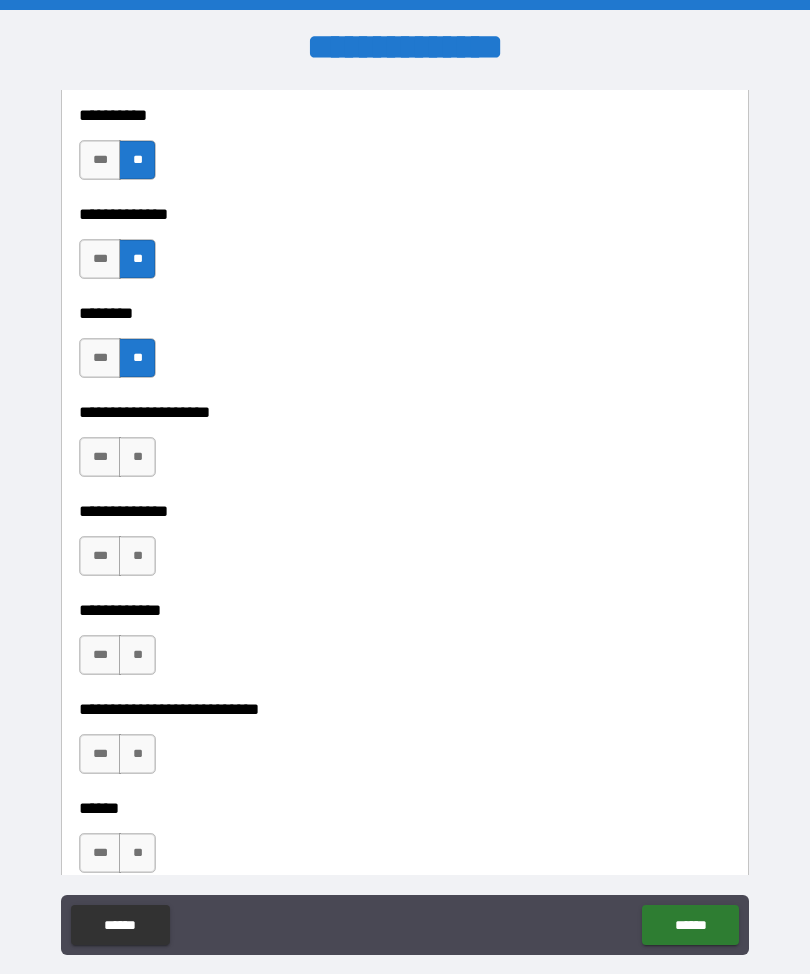 click on "**" at bounding box center (137, 457) 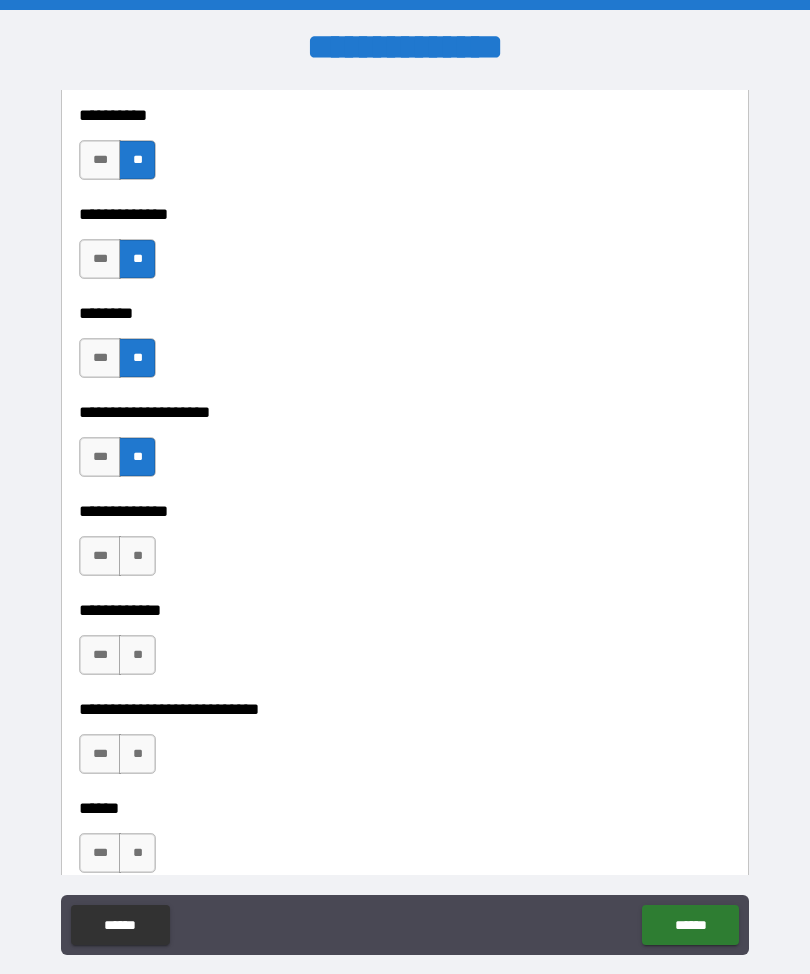 click on "**" at bounding box center (137, 556) 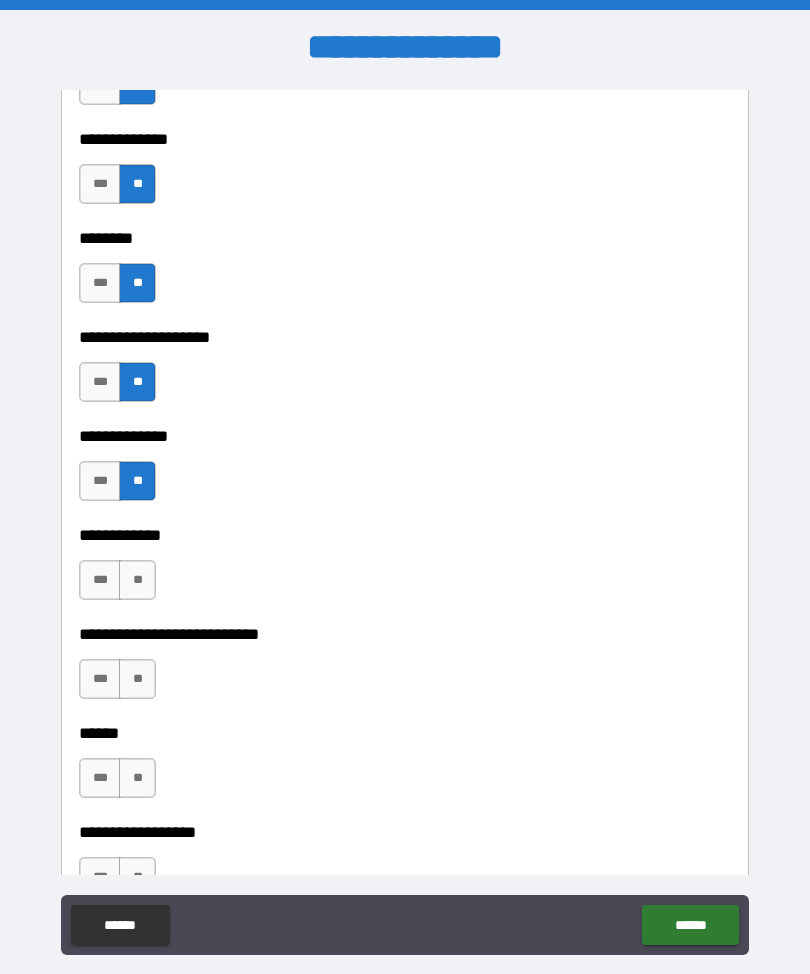 scroll, scrollTop: 9186, scrollLeft: 0, axis: vertical 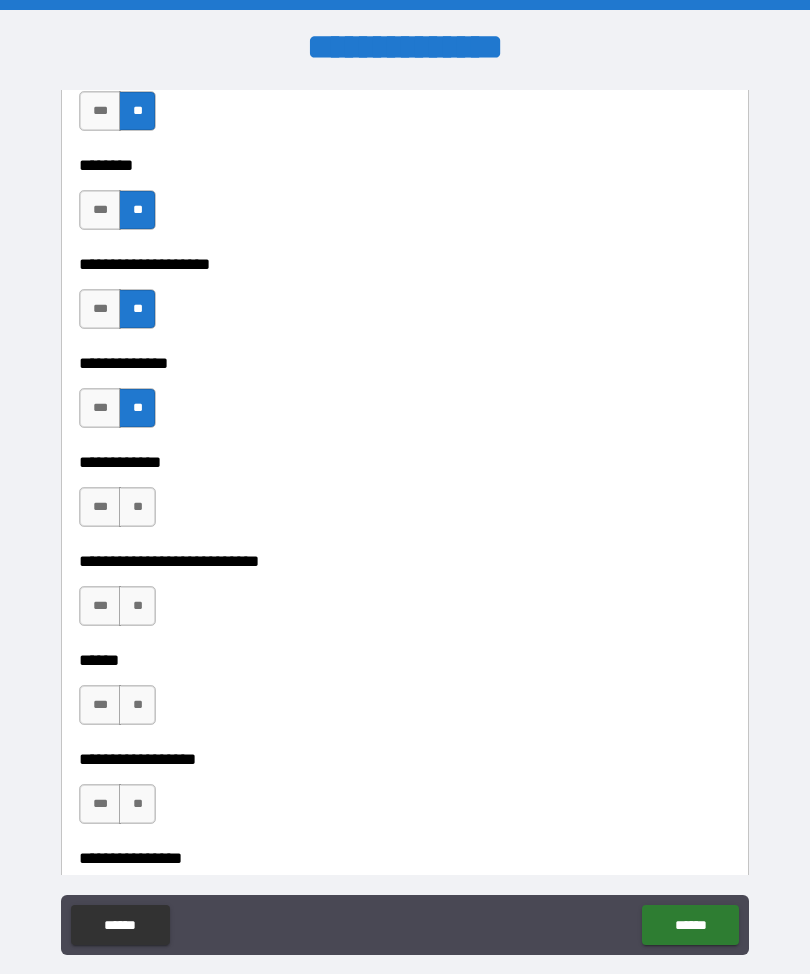 click on "**" at bounding box center [137, 507] 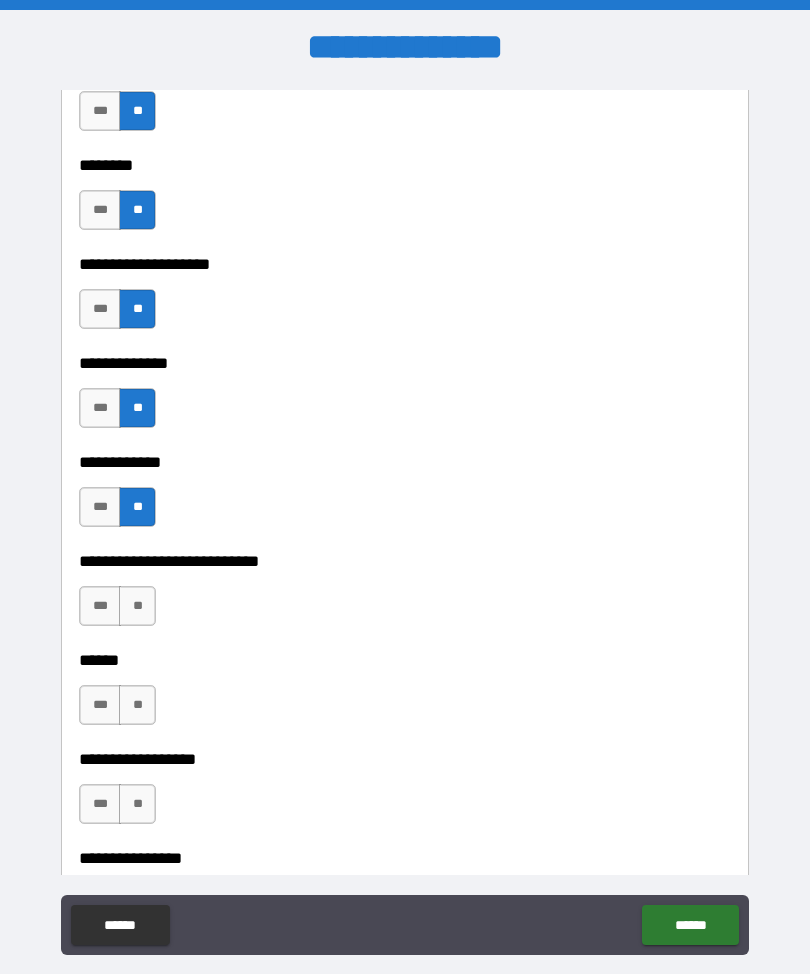 click on "**" at bounding box center [137, 606] 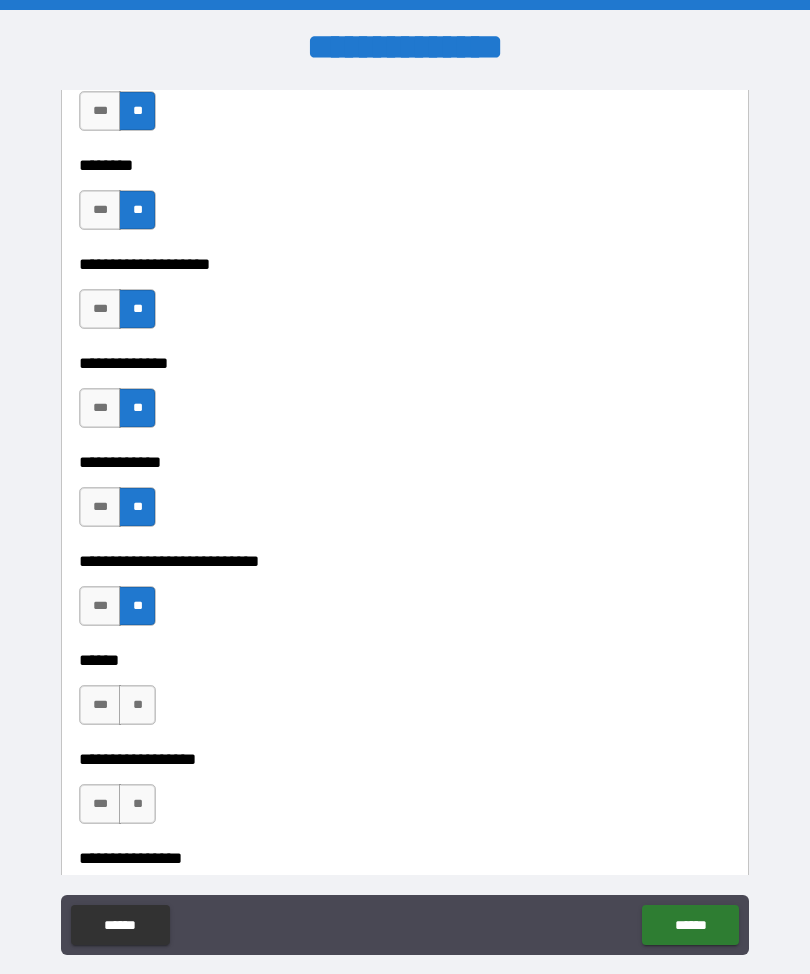 click on "**" at bounding box center [137, 705] 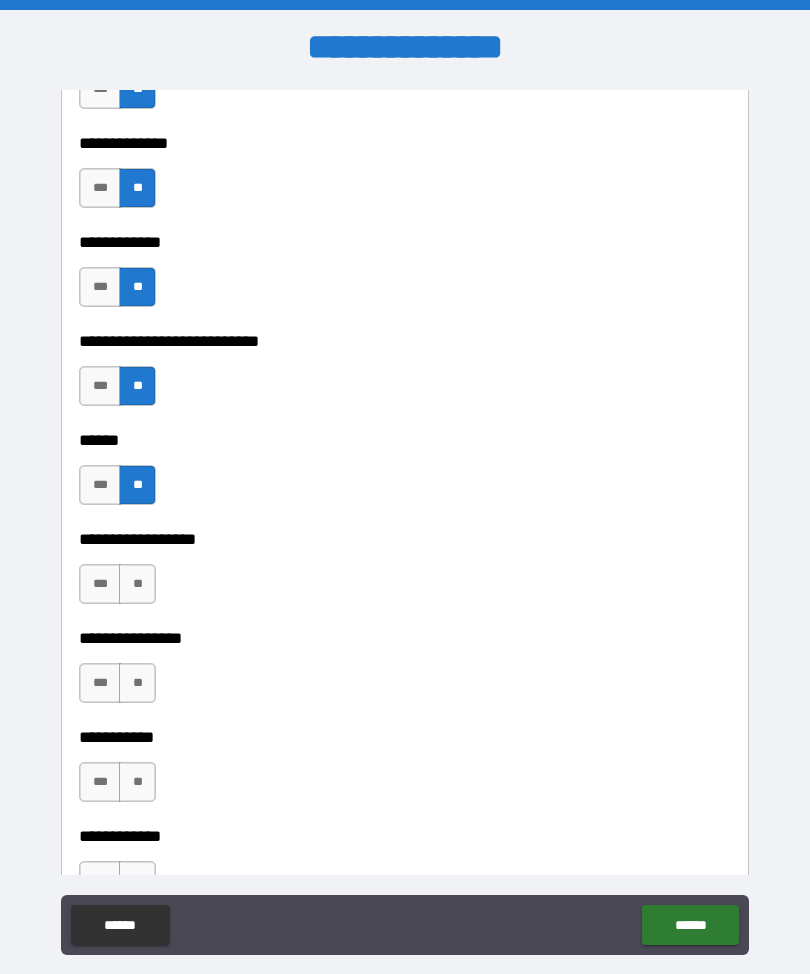 scroll, scrollTop: 9420, scrollLeft: 0, axis: vertical 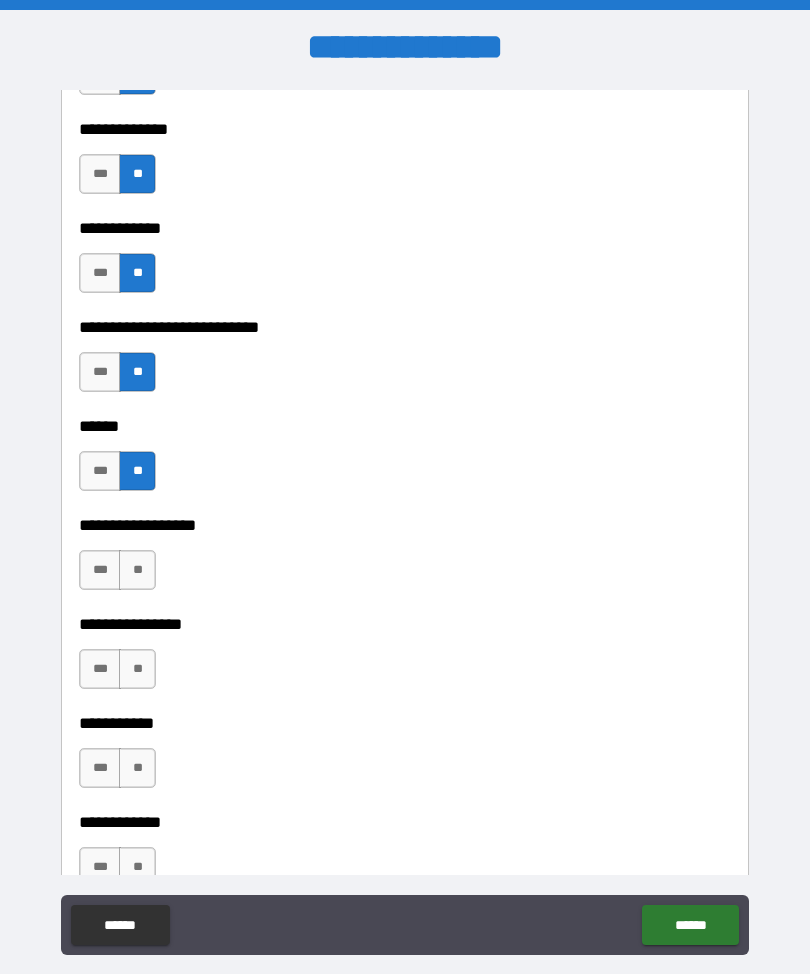 click on "**" at bounding box center [137, 570] 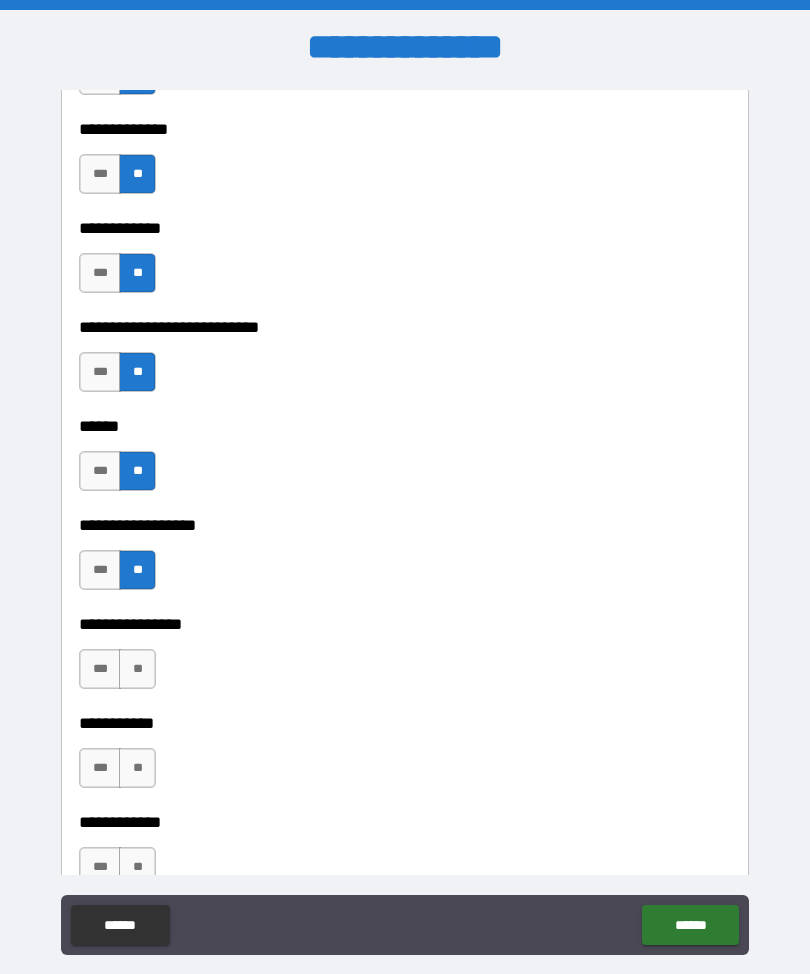 click on "**" at bounding box center (137, 669) 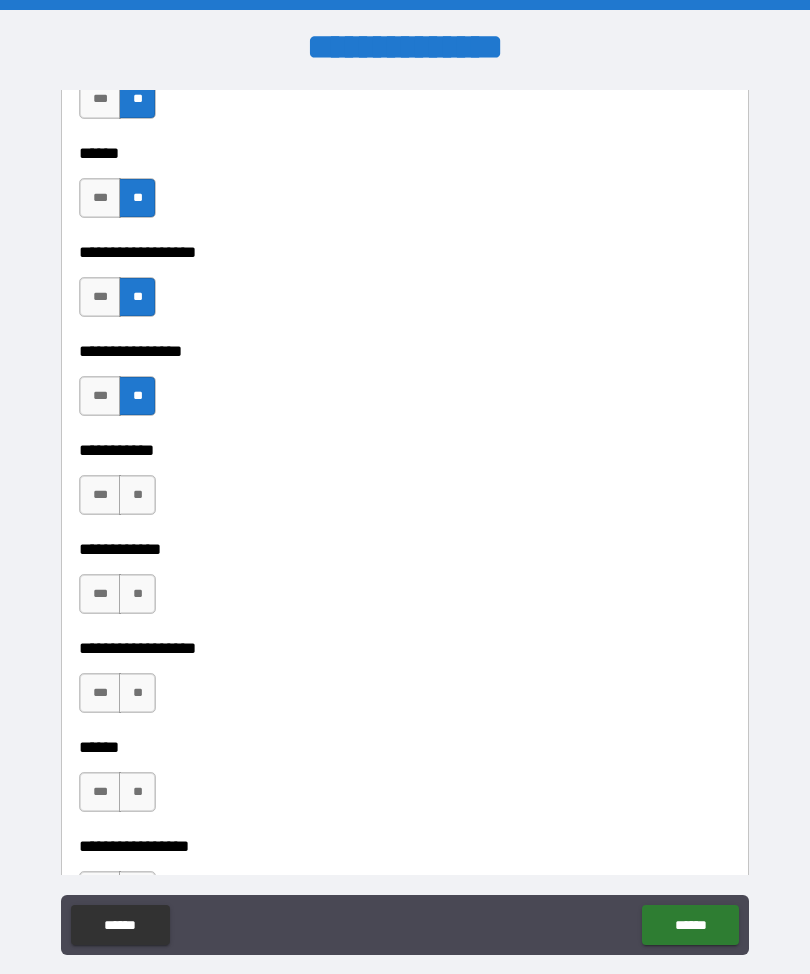 scroll, scrollTop: 9692, scrollLeft: 0, axis: vertical 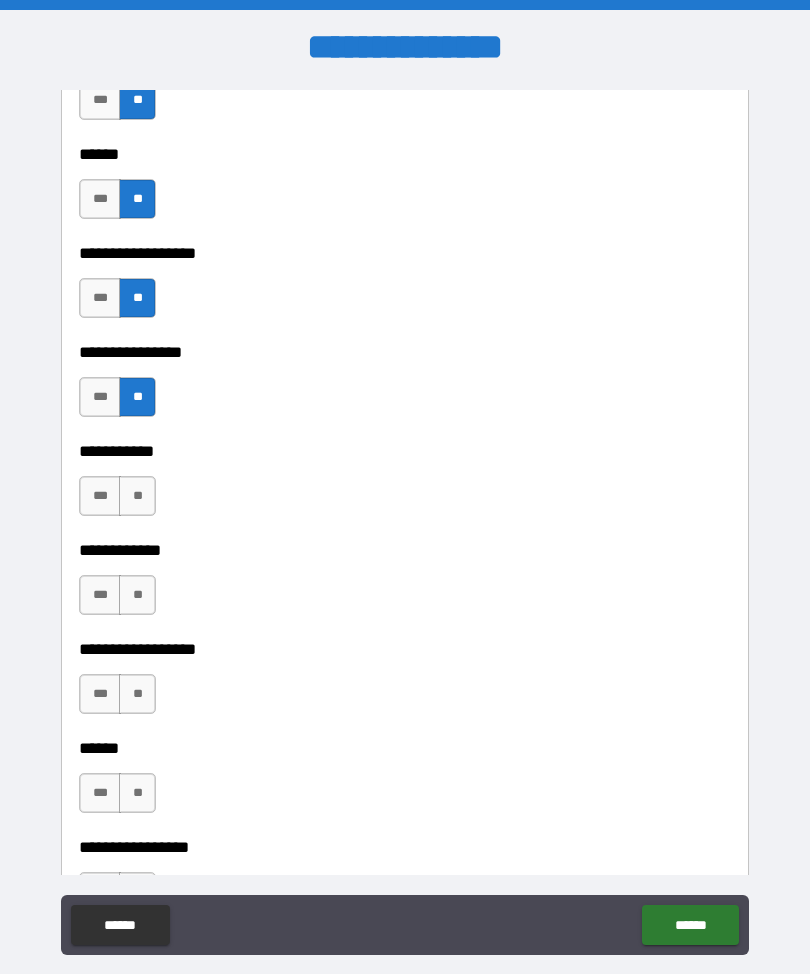 click on "**" at bounding box center [137, 496] 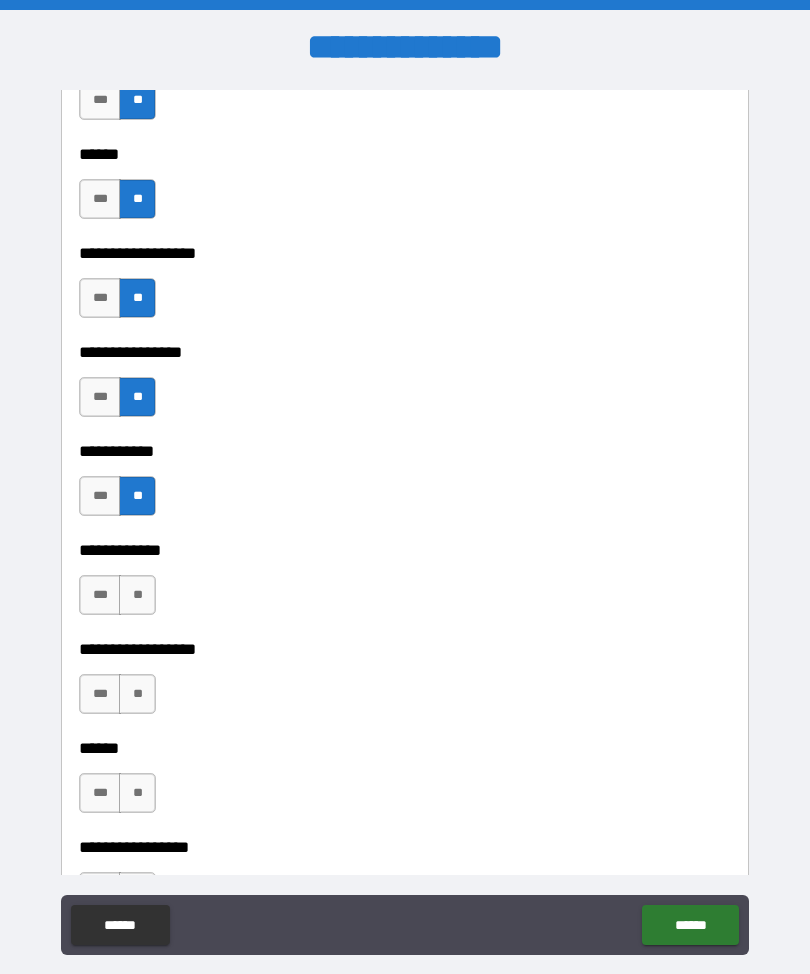 click on "**" at bounding box center (137, 595) 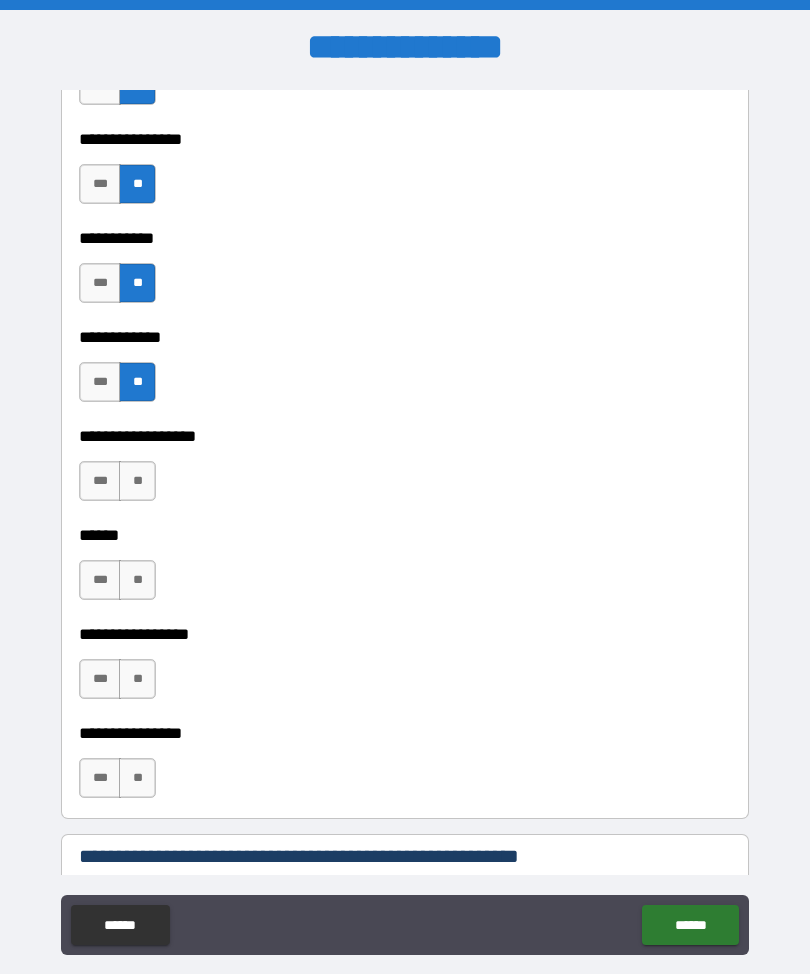 scroll, scrollTop: 9907, scrollLeft: 0, axis: vertical 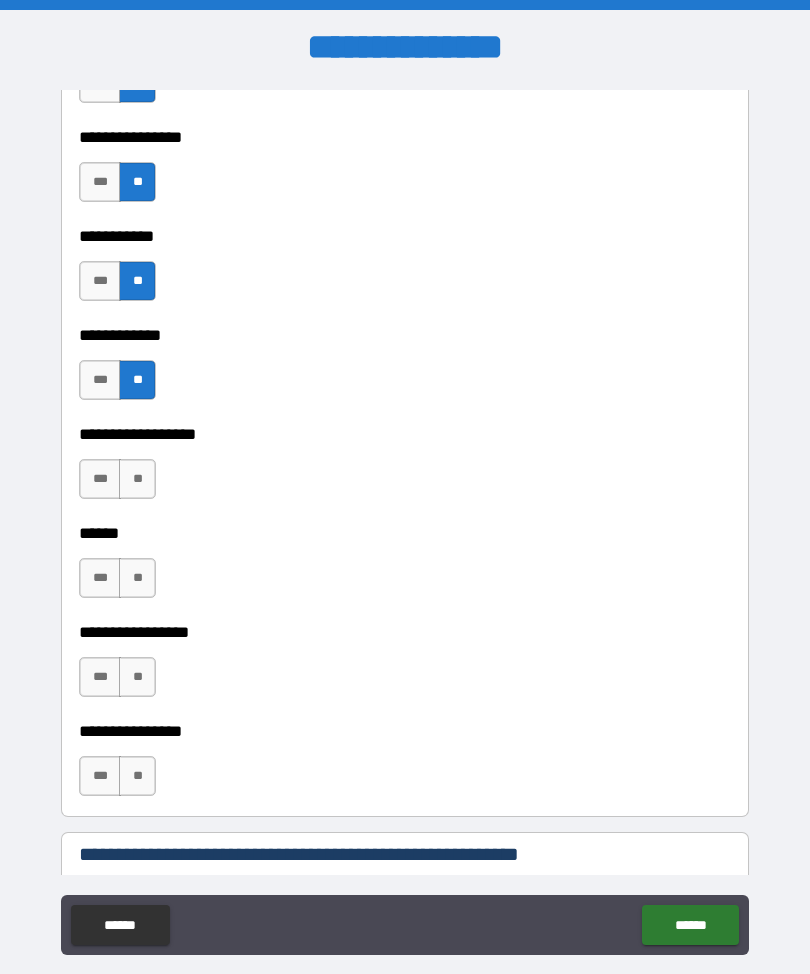 click on "**" at bounding box center [137, 479] 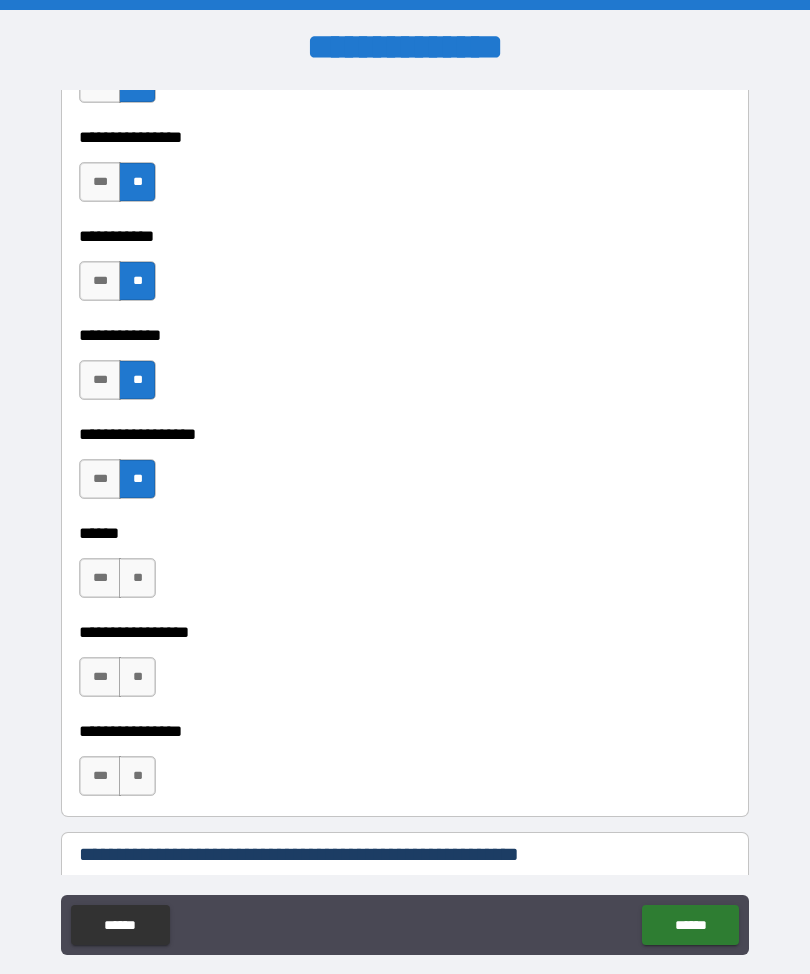 click on "**" at bounding box center (137, 578) 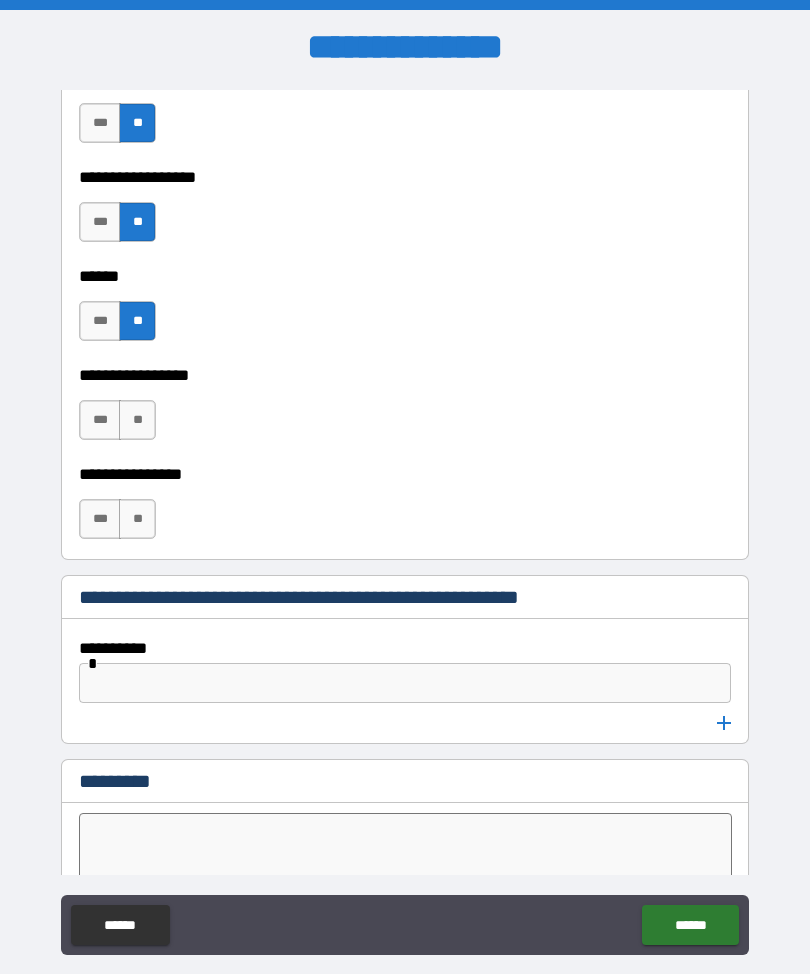 scroll, scrollTop: 10128, scrollLeft: 0, axis: vertical 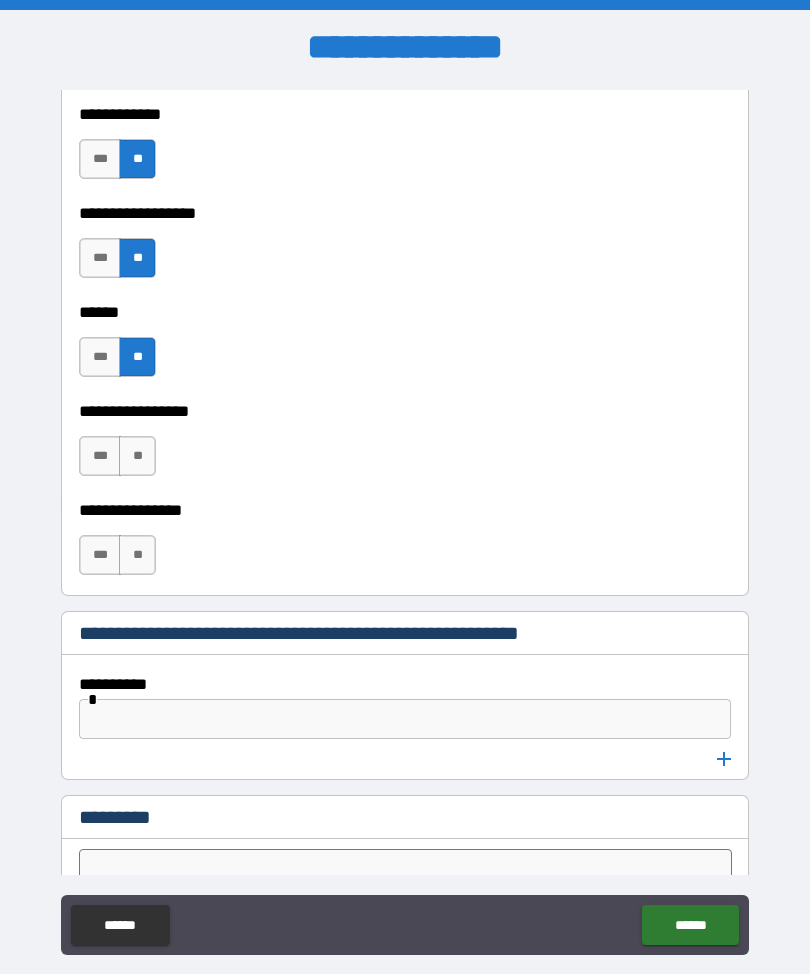 click on "**" at bounding box center [137, 456] 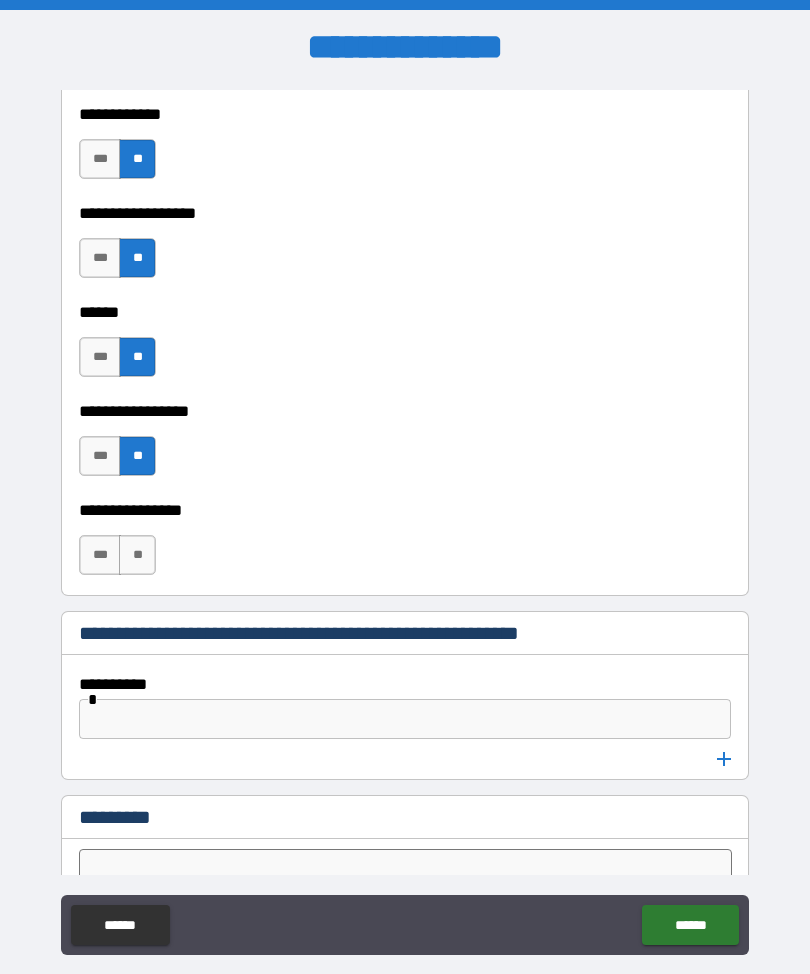 click on "**" at bounding box center [137, 555] 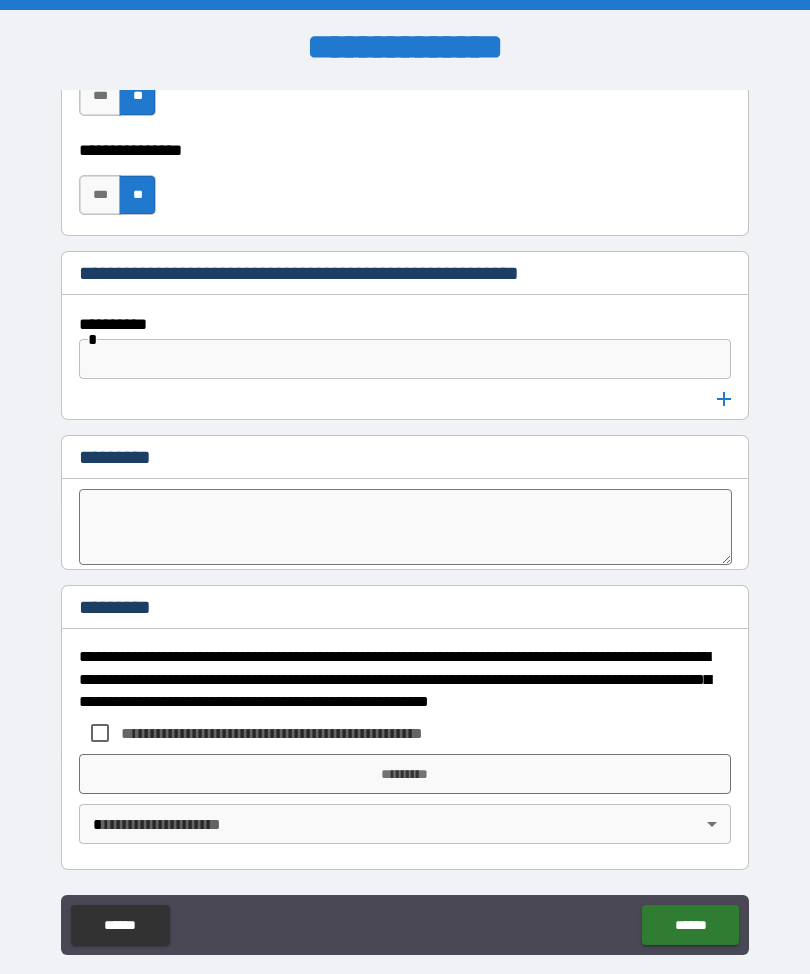 scroll, scrollTop: 10488, scrollLeft: 0, axis: vertical 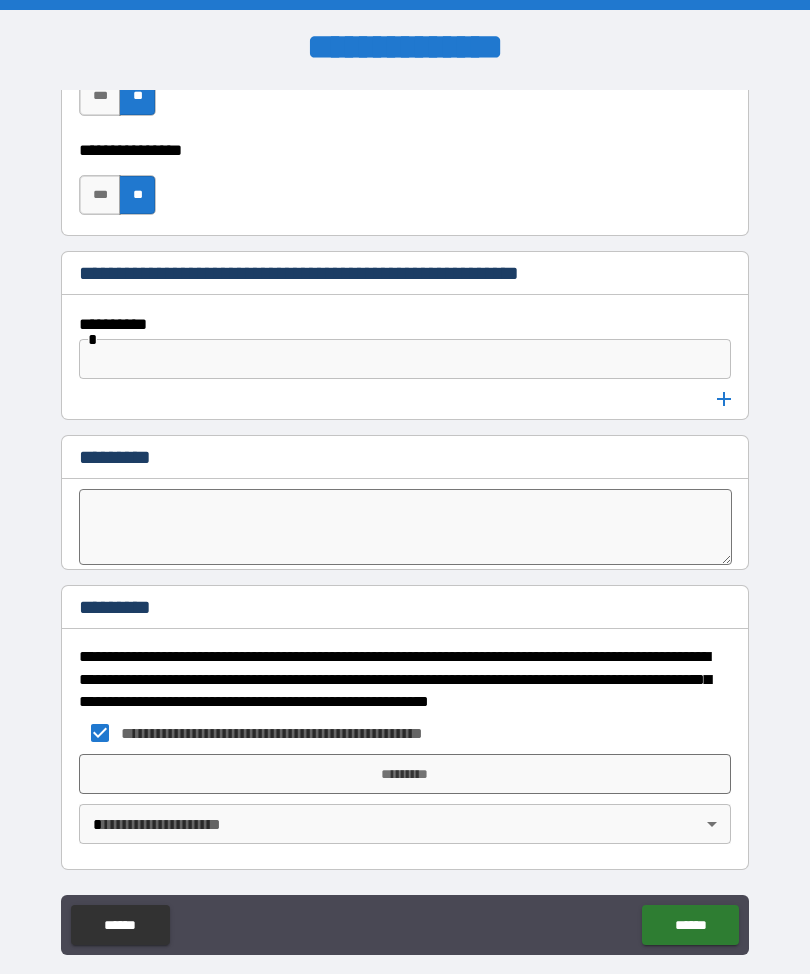 click on "*********" at bounding box center [405, 774] 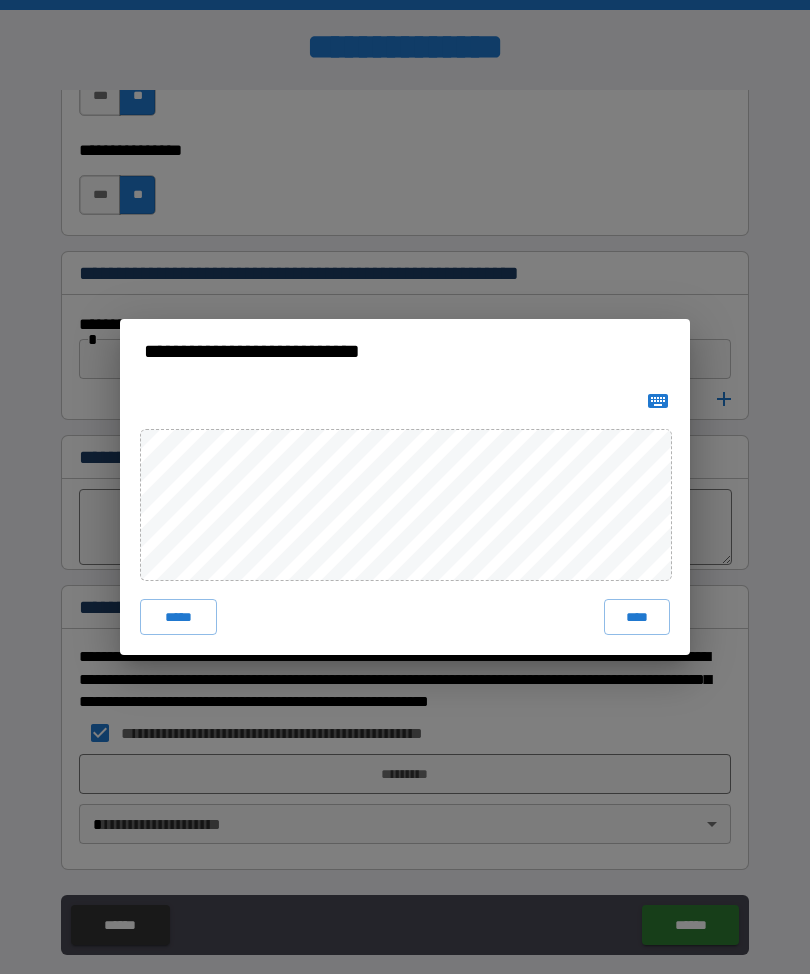 click on "****" at bounding box center (637, 617) 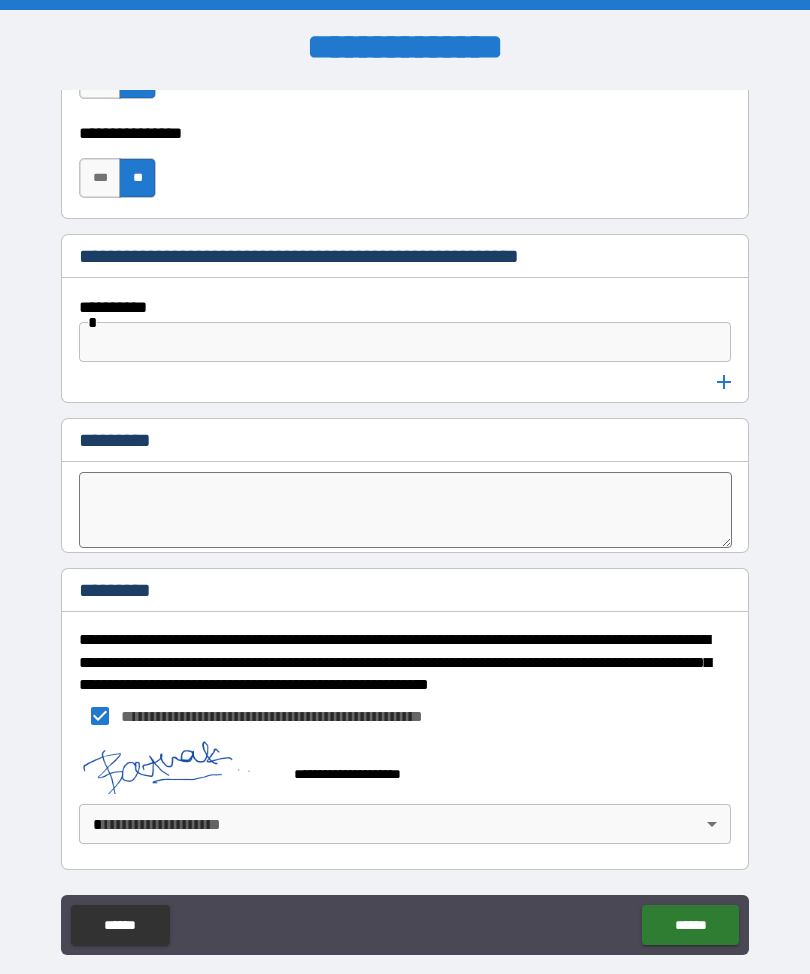 scroll, scrollTop: 10505, scrollLeft: 0, axis: vertical 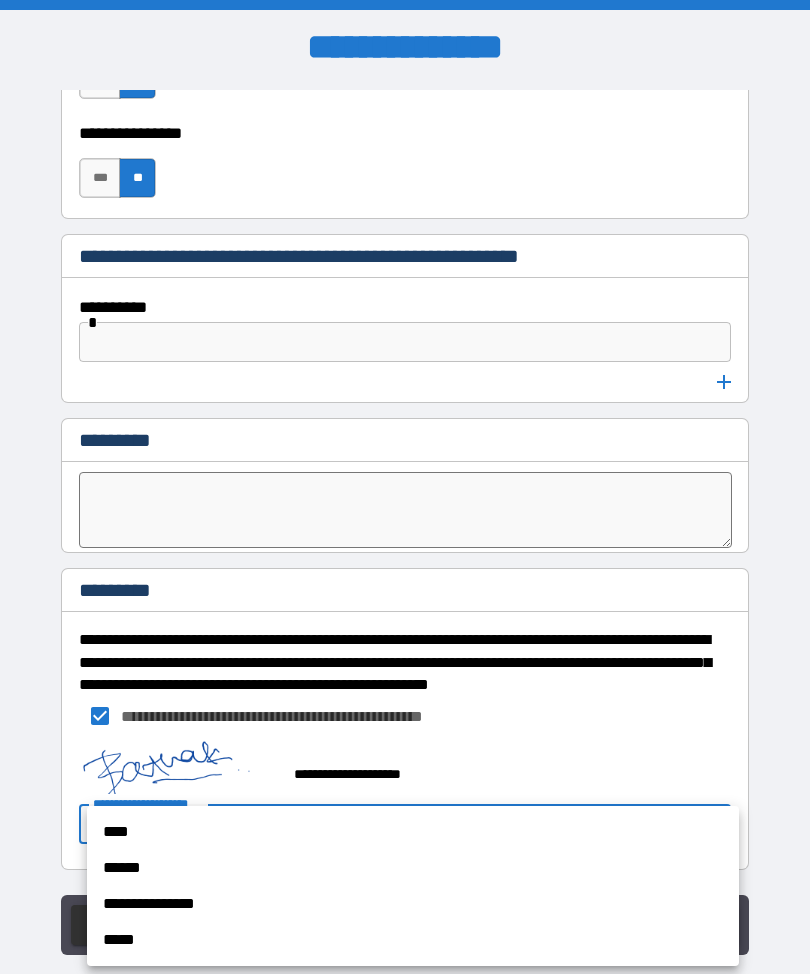 click on "****" at bounding box center (413, 832) 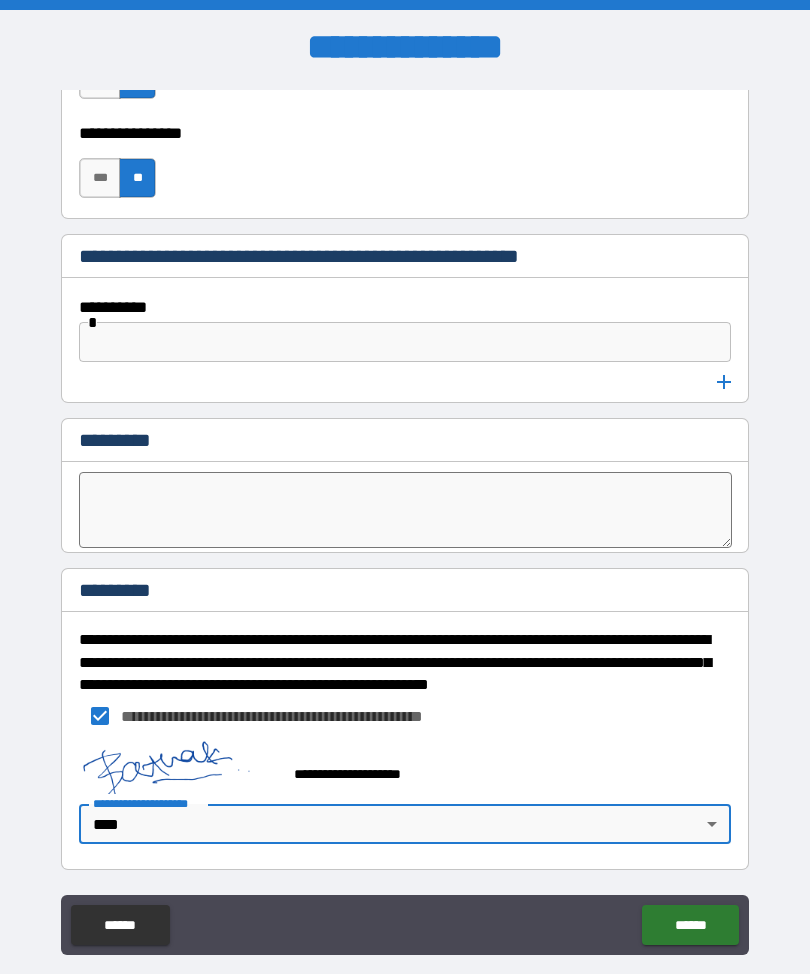 click on "******" at bounding box center (690, 925) 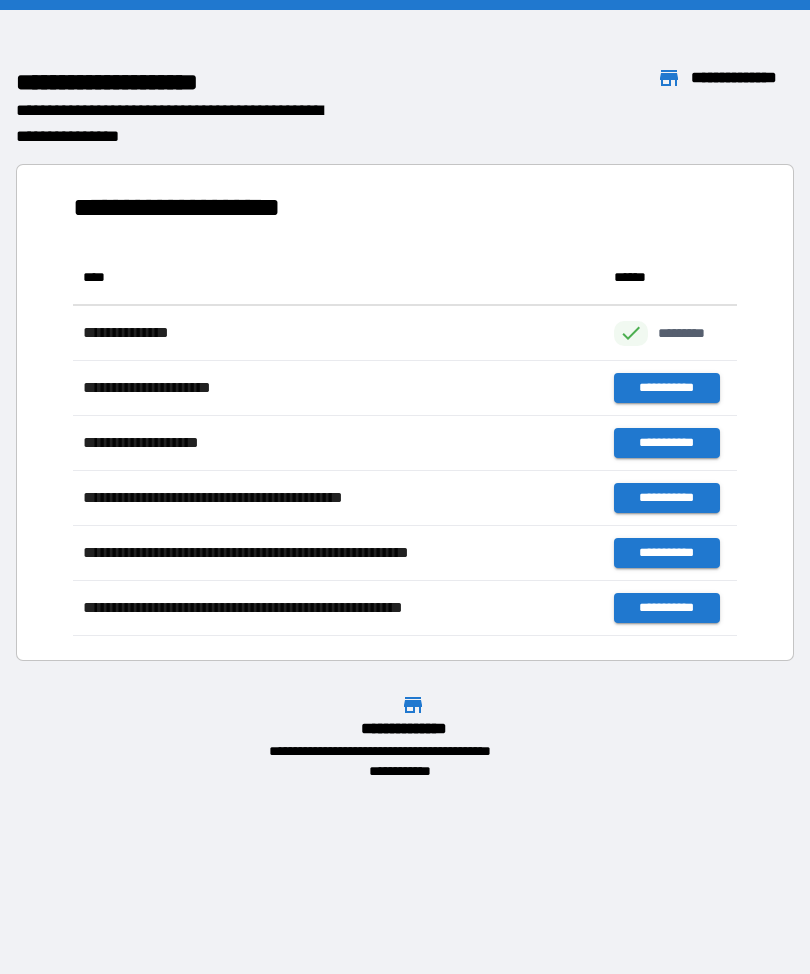 scroll, scrollTop: 1, scrollLeft: 1, axis: both 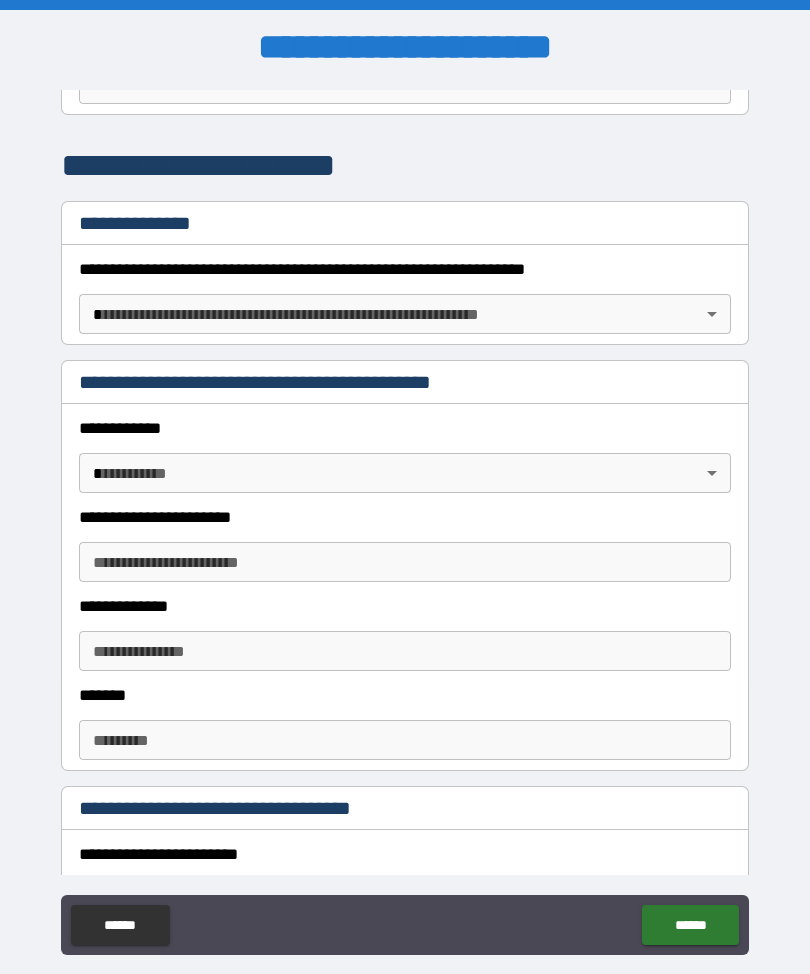 click on "**********" at bounding box center [405, 520] 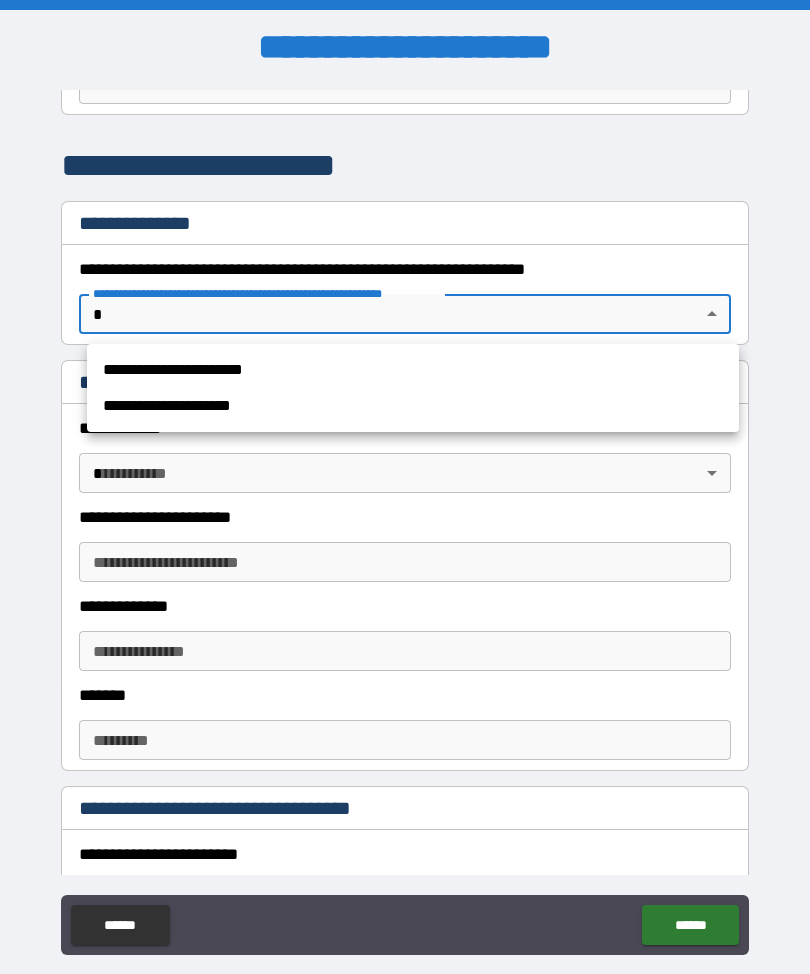 click on "**********" at bounding box center (413, 370) 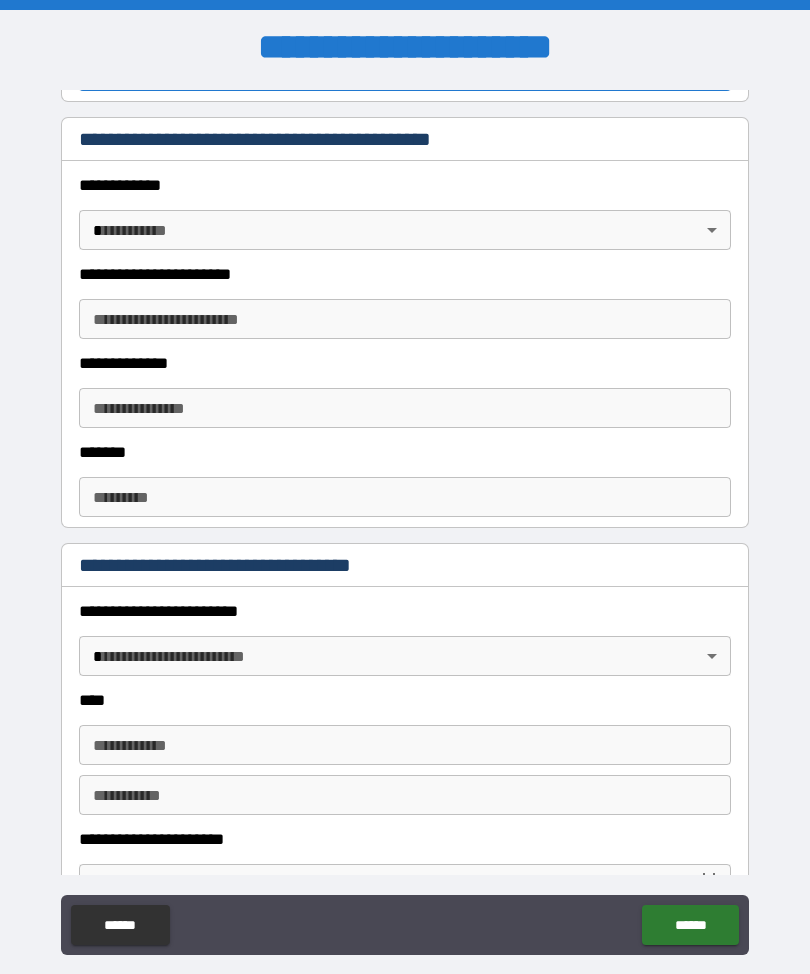 scroll, scrollTop: 463, scrollLeft: 0, axis: vertical 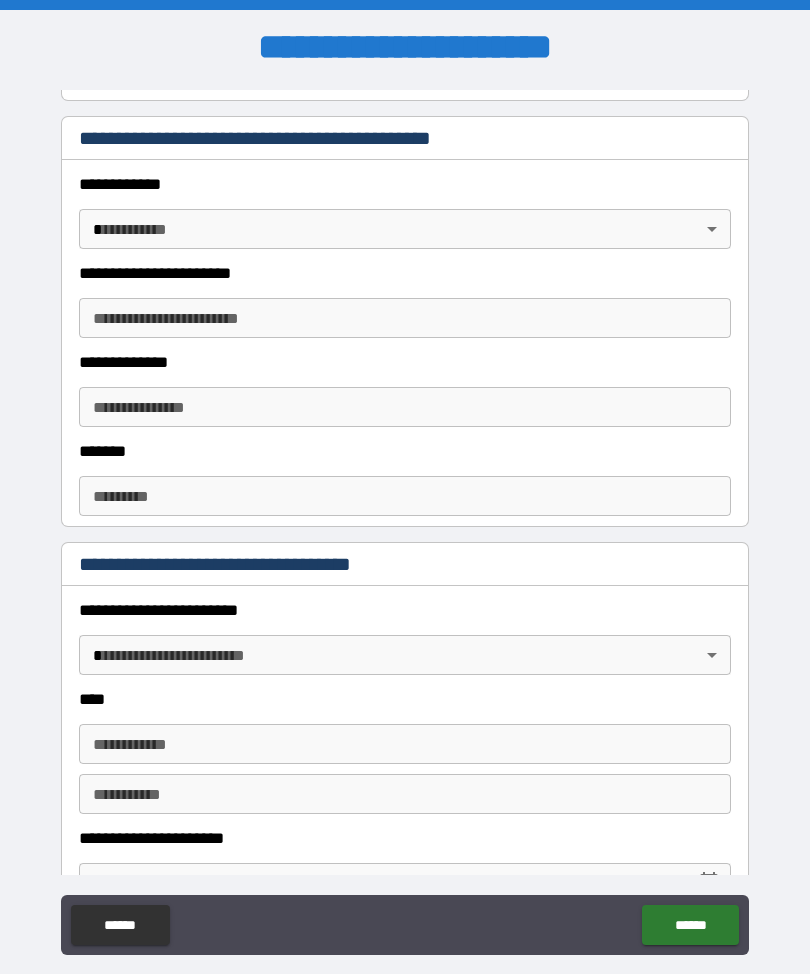 click on "**********" at bounding box center [405, 520] 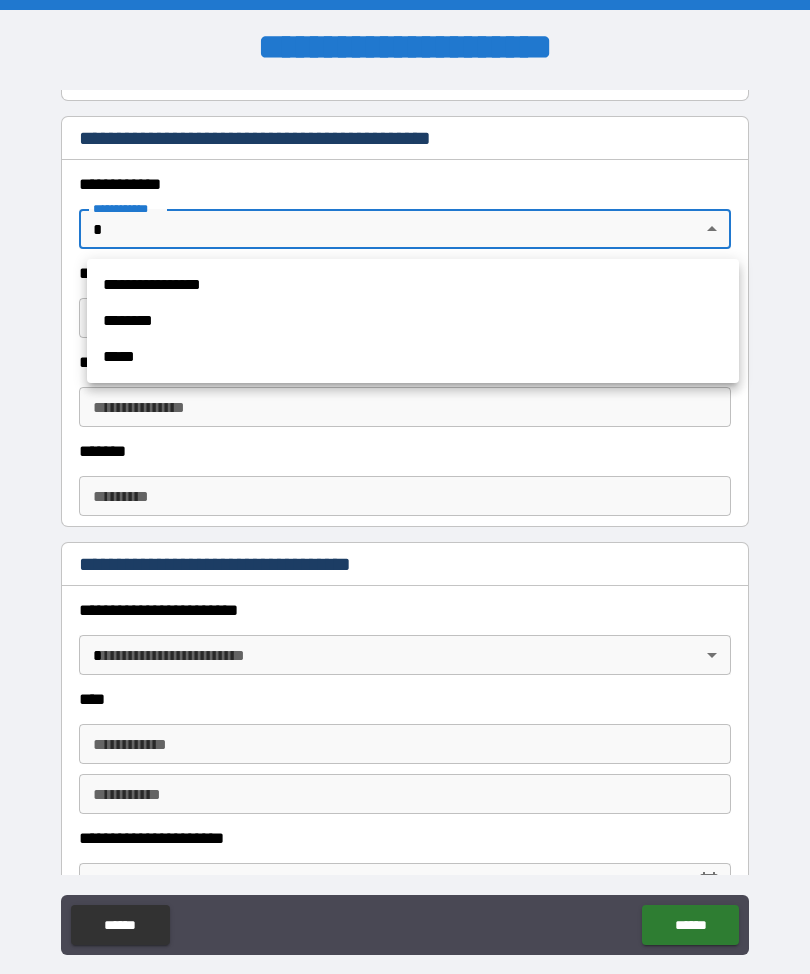 click on "**********" at bounding box center (413, 285) 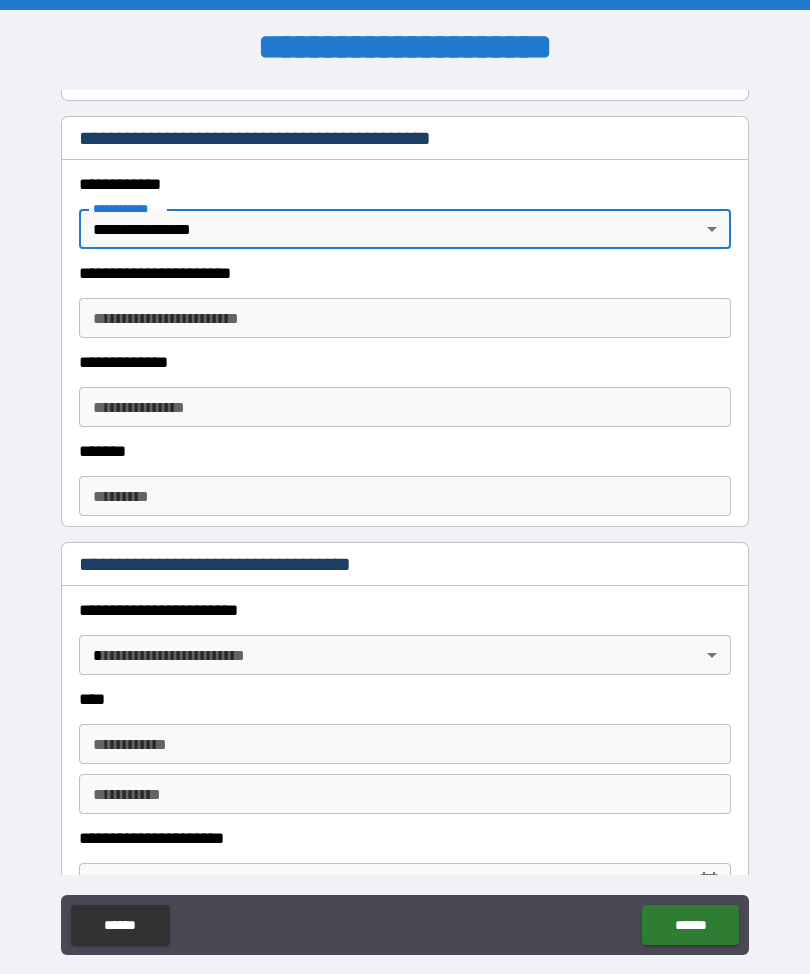 click on "**********" at bounding box center (405, 318) 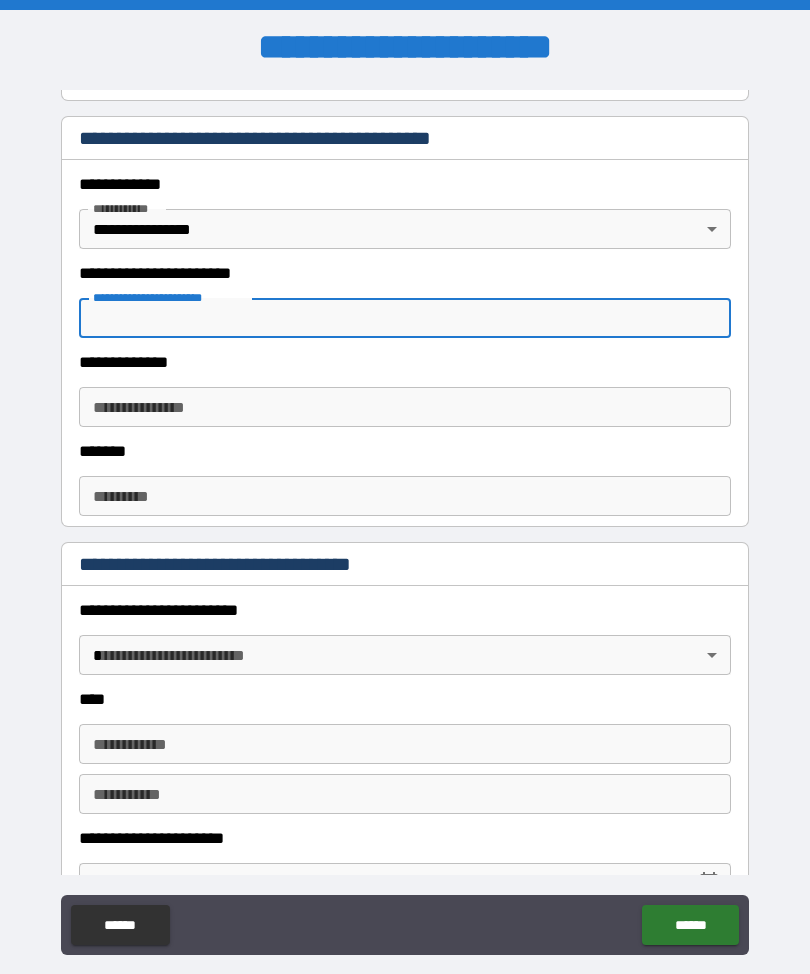type on "*" 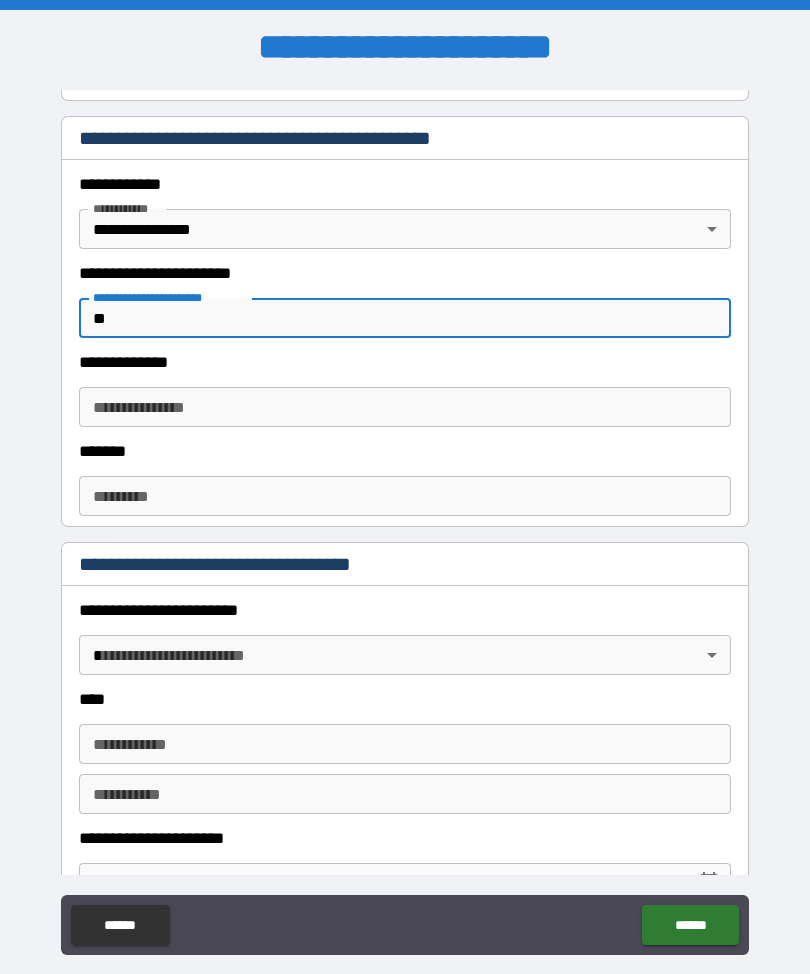 type on "*" 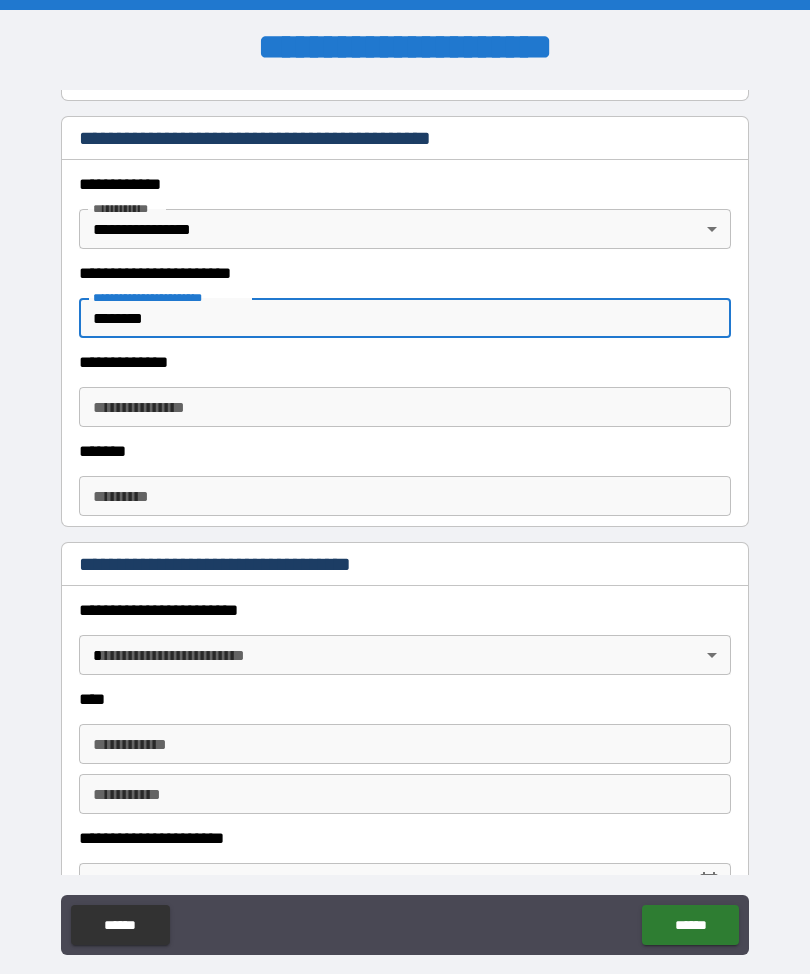 type on "********" 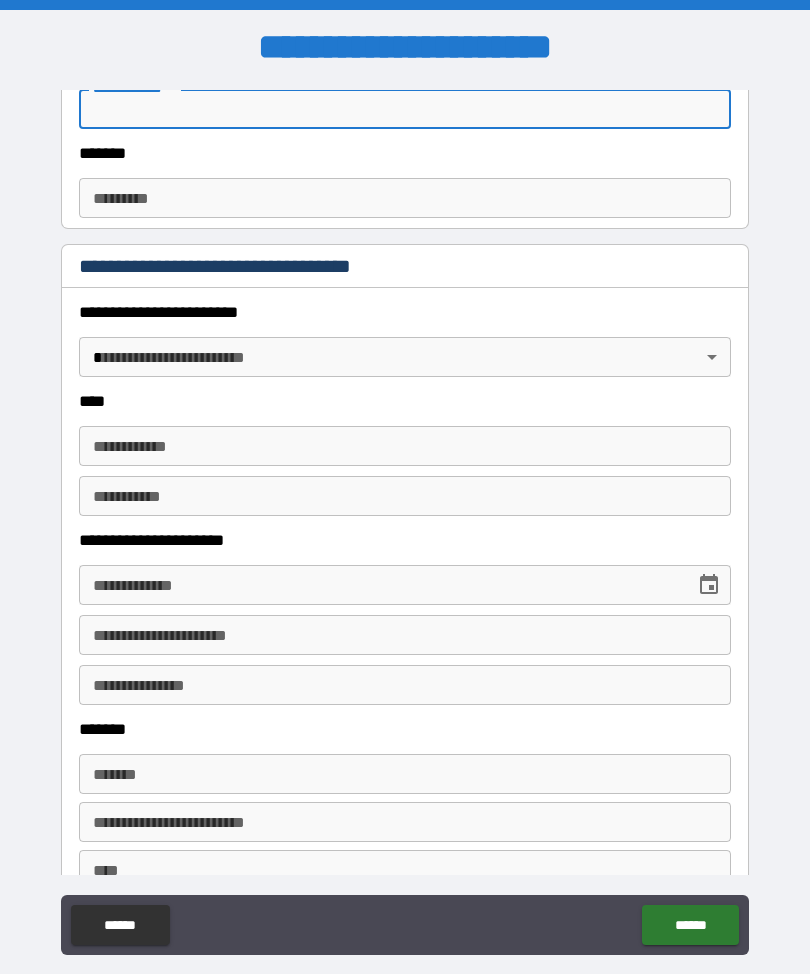 scroll, scrollTop: 767, scrollLeft: 0, axis: vertical 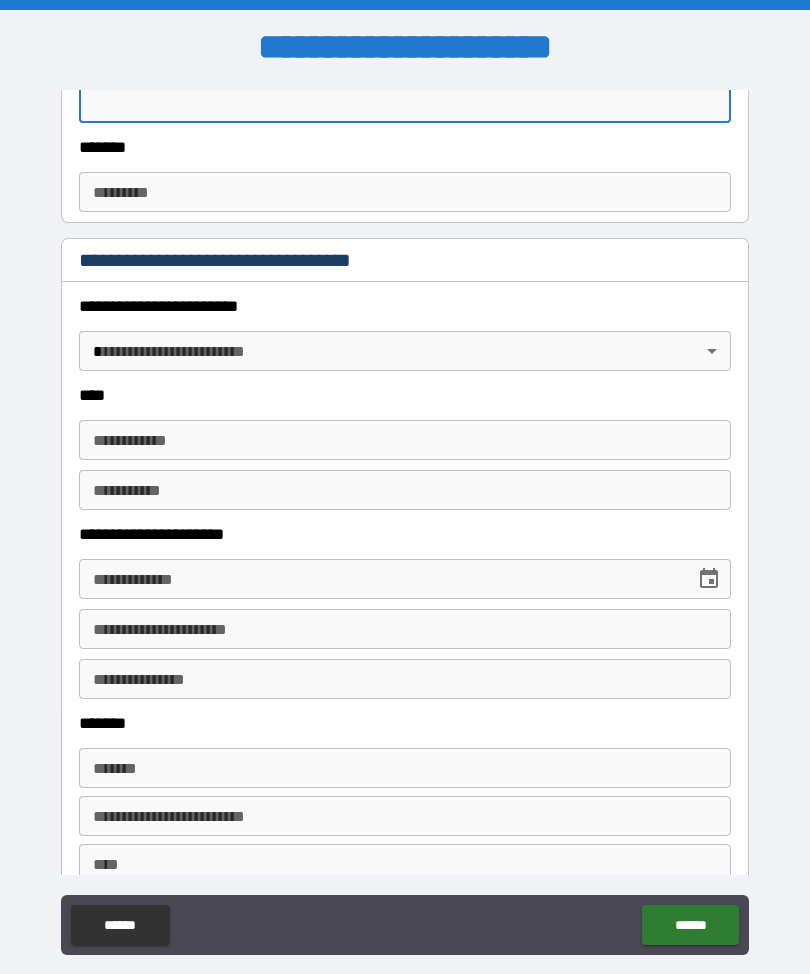 click on "**********" at bounding box center (405, 520) 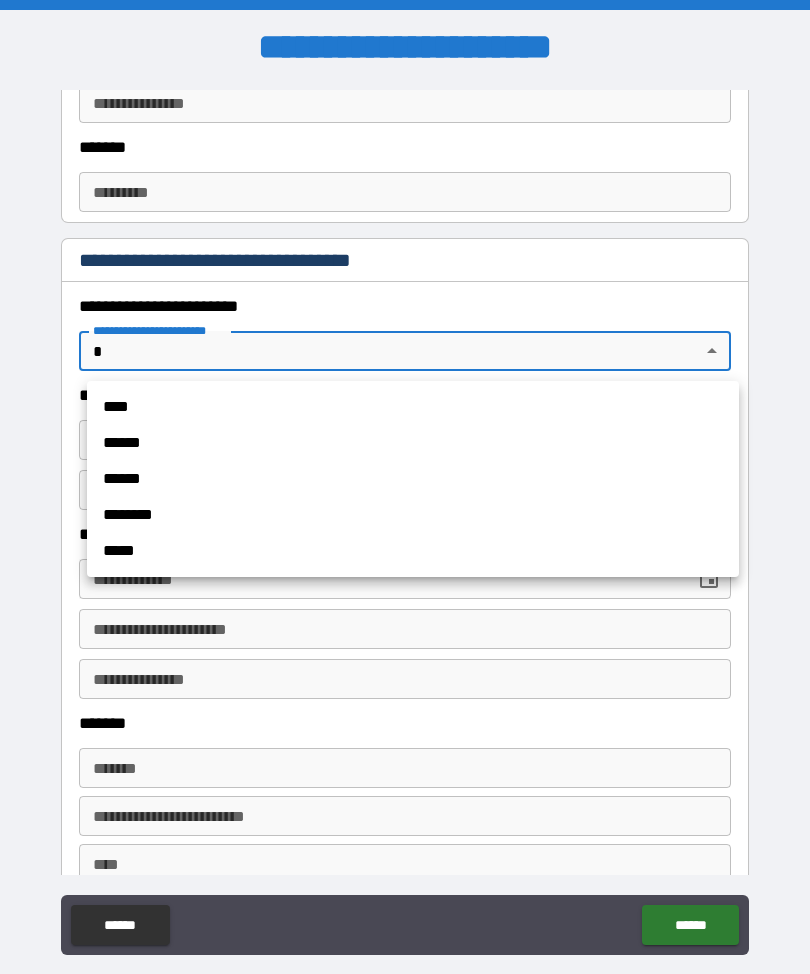 click on "****" at bounding box center (413, 407) 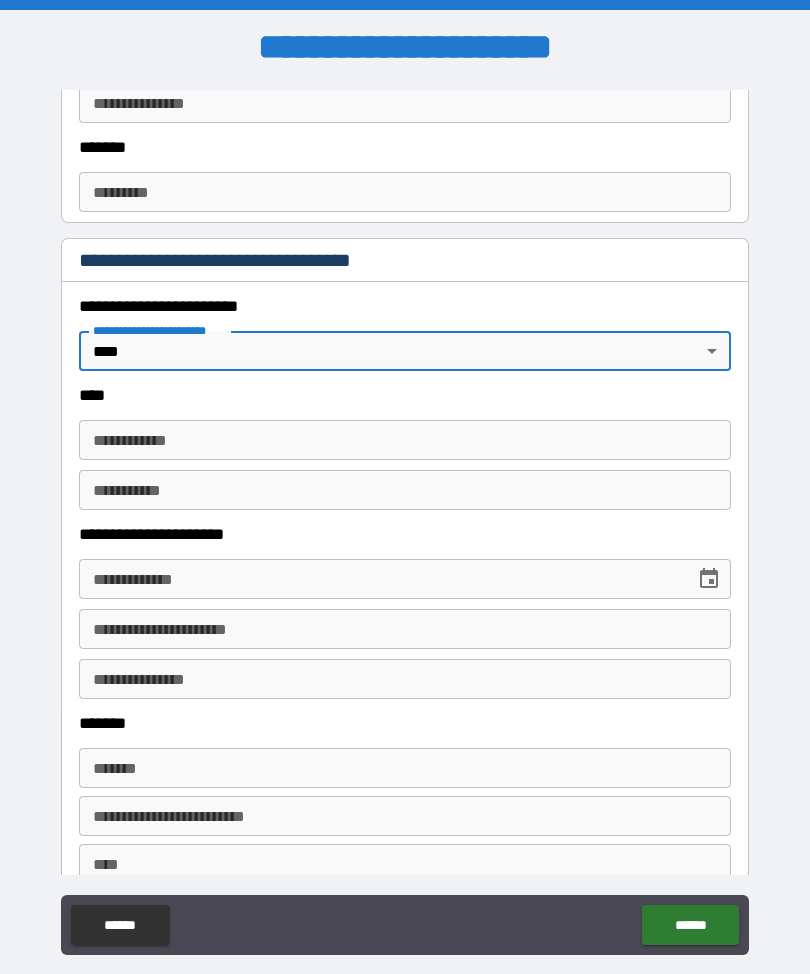 click on "**********" at bounding box center [405, 520] 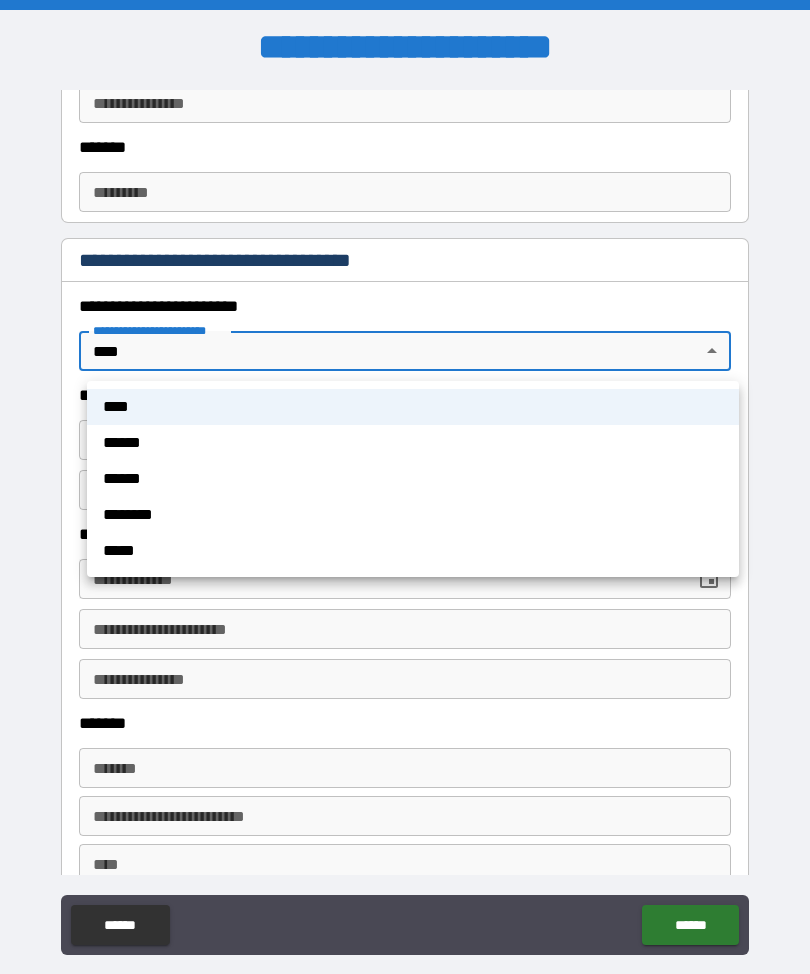 click on "******" at bounding box center (413, 479) 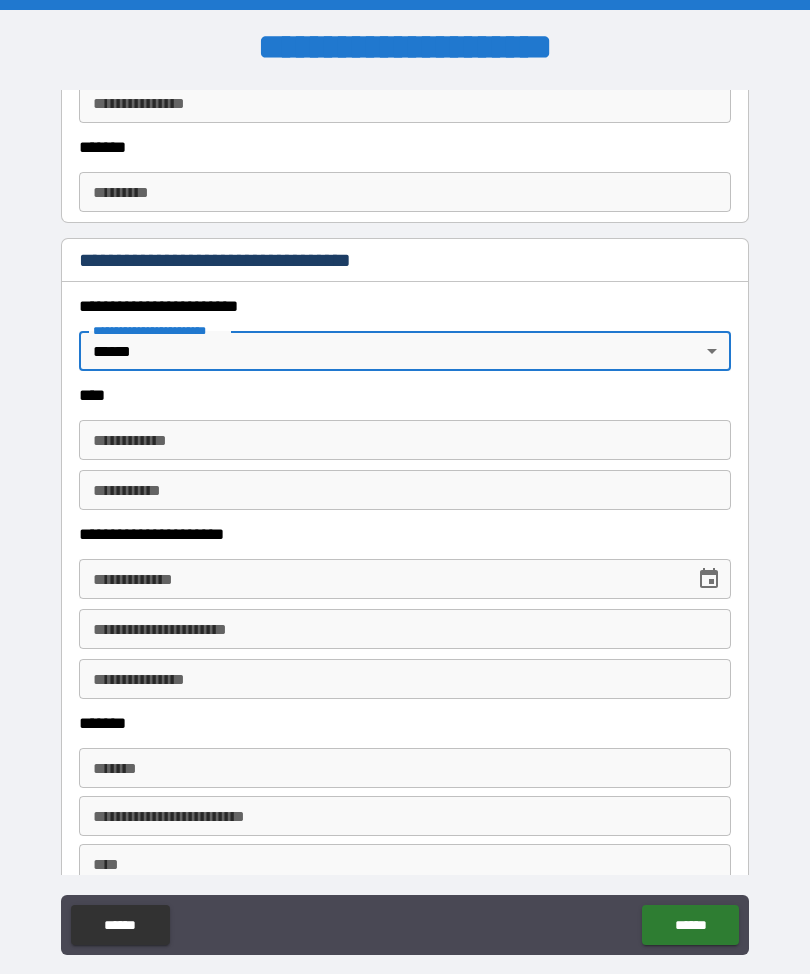 click on "**********" at bounding box center (405, 440) 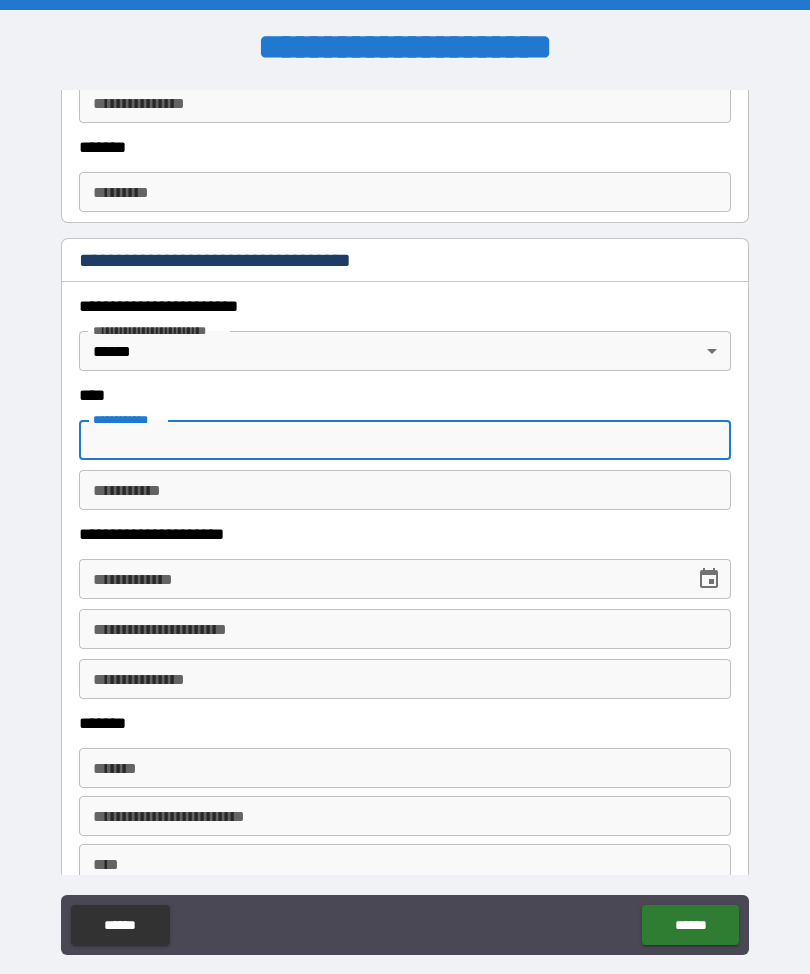 type on "*" 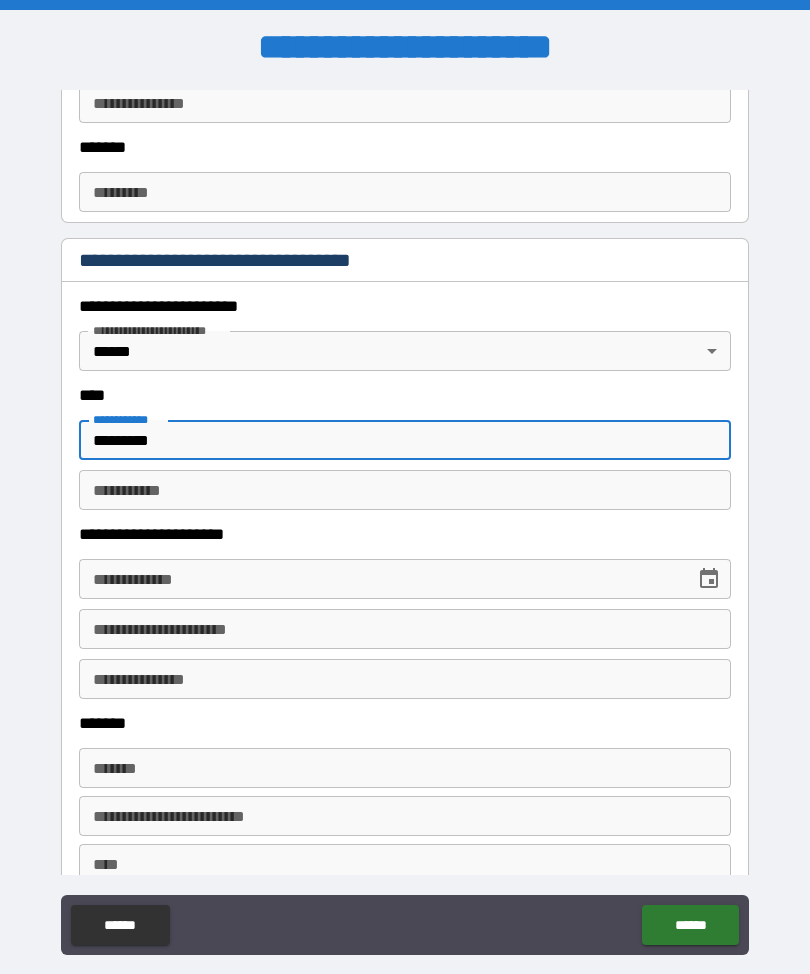 type on "*********" 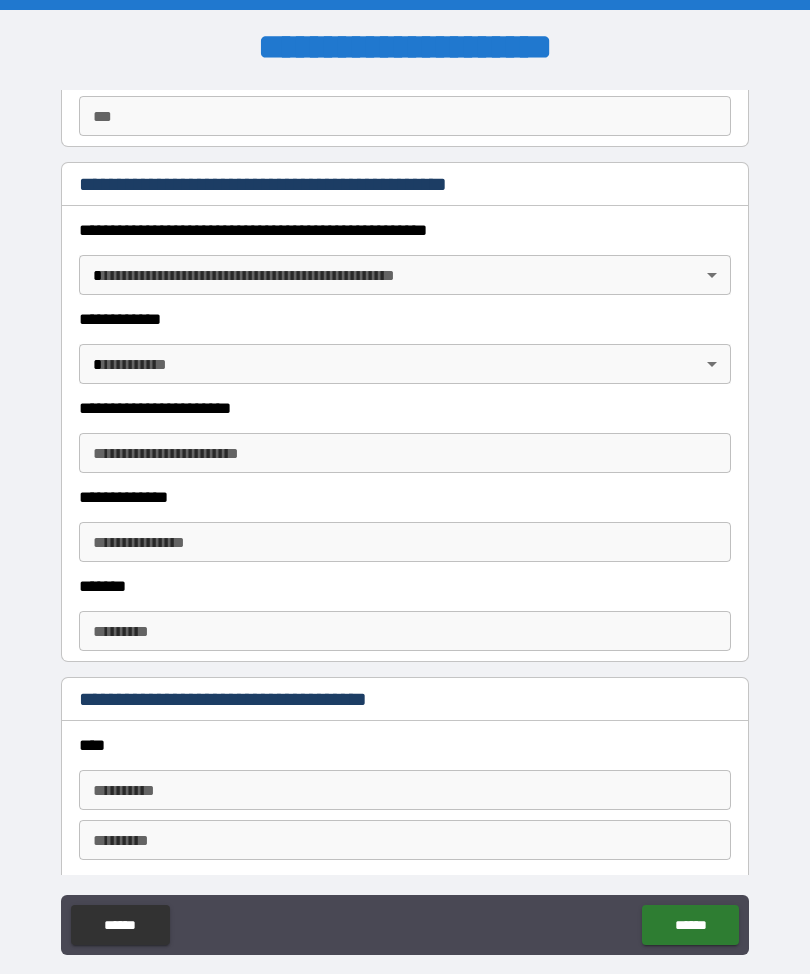 scroll, scrollTop: 2136, scrollLeft: 0, axis: vertical 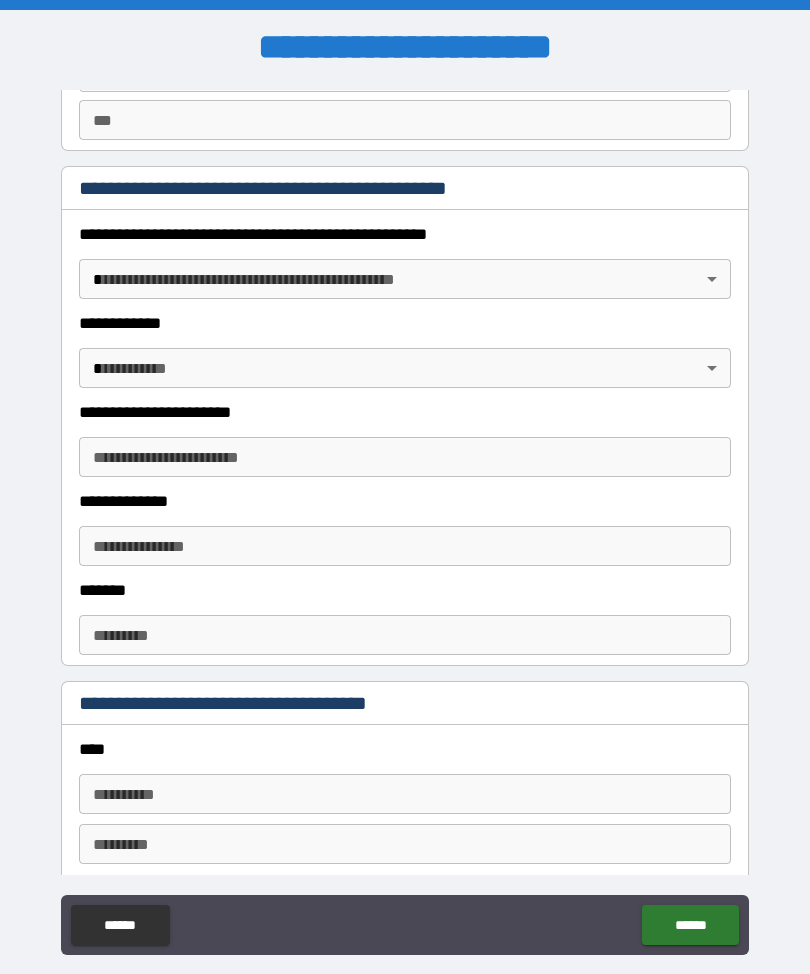 type on "******" 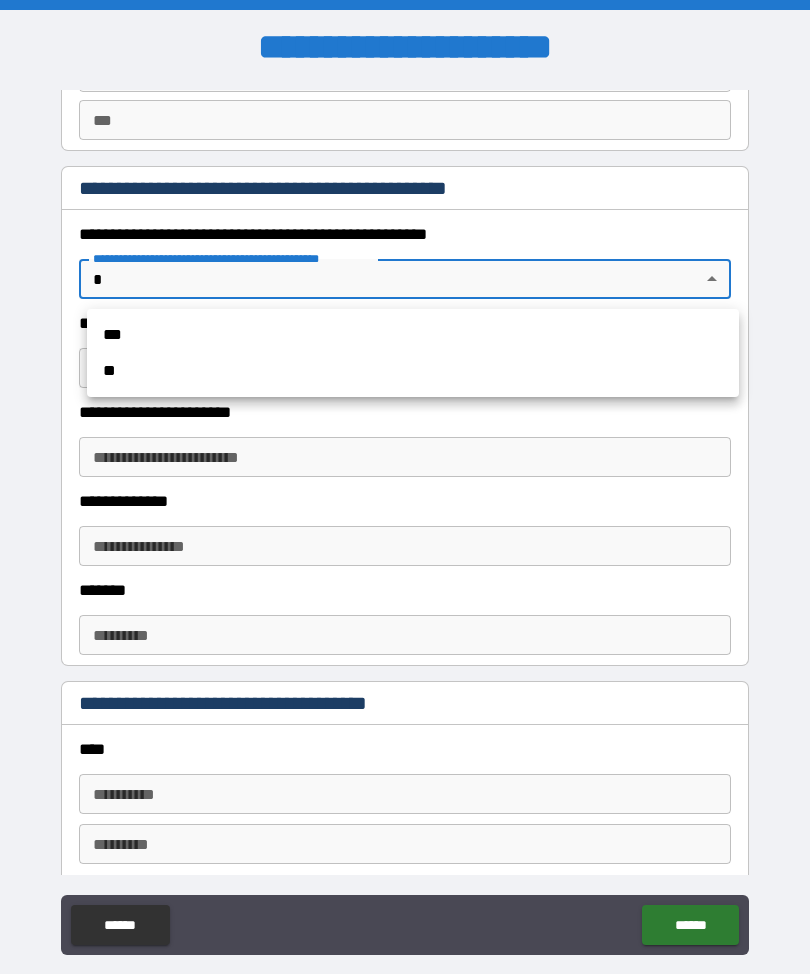 click on "**" at bounding box center (413, 371) 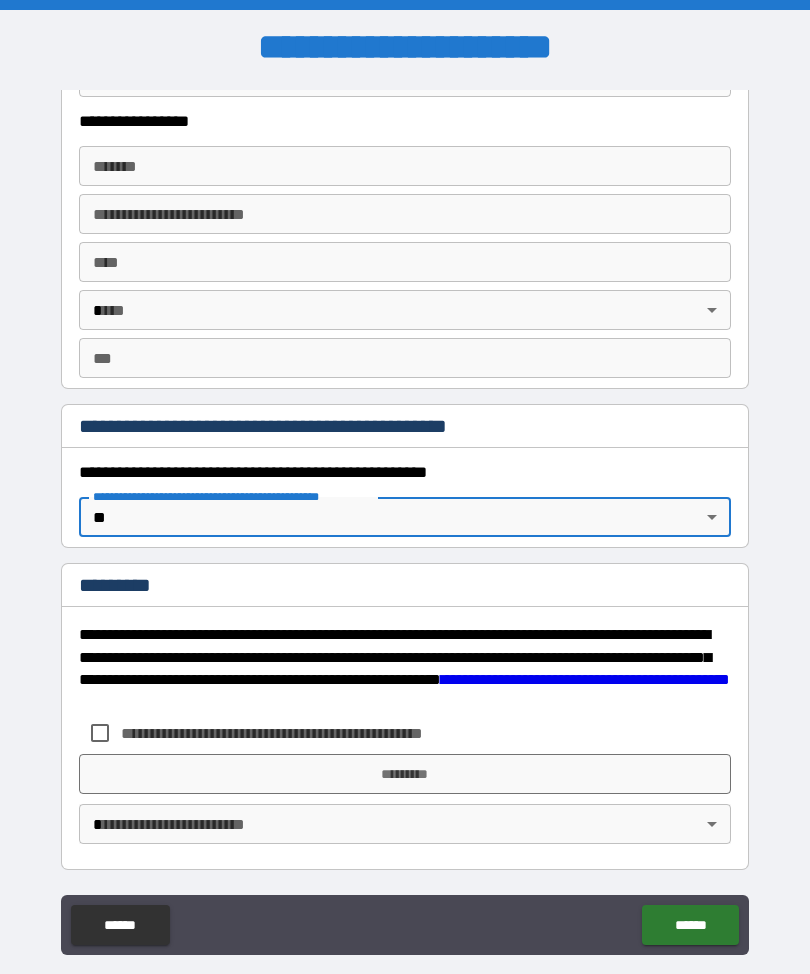 scroll, scrollTop: 1898, scrollLeft: 0, axis: vertical 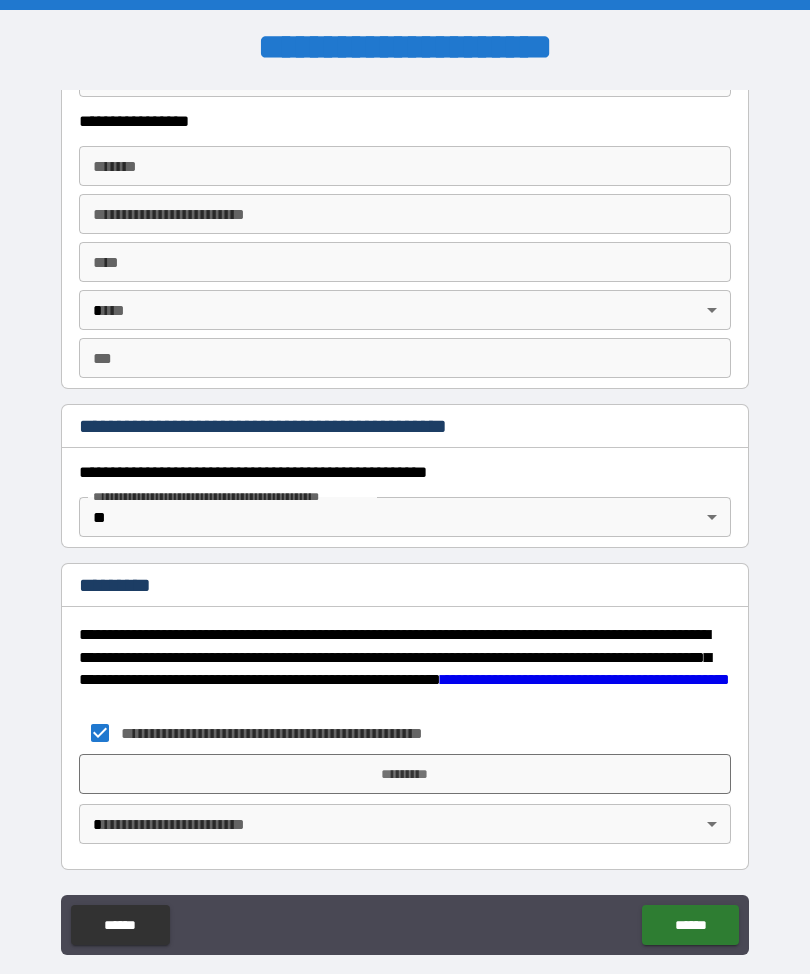 click on "*********" at bounding box center (405, 774) 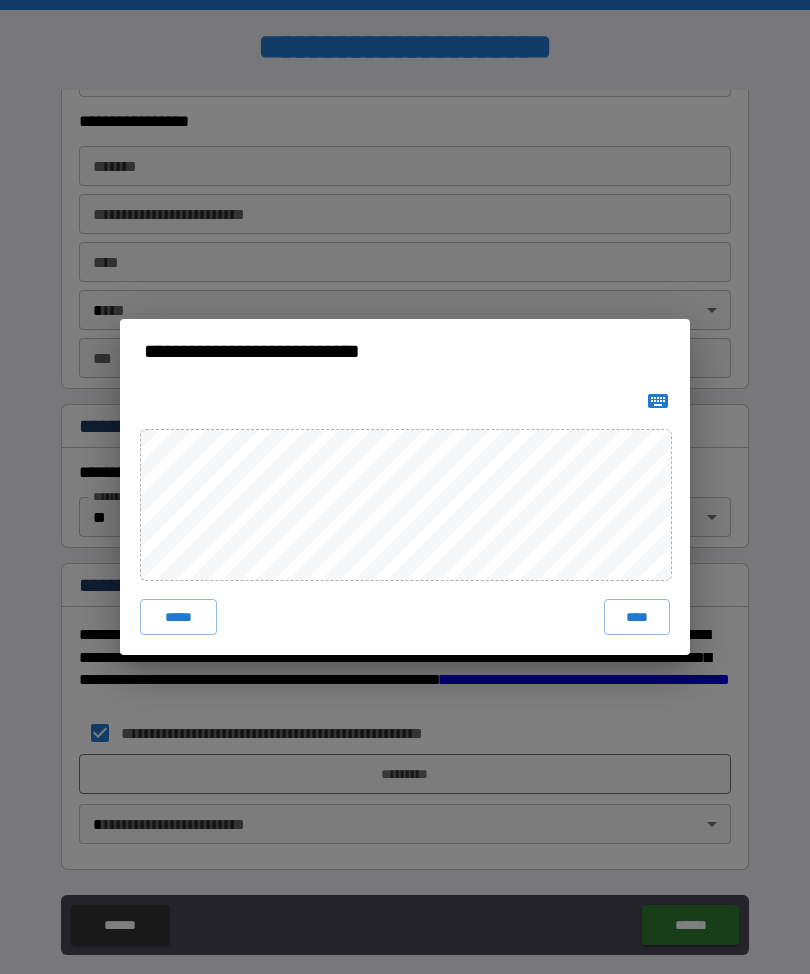 click on "****" at bounding box center [637, 617] 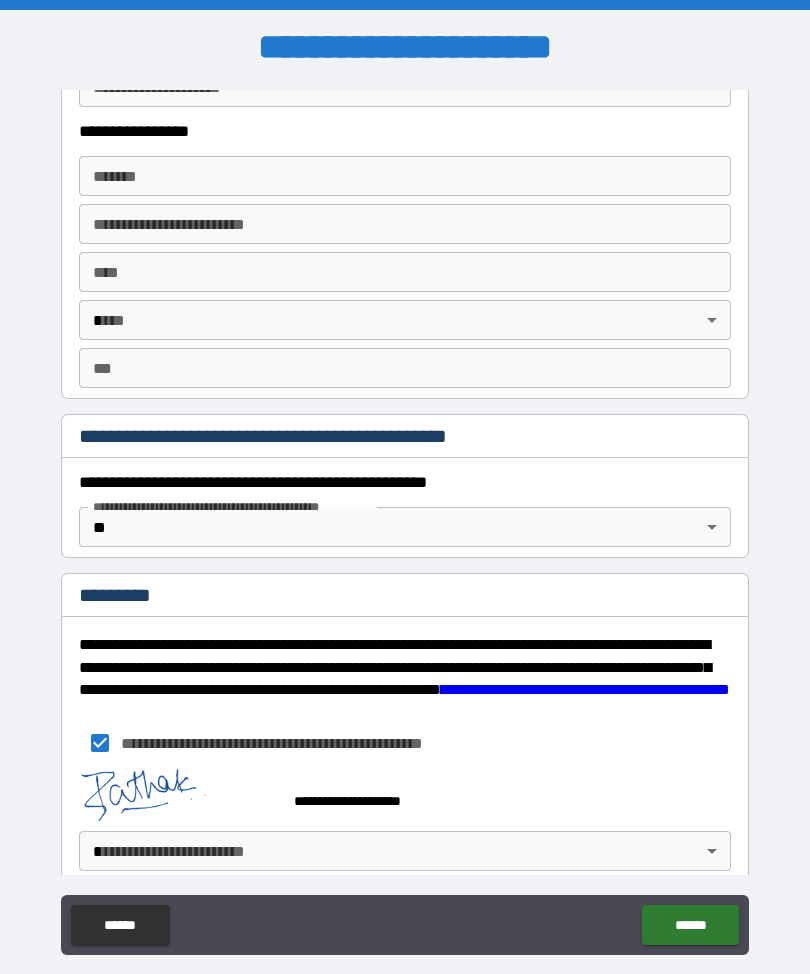 click on "**********" at bounding box center [405, 520] 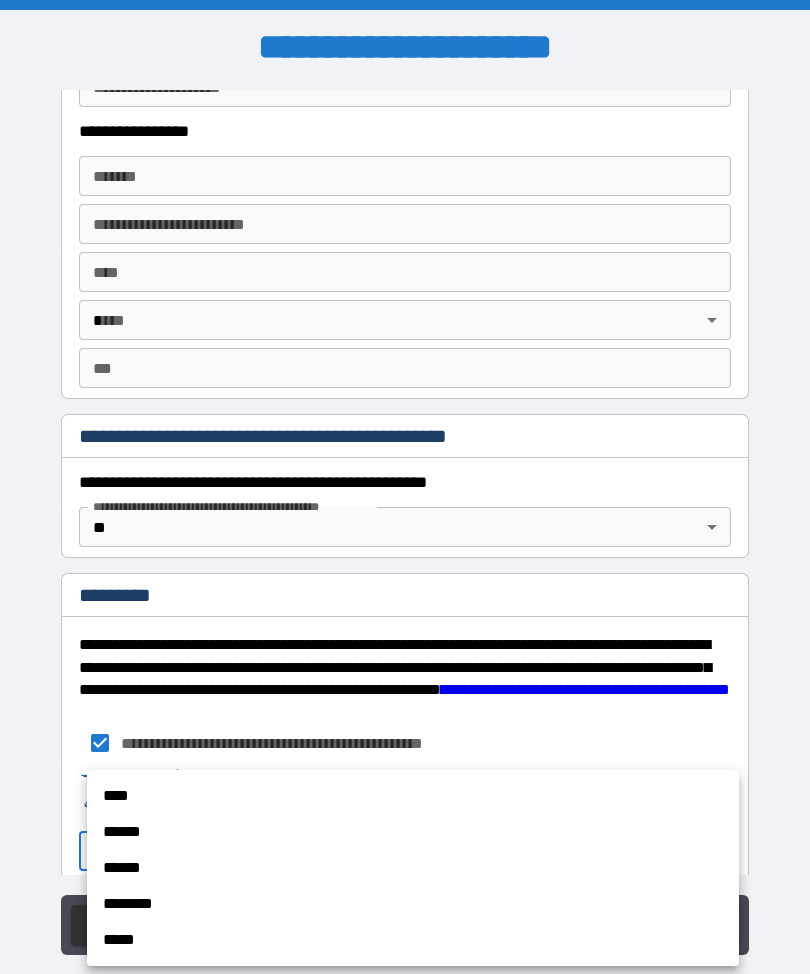 click on "****" at bounding box center (413, 796) 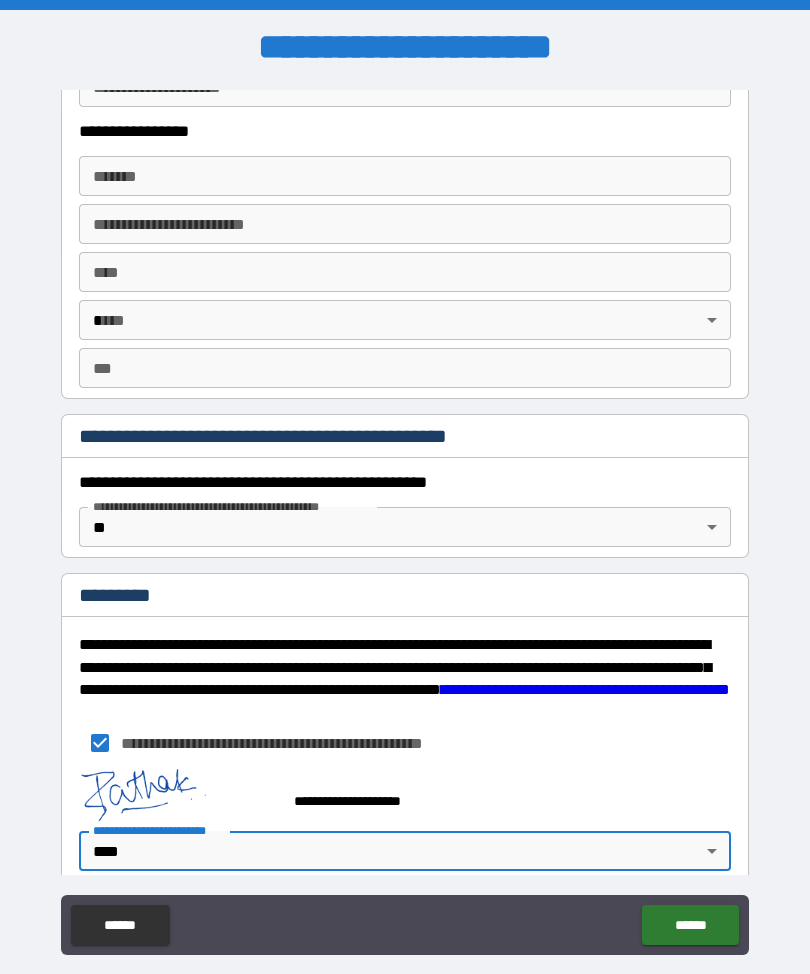 click on "******" at bounding box center [690, 925] 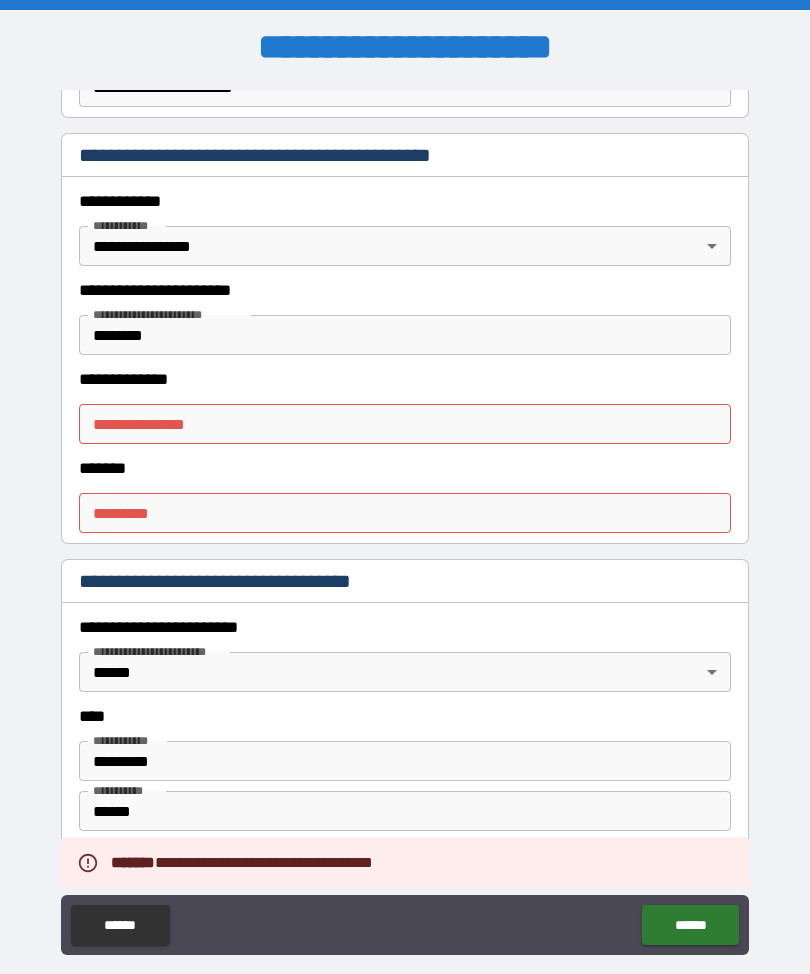 scroll, scrollTop: 444, scrollLeft: 0, axis: vertical 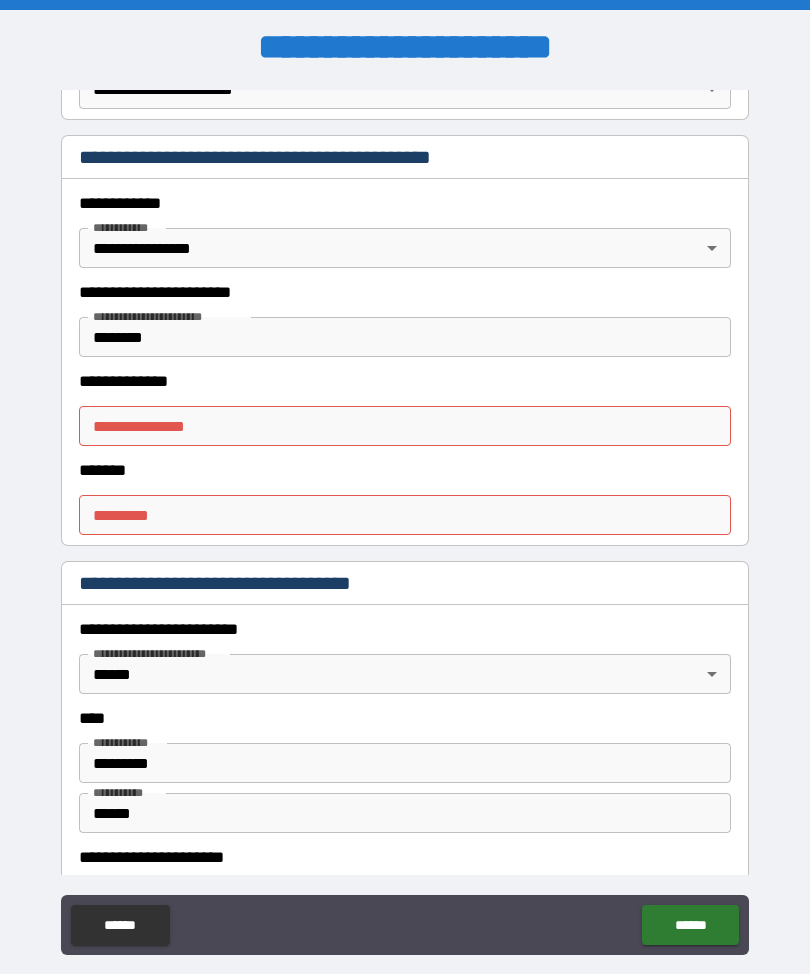 click on "**********" at bounding box center (405, 426) 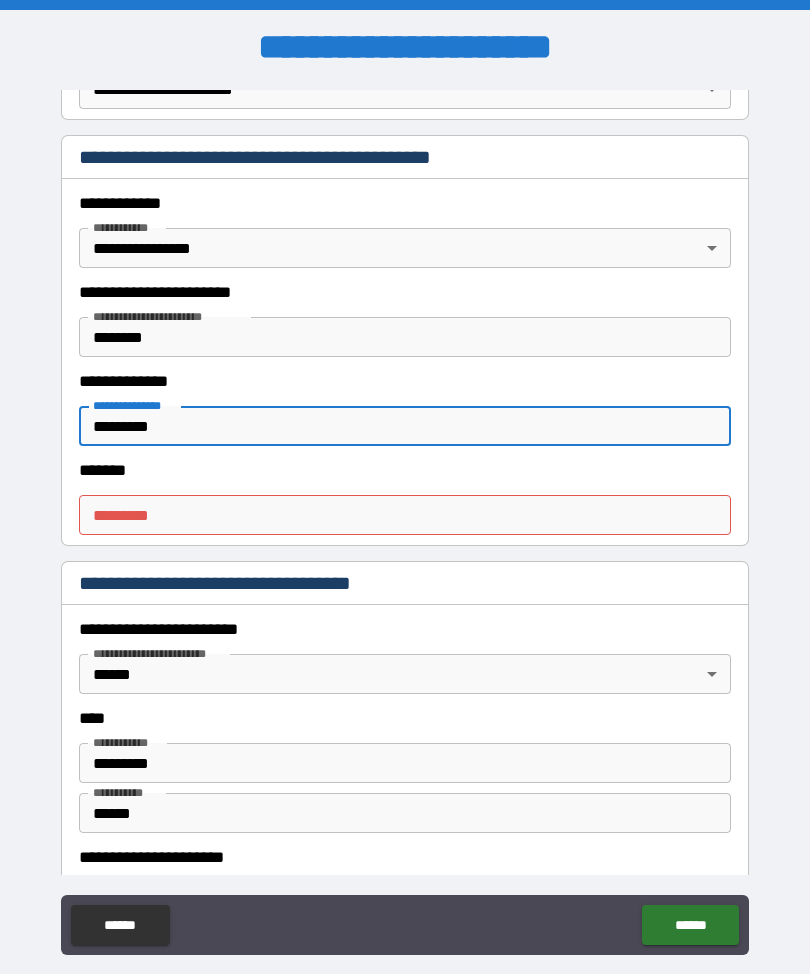 type on "*********" 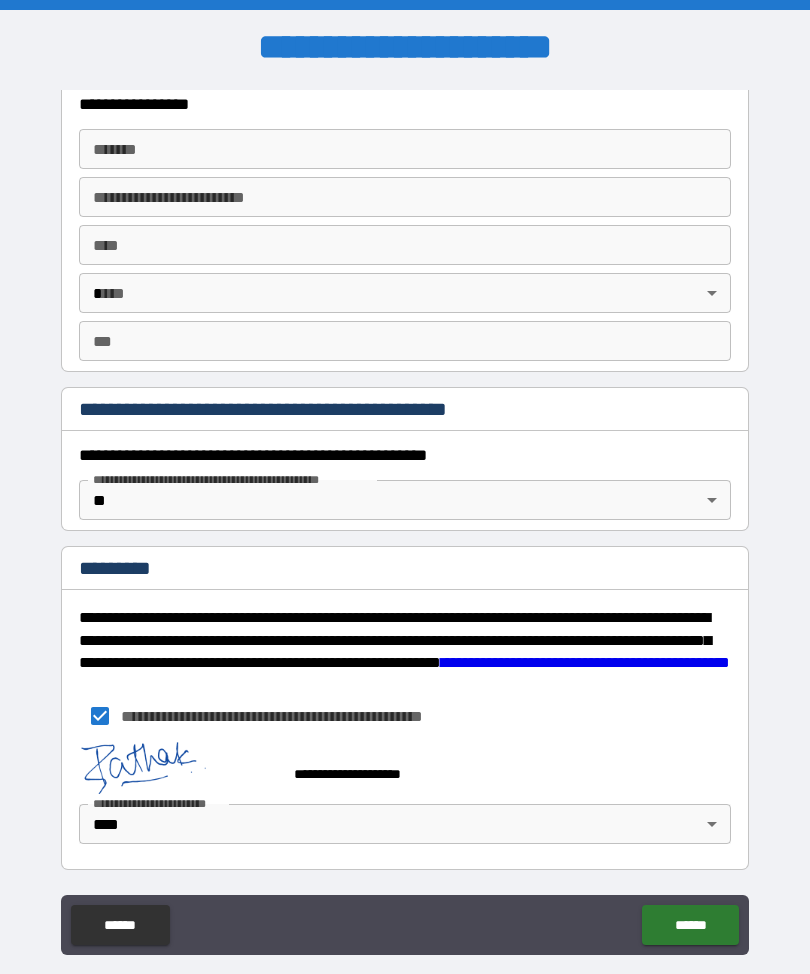scroll, scrollTop: 1915, scrollLeft: 0, axis: vertical 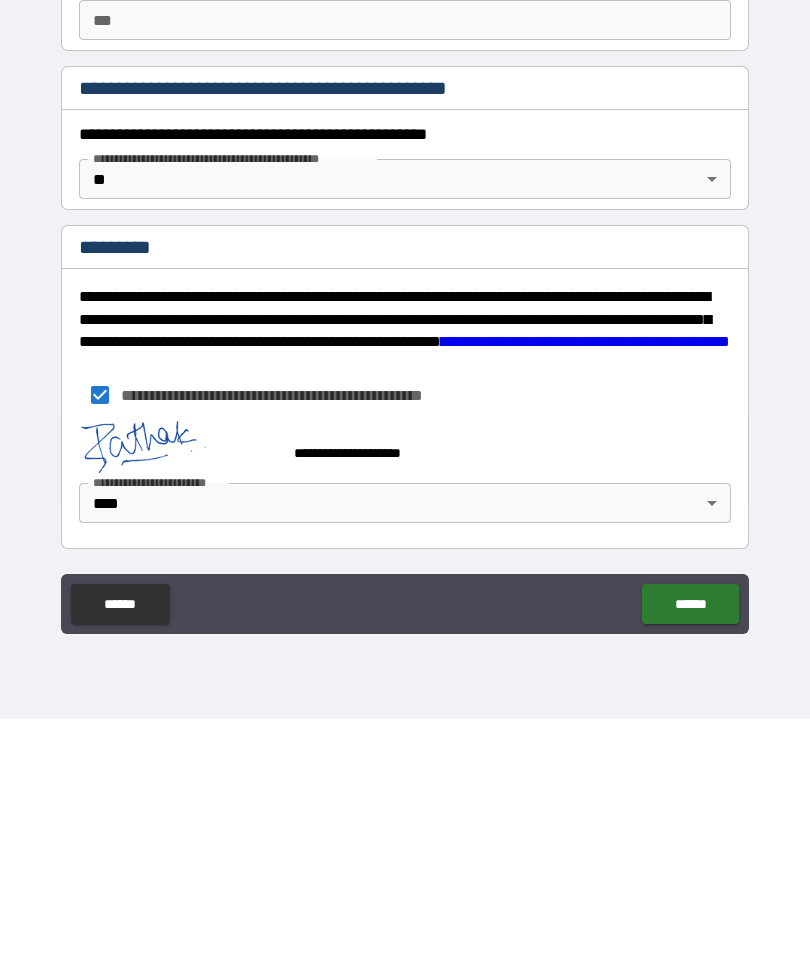 click on "******" at bounding box center (690, 859) 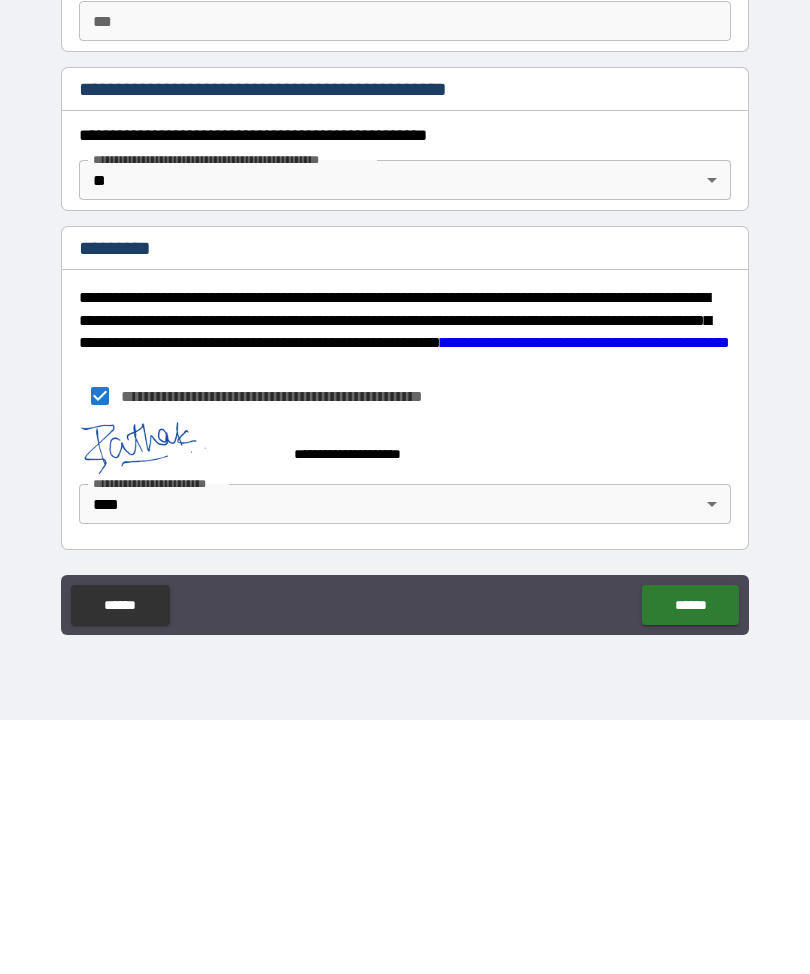 scroll, scrollTop: 0, scrollLeft: 0, axis: both 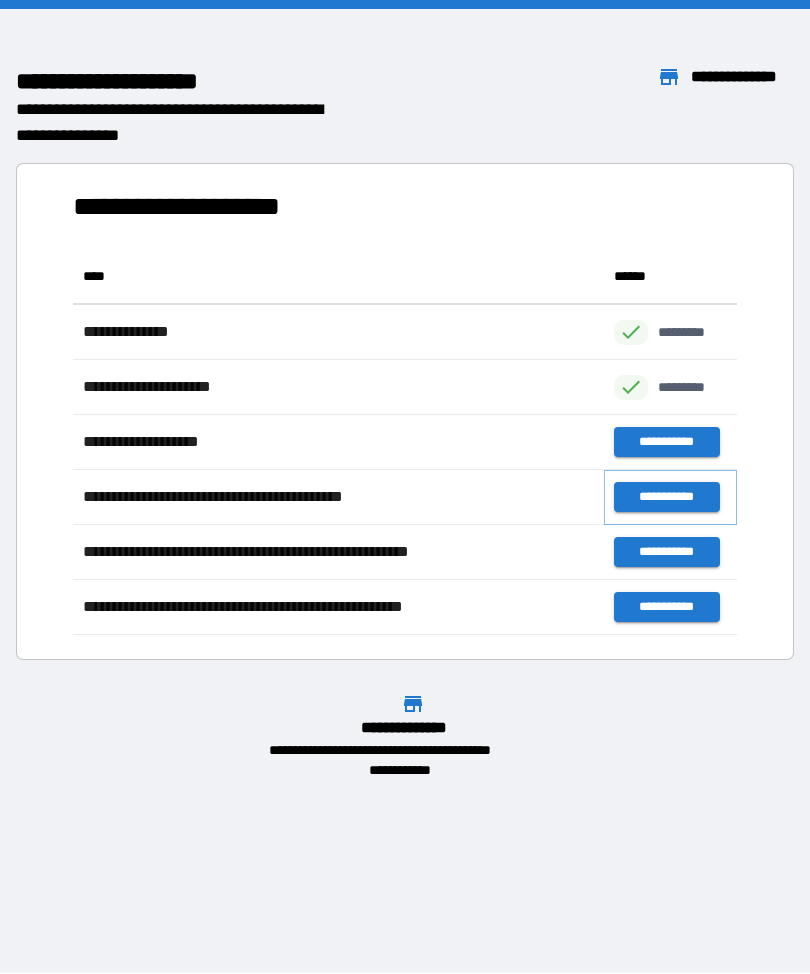 click on "**********" at bounding box center [666, 498] 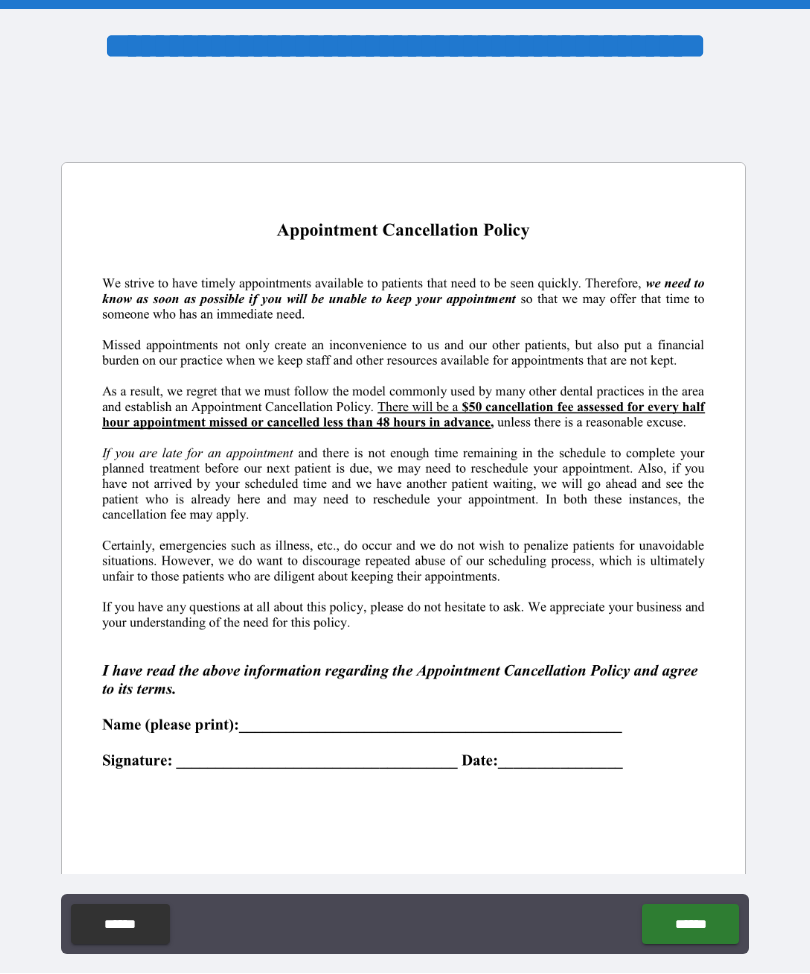 click at bounding box center (404, 606) 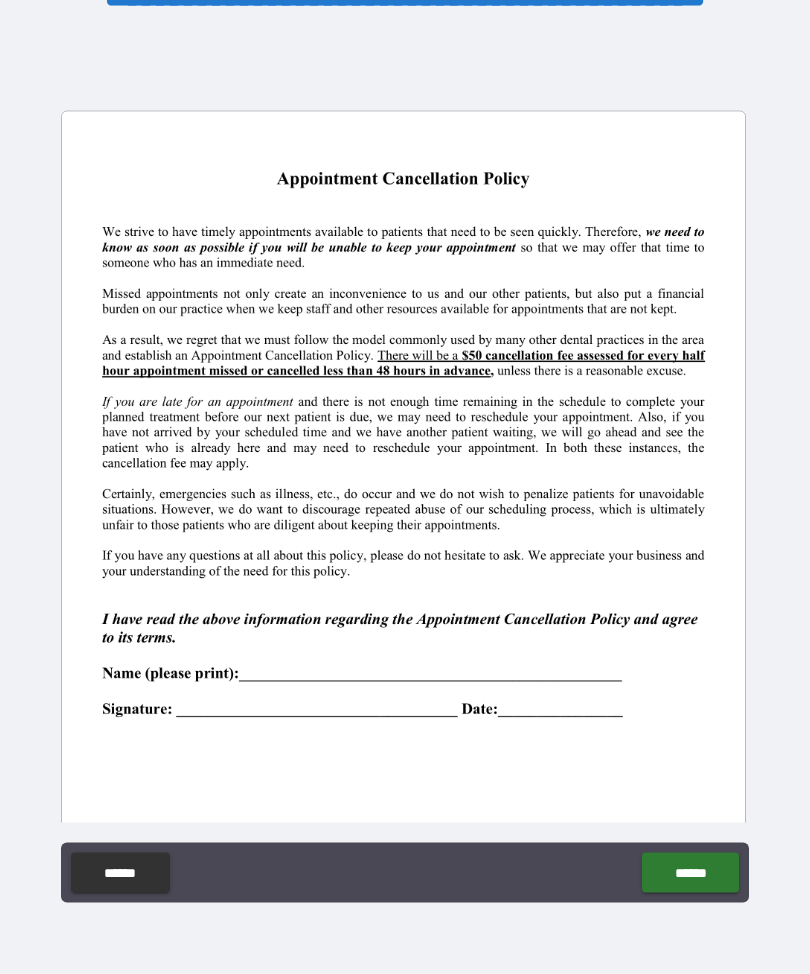 scroll, scrollTop: 53, scrollLeft: 0, axis: vertical 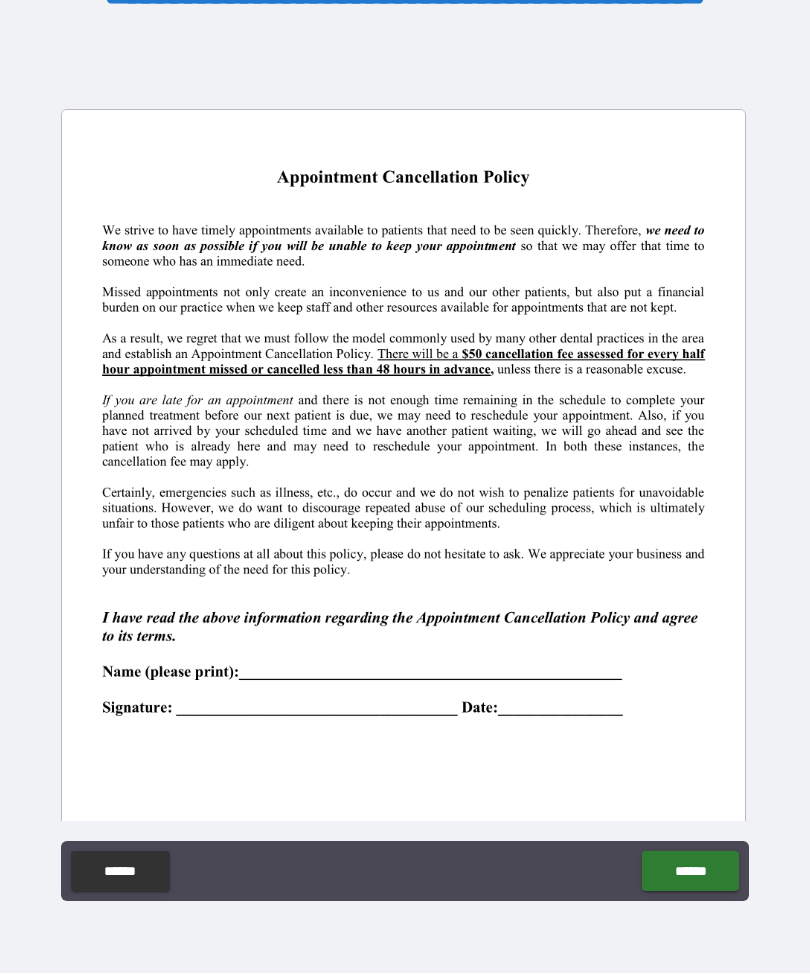 click at bounding box center [404, 553] 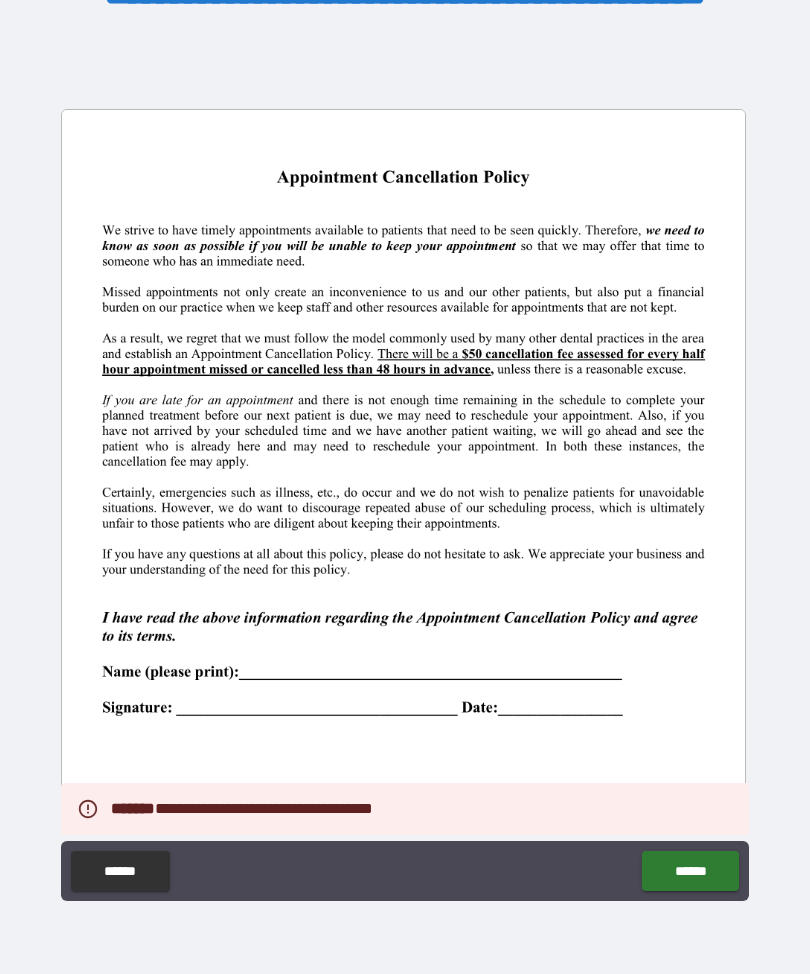 click at bounding box center (404, 552) 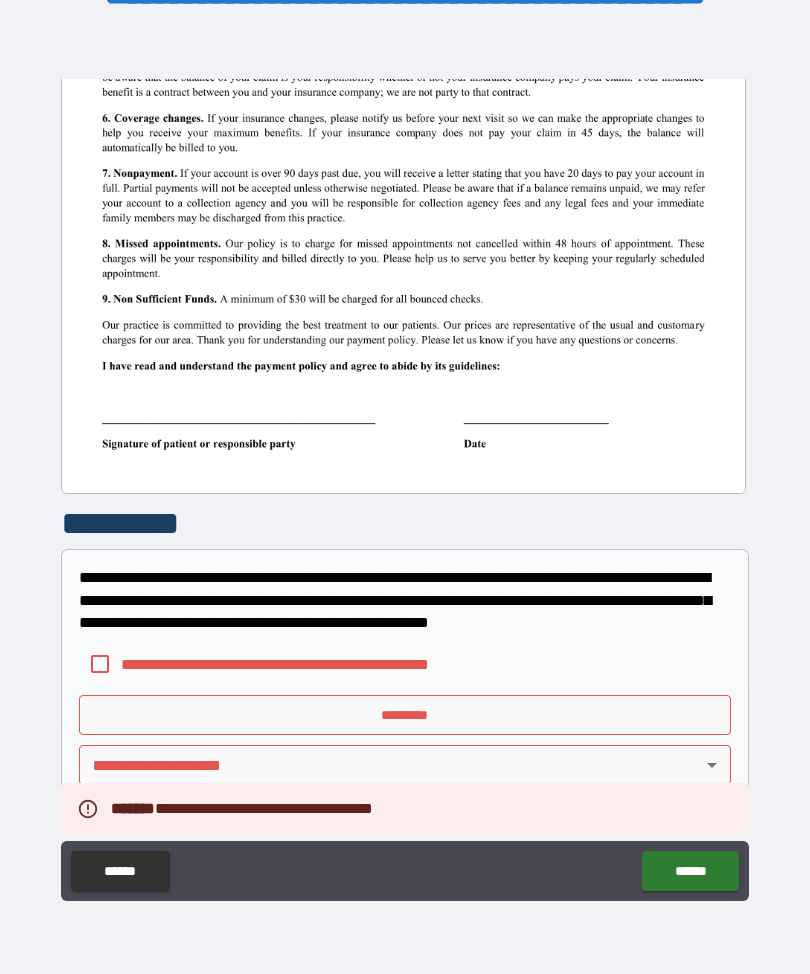 scroll, scrollTop: 1423, scrollLeft: 0, axis: vertical 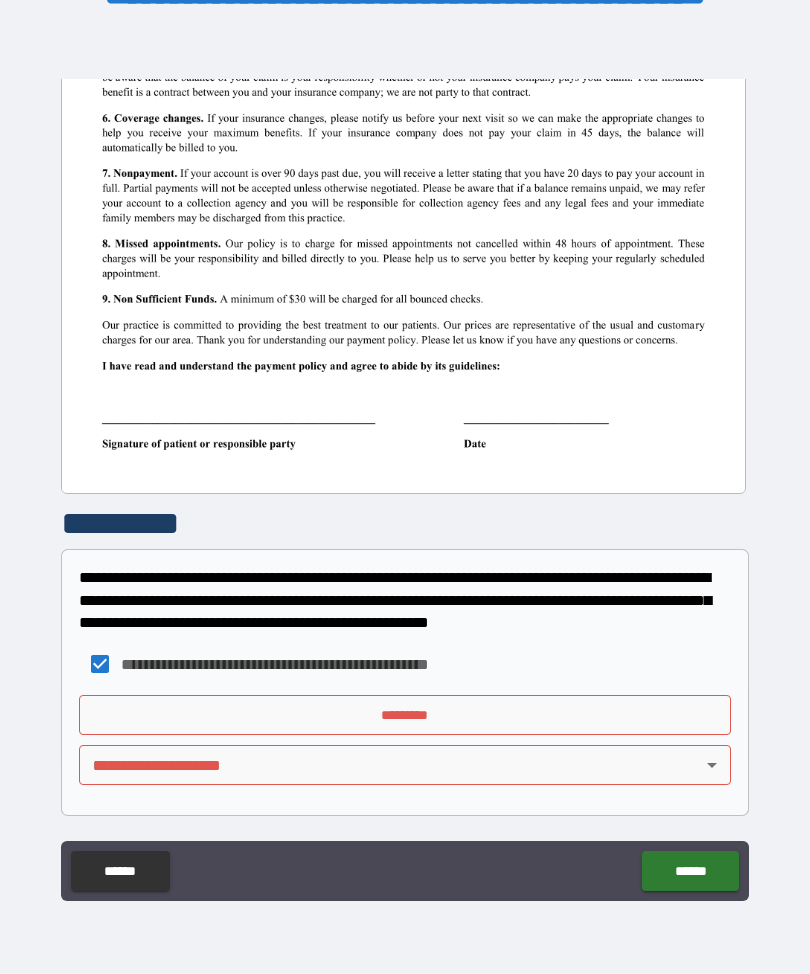 click on "*********" at bounding box center (405, 715) 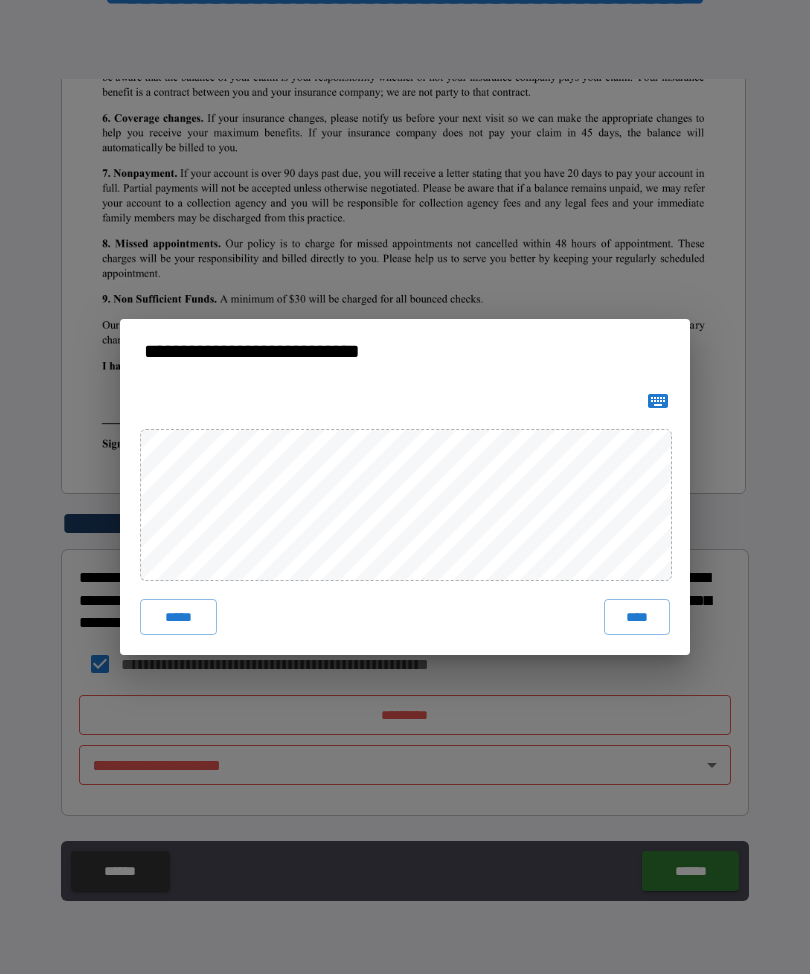 click on "****" at bounding box center (637, 617) 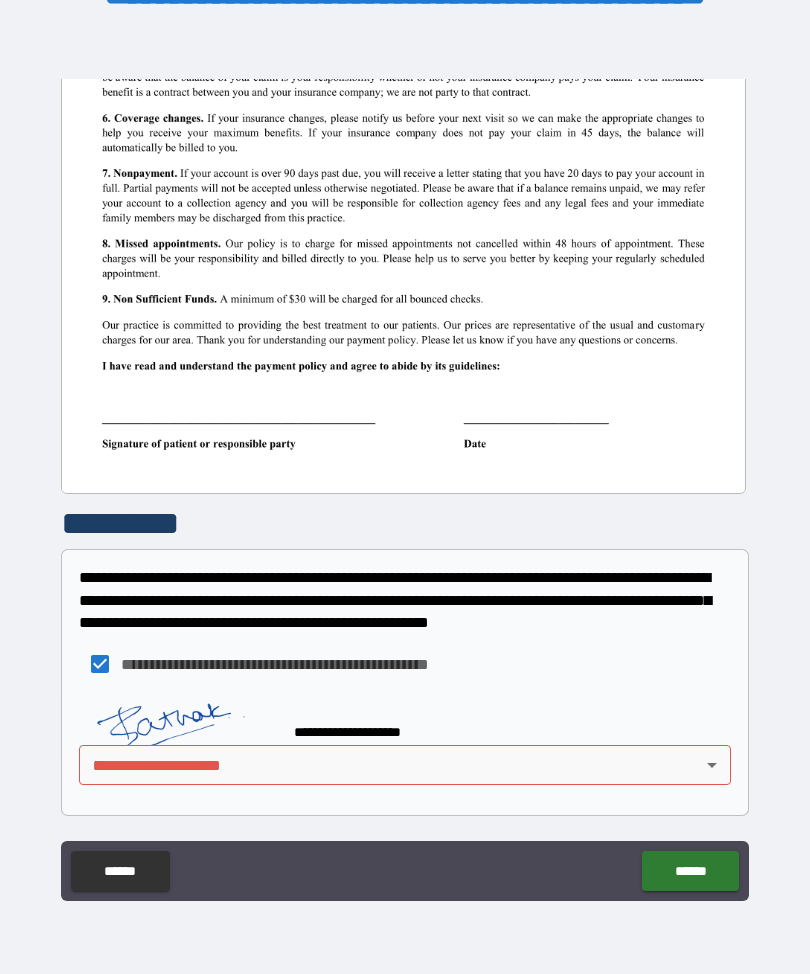 scroll, scrollTop: 1413, scrollLeft: 0, axis: vertical 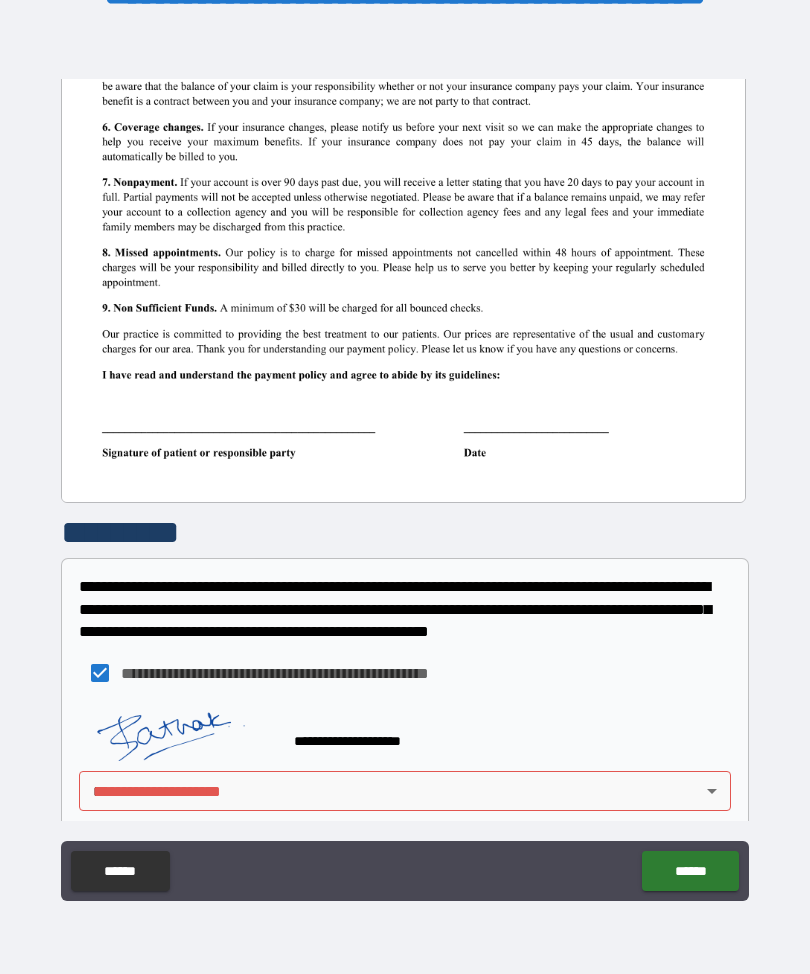 click on "**********" at bounding box center (405, 466) 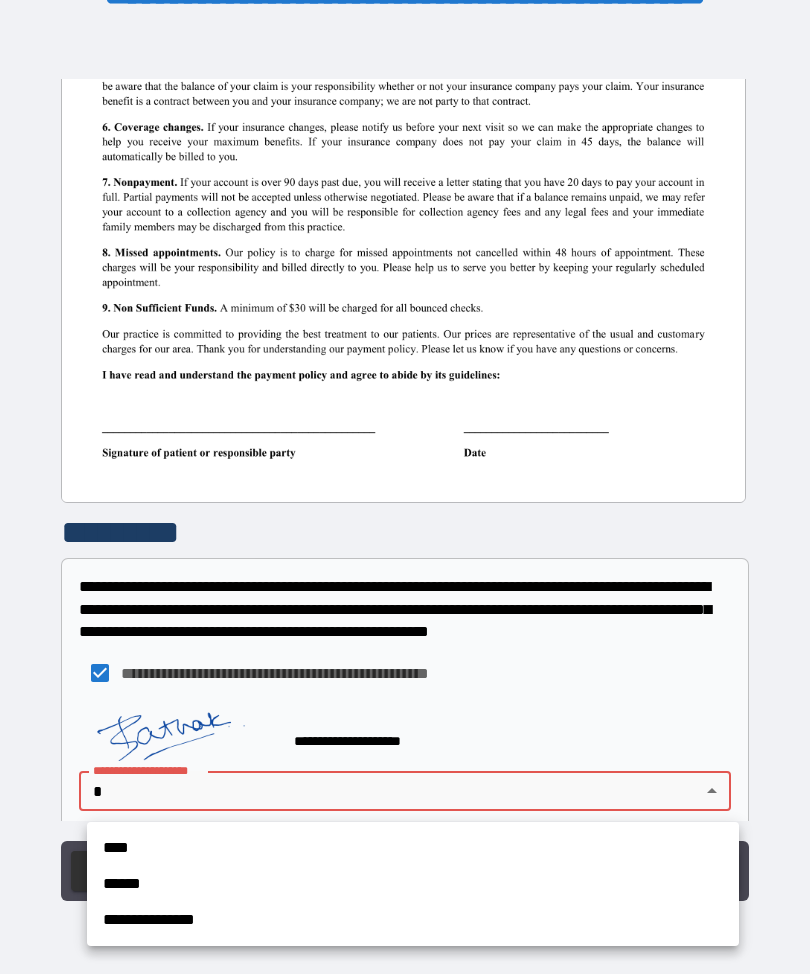 click on "****" at bounding box center [413, 848] 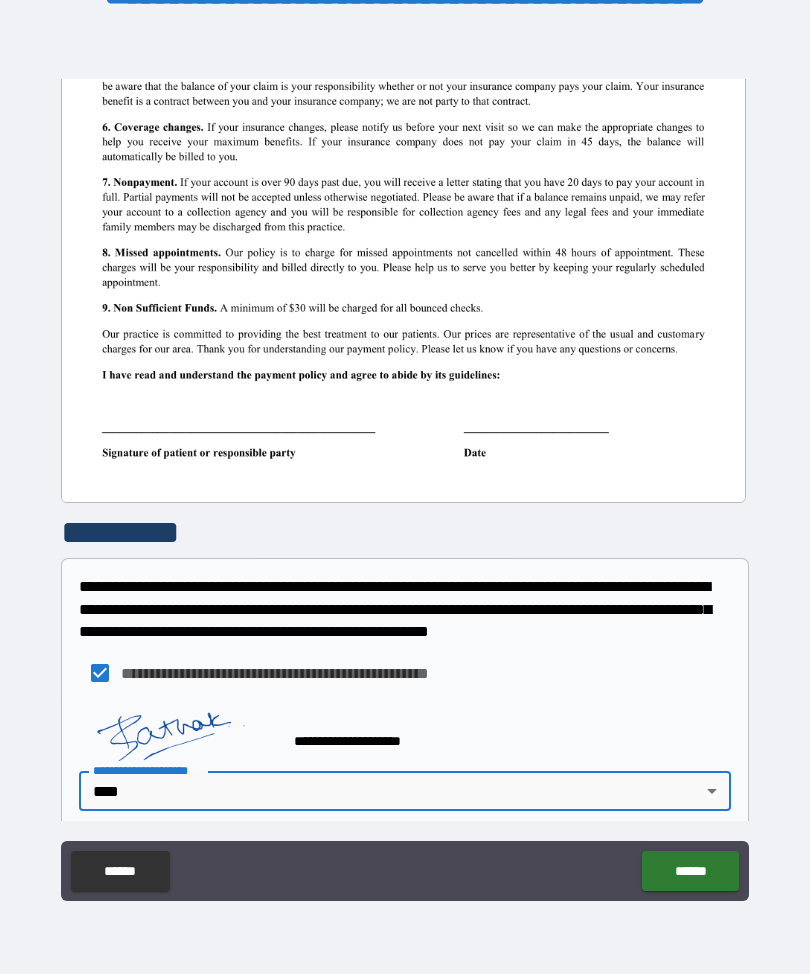 click on "******" at bounding box center [690, 871] 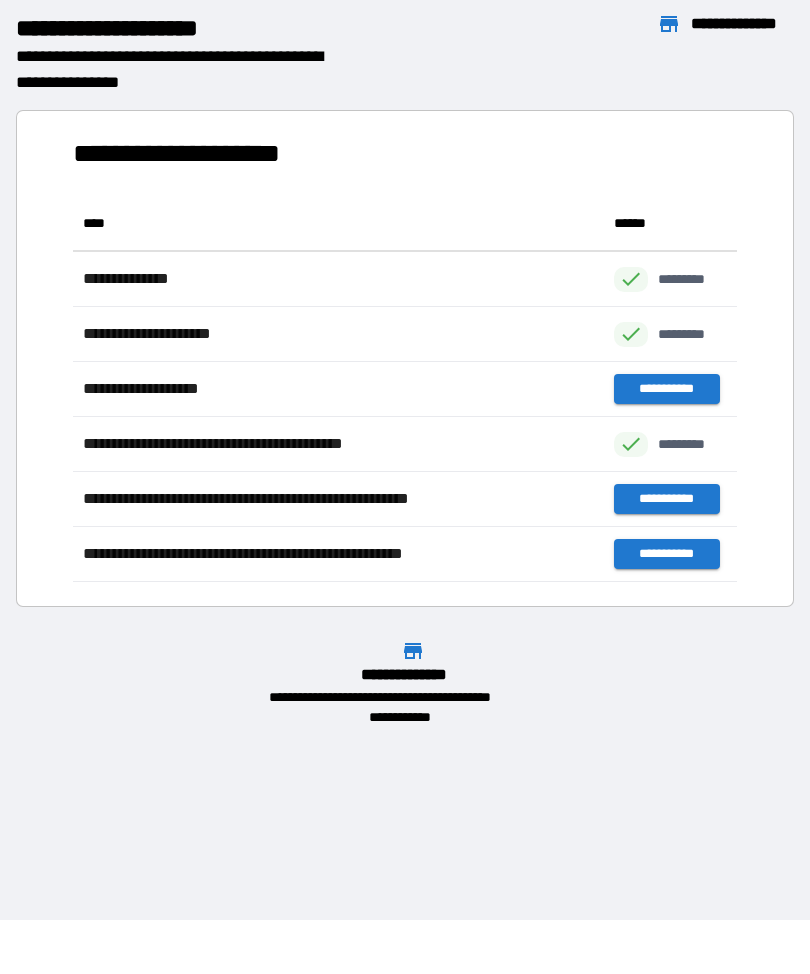 scroll, scrollTop: 1, scrollLeft: 1, axis: both 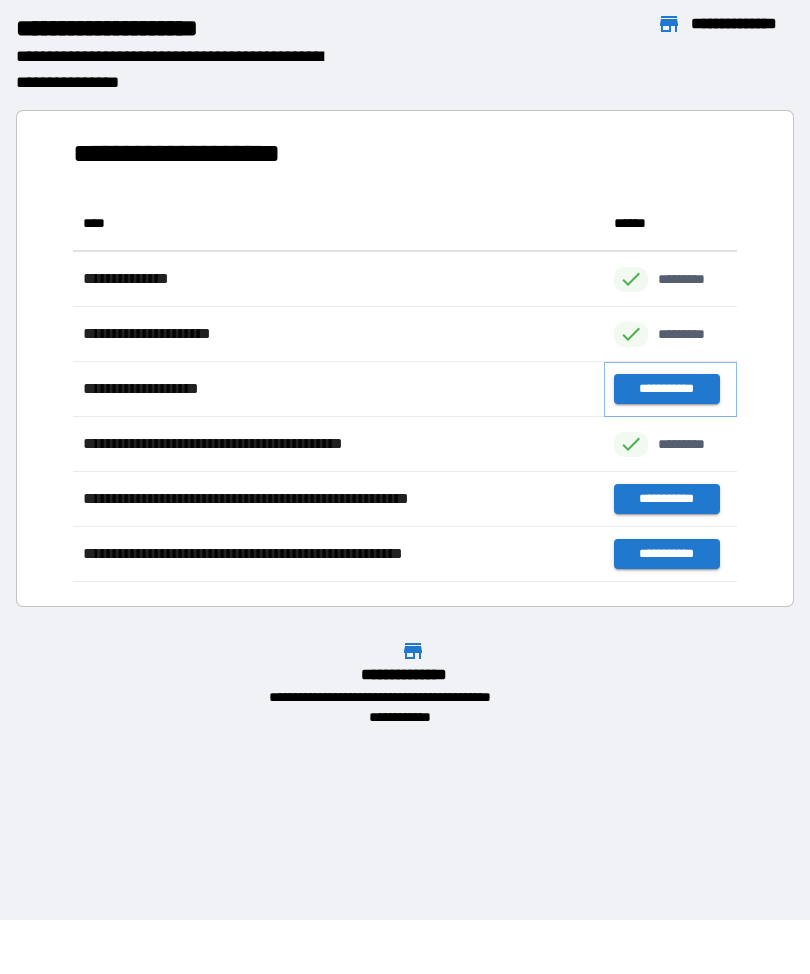 click on "**********" at bounding box center (666, 389) 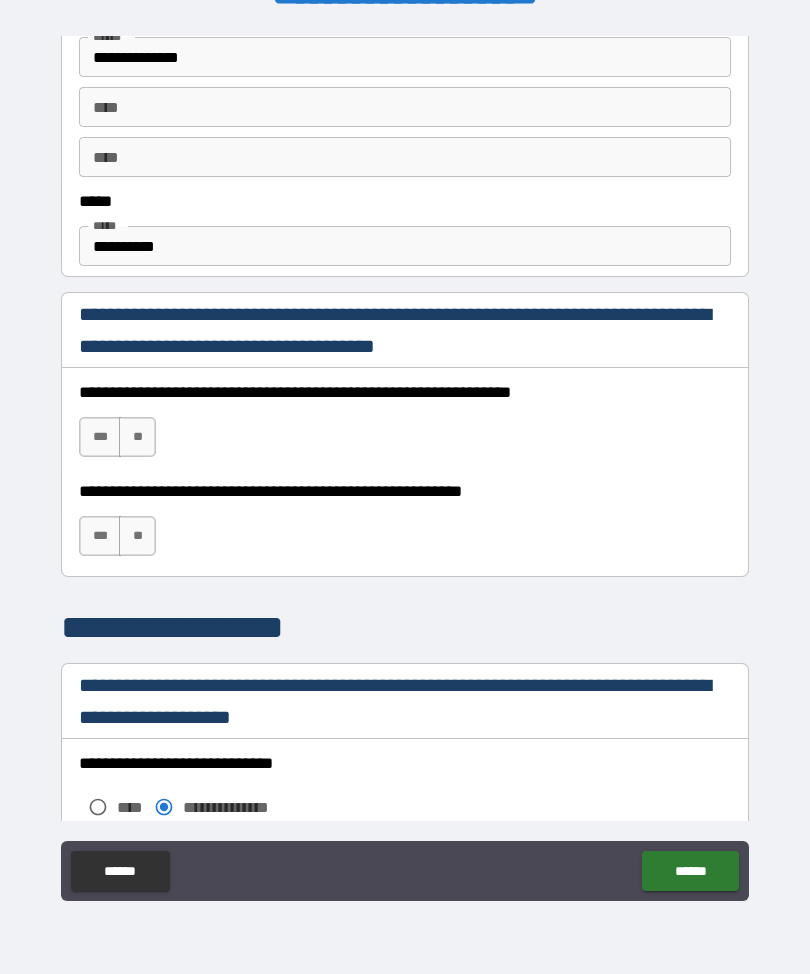 scroll, scrollTop: 1108, scrollLeft: 0, axis: vertical 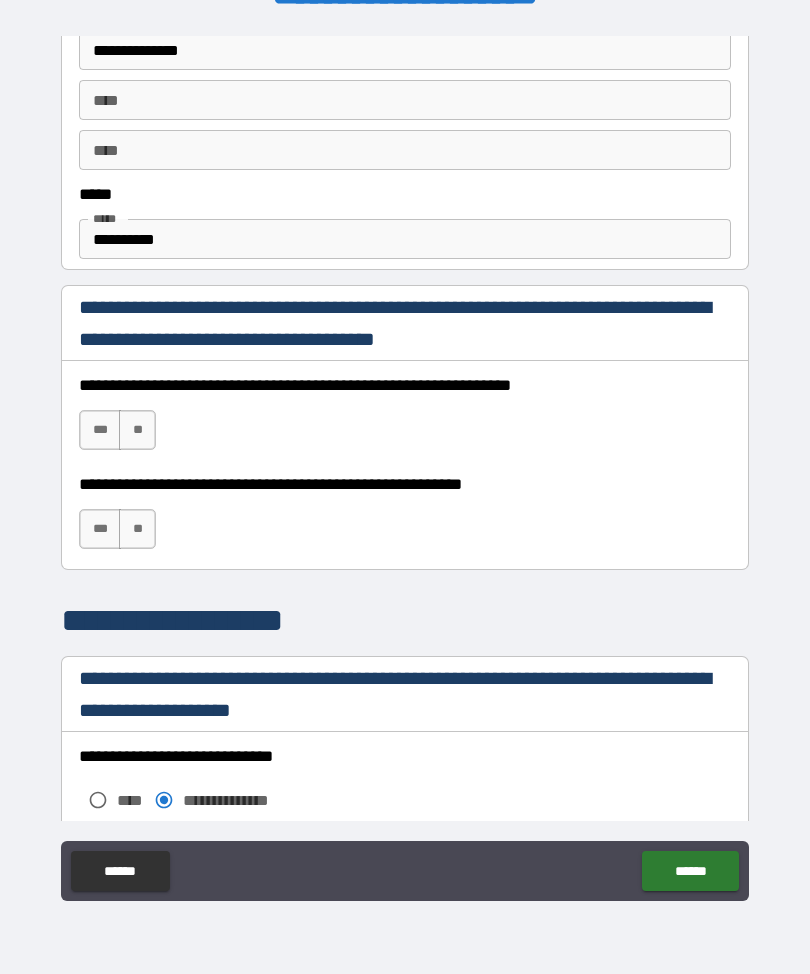 click on "***" at bounding box center (100, 430) 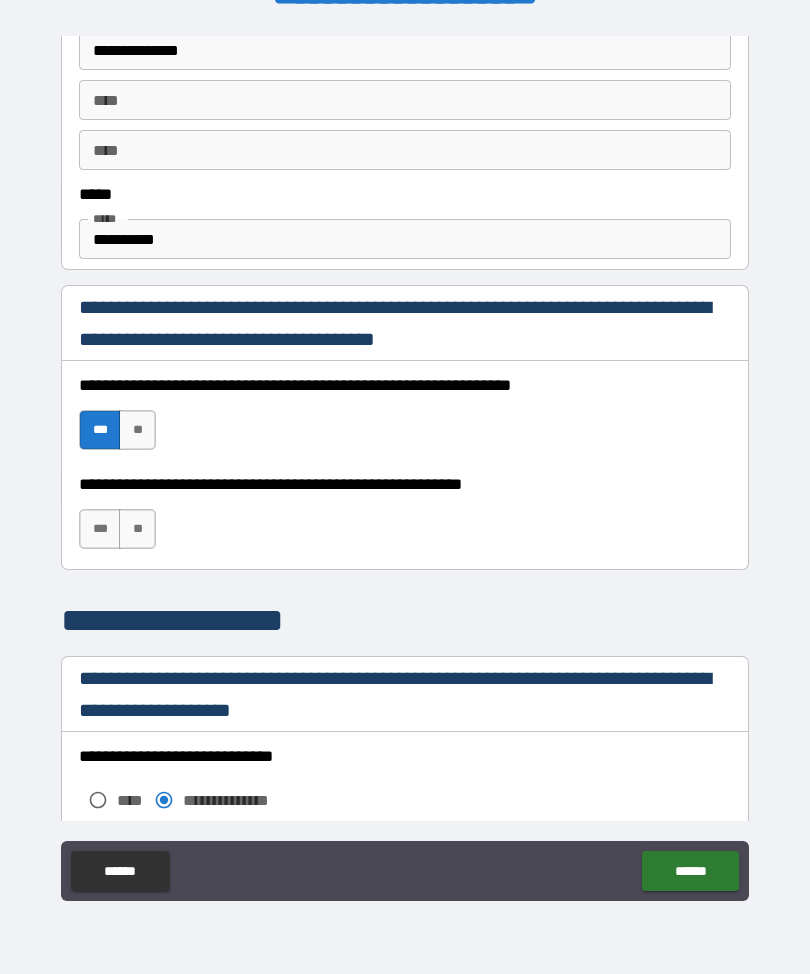 click on "***" at bounding box center [100, 529] 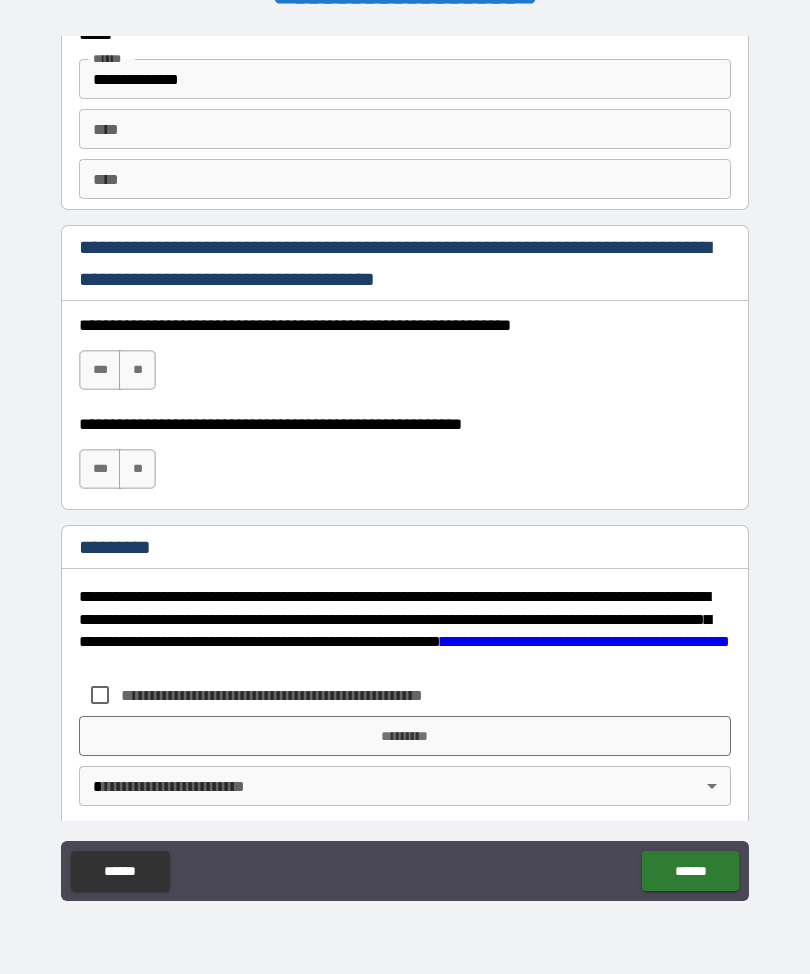 scroll, scrollTop: 2816, scrollLeft: 0, axis: vertical 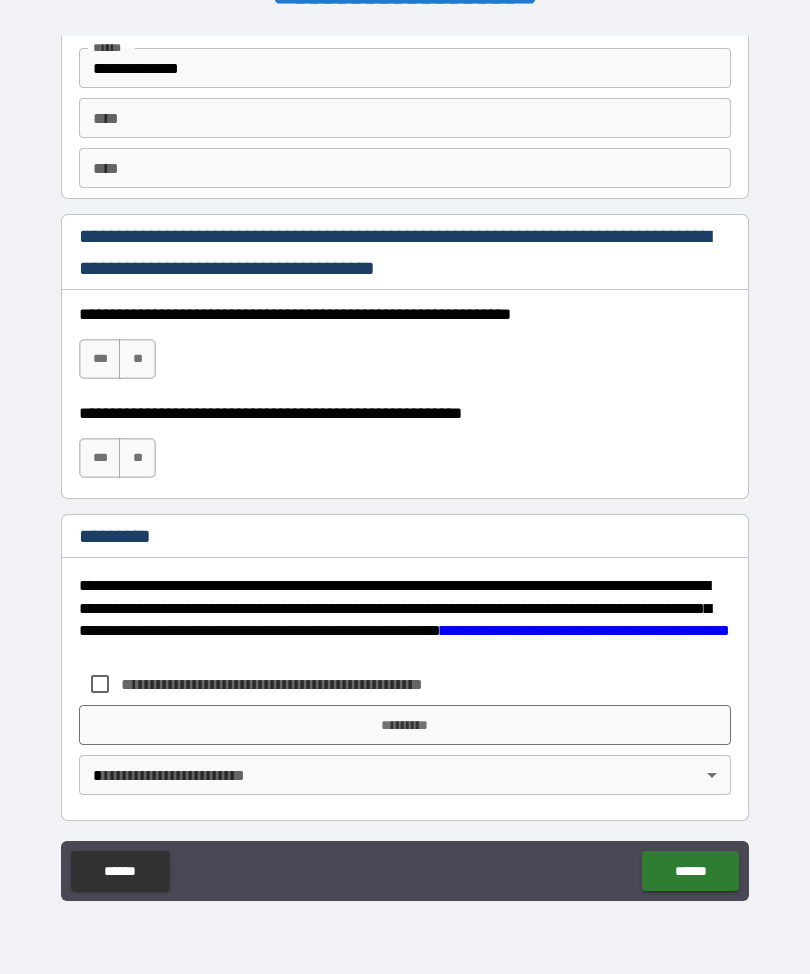 click on "***" at bounding box center (100, 359) 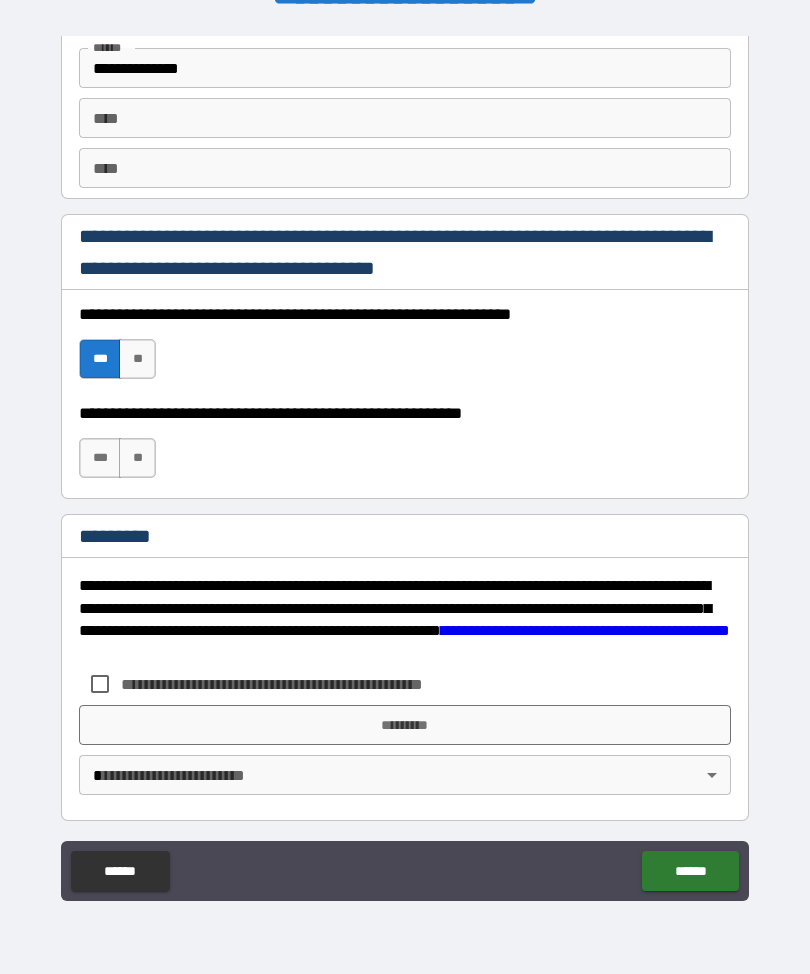 click on "***" at bounding box center [100, 458] 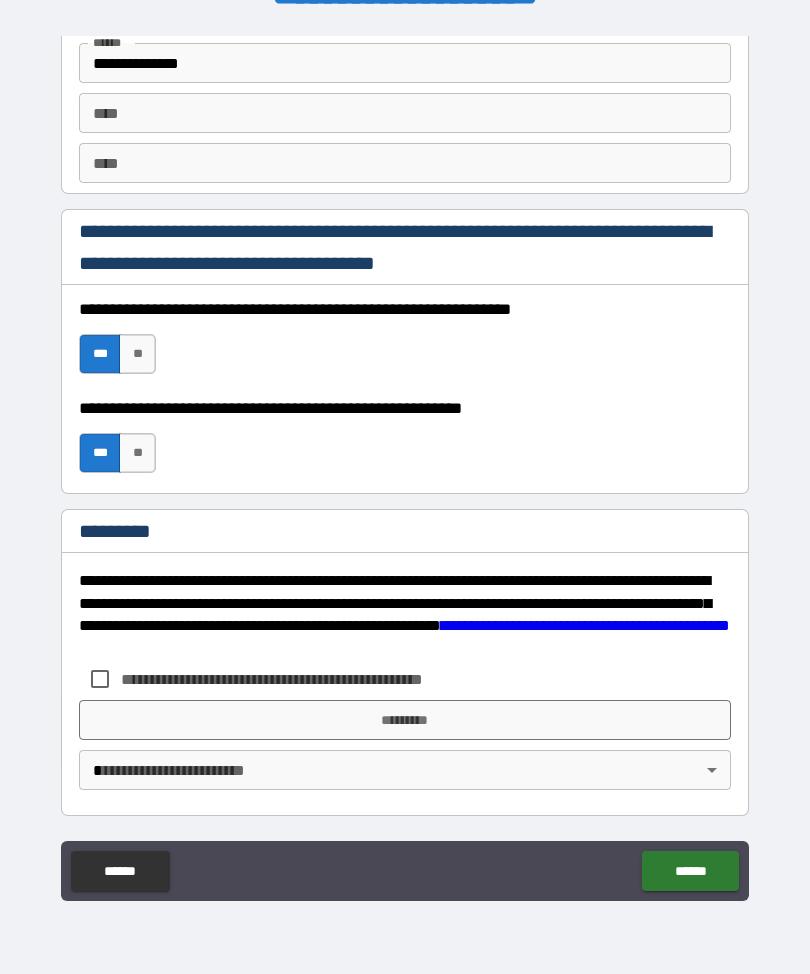 scroll, scrollTop: 2821, scrollLeft: 0, axis: vertical 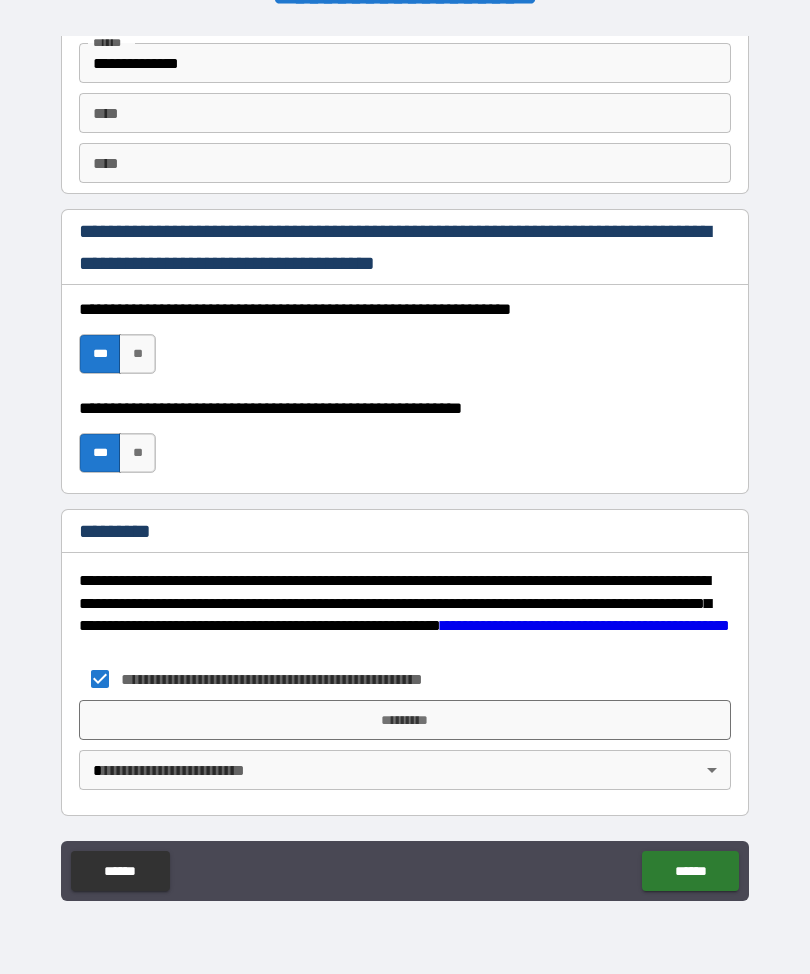 click on "*********" at bounding box center [405, 720] 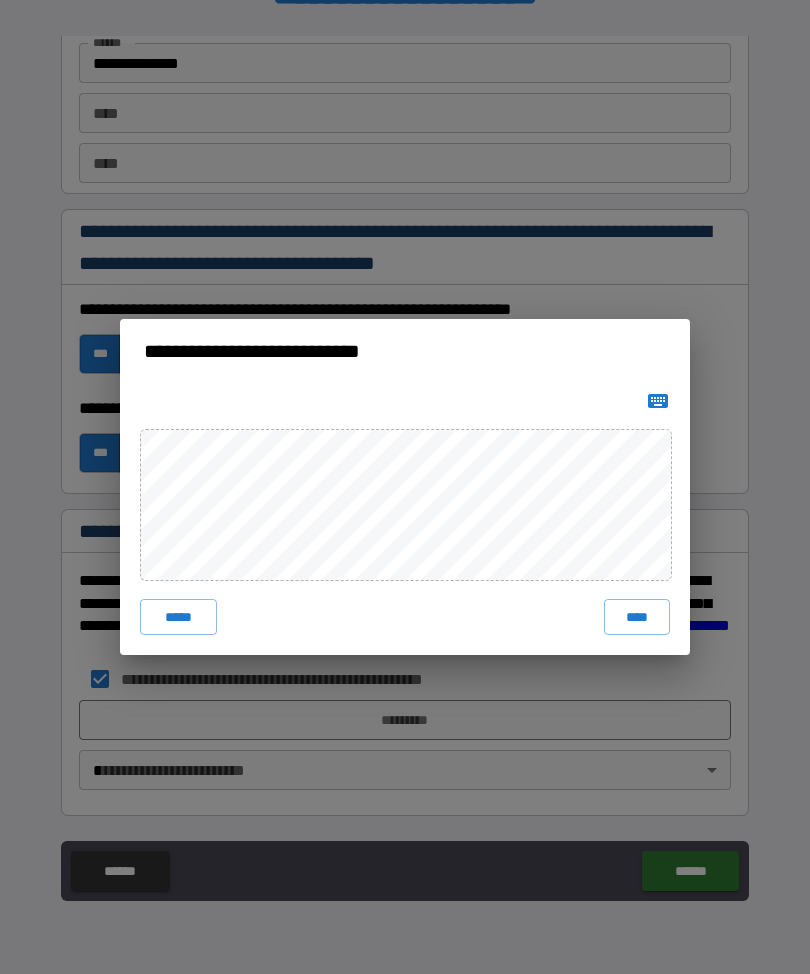 click on "****" at bounding box center (637, 617) 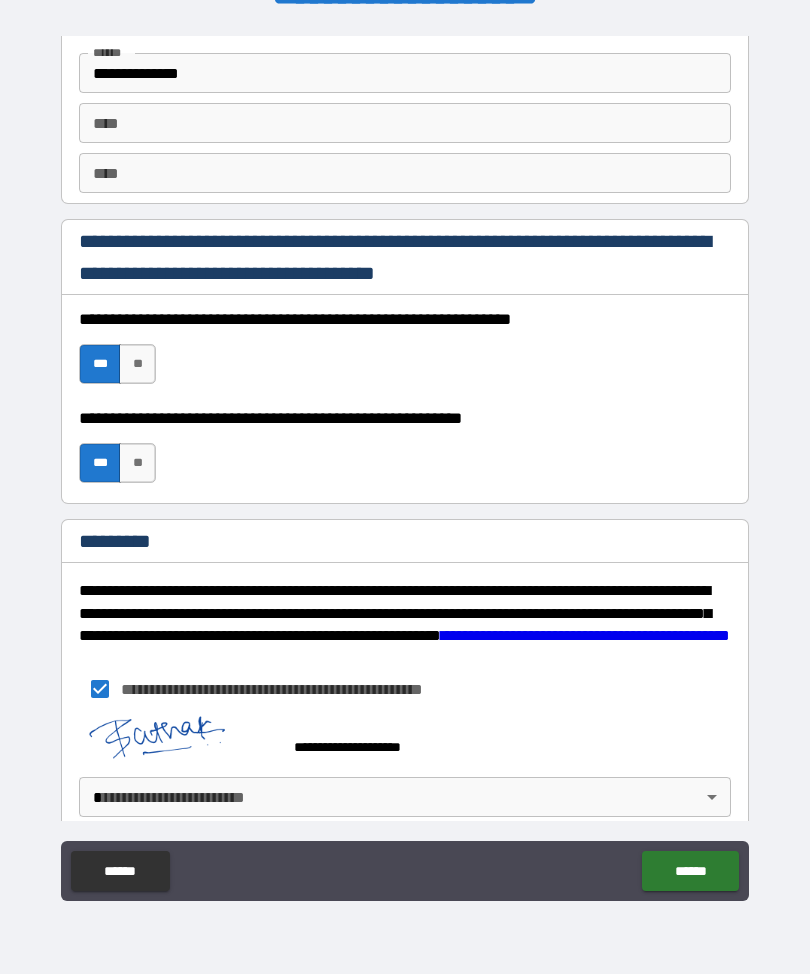 click on "**********" at bounding box center (405, 466) 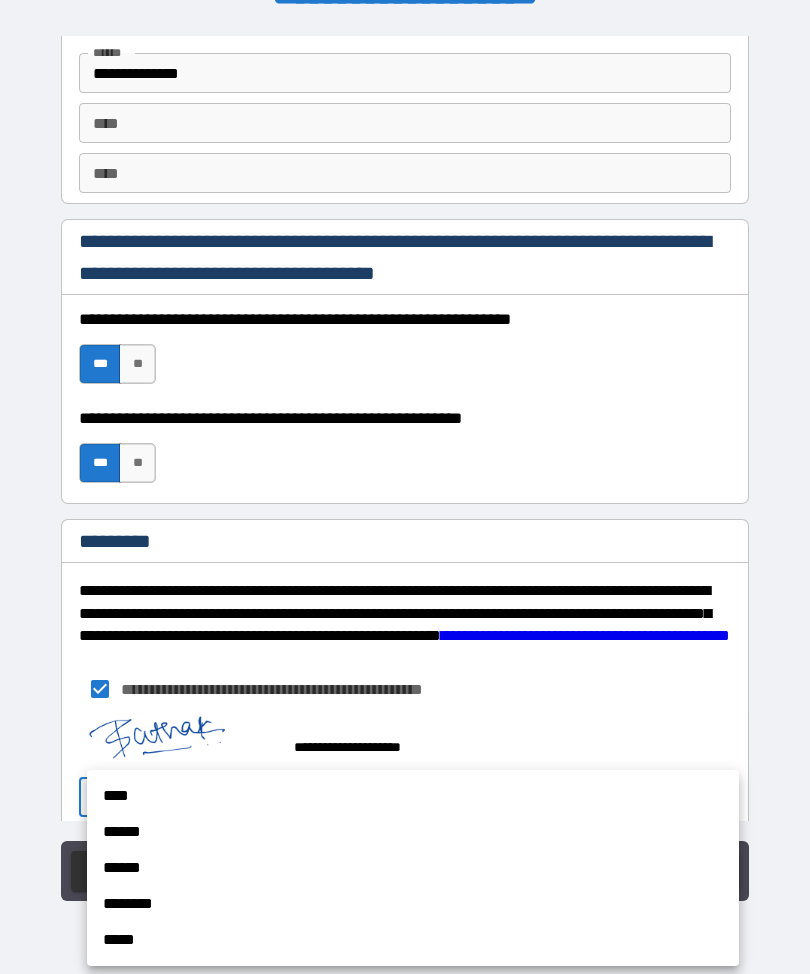click on "****" at bounding box center [413, 796] 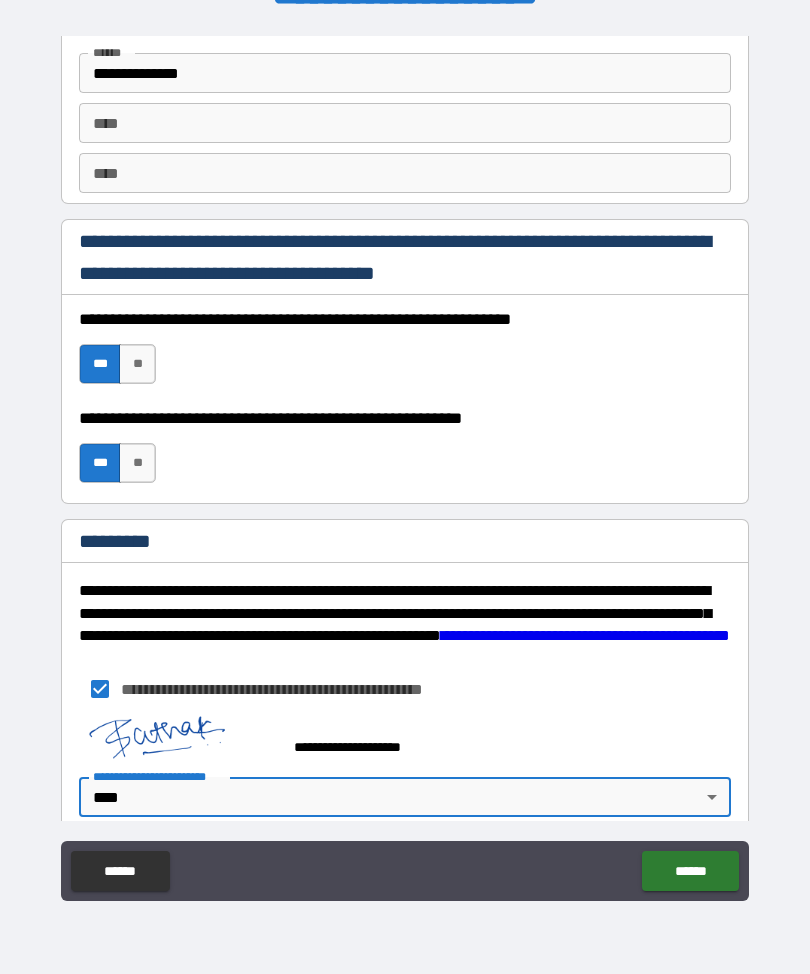 click on "******" at bounding box center [690, 871] 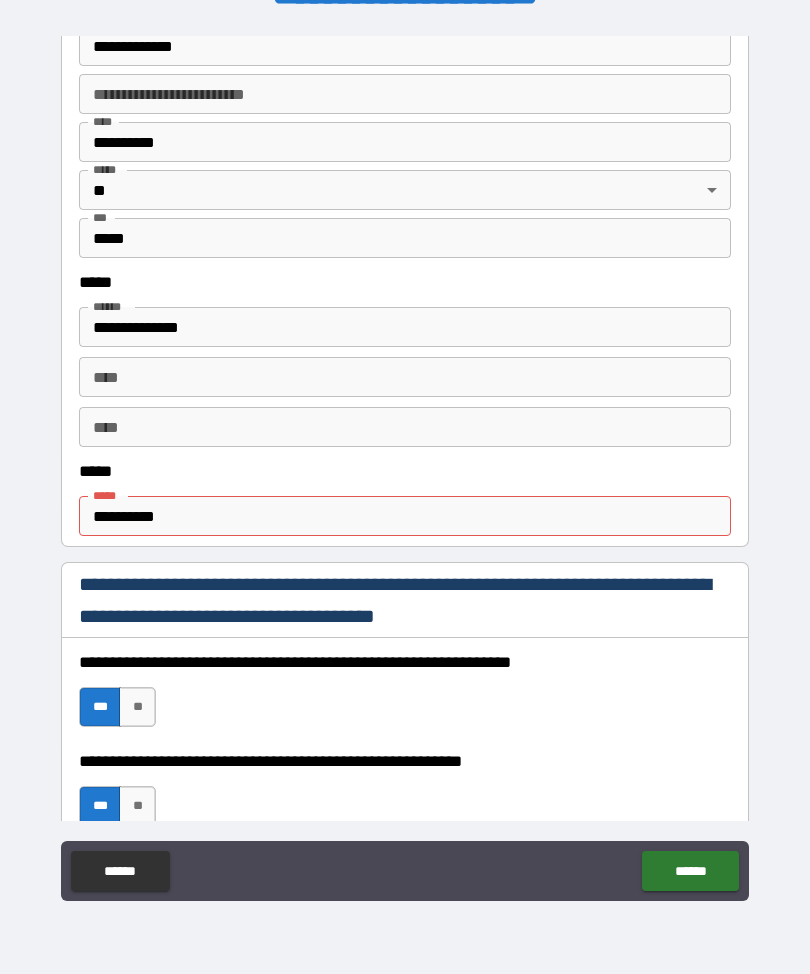 scroll, scrollTop: 847, scrollLeft: 0, axis: vertical 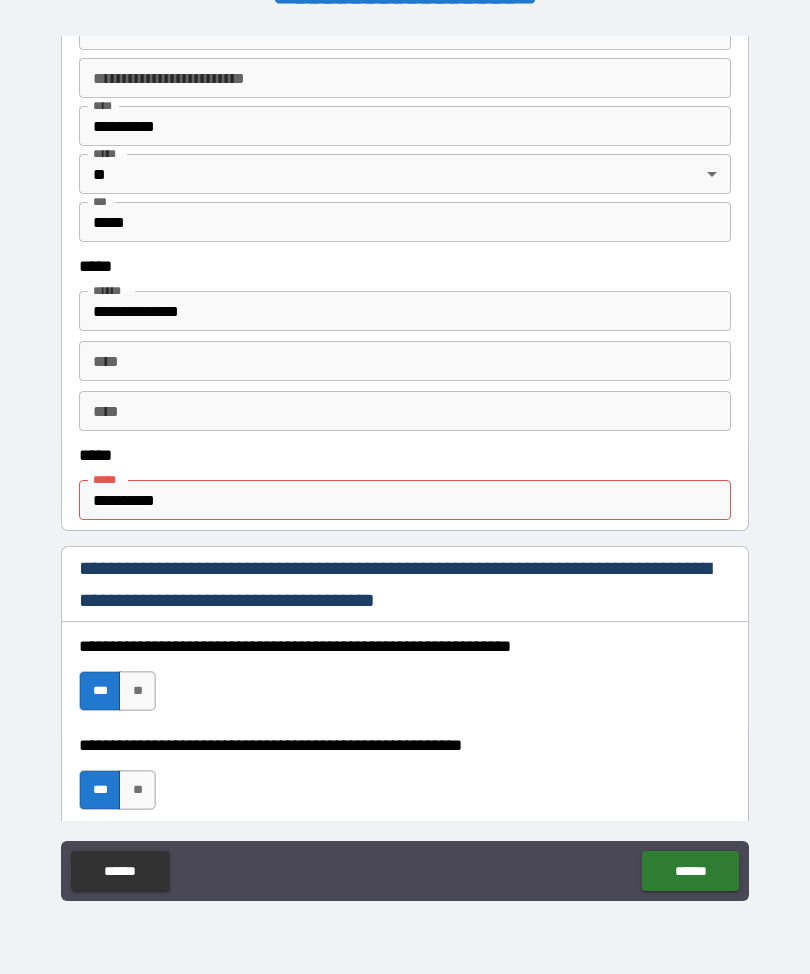 click on "**********" at bounding box center (405, 500) 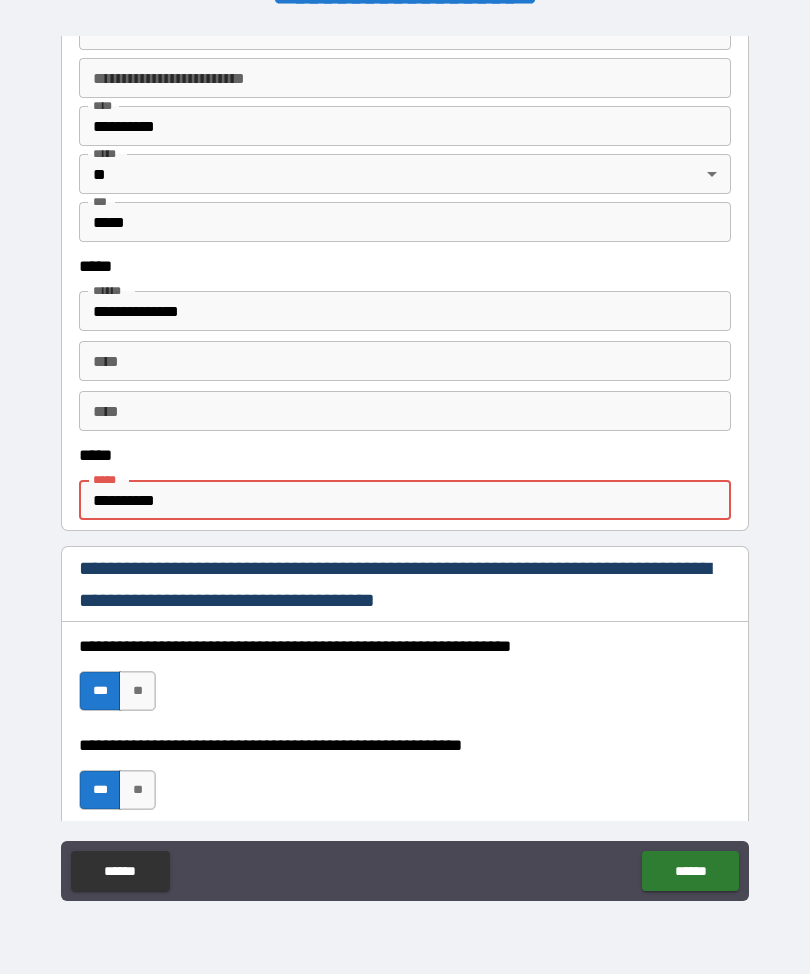 scroll, scrollTop: 53, scrollLeft: 0, axis: vertical 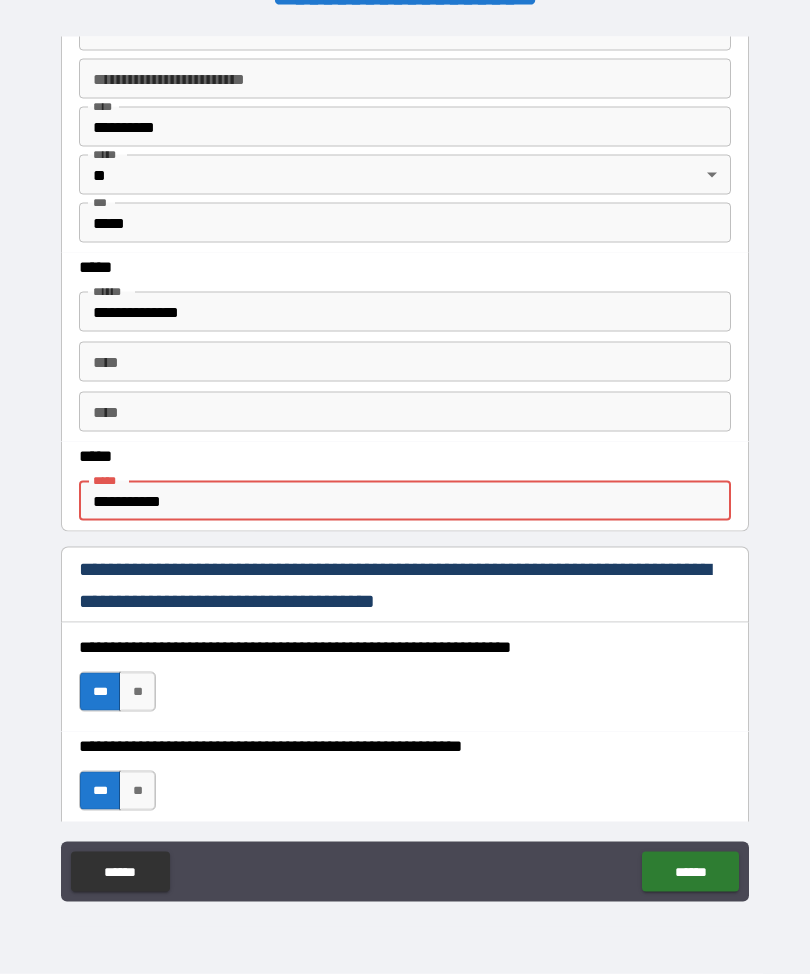 click on "**********" at bounding box center (405, 501) 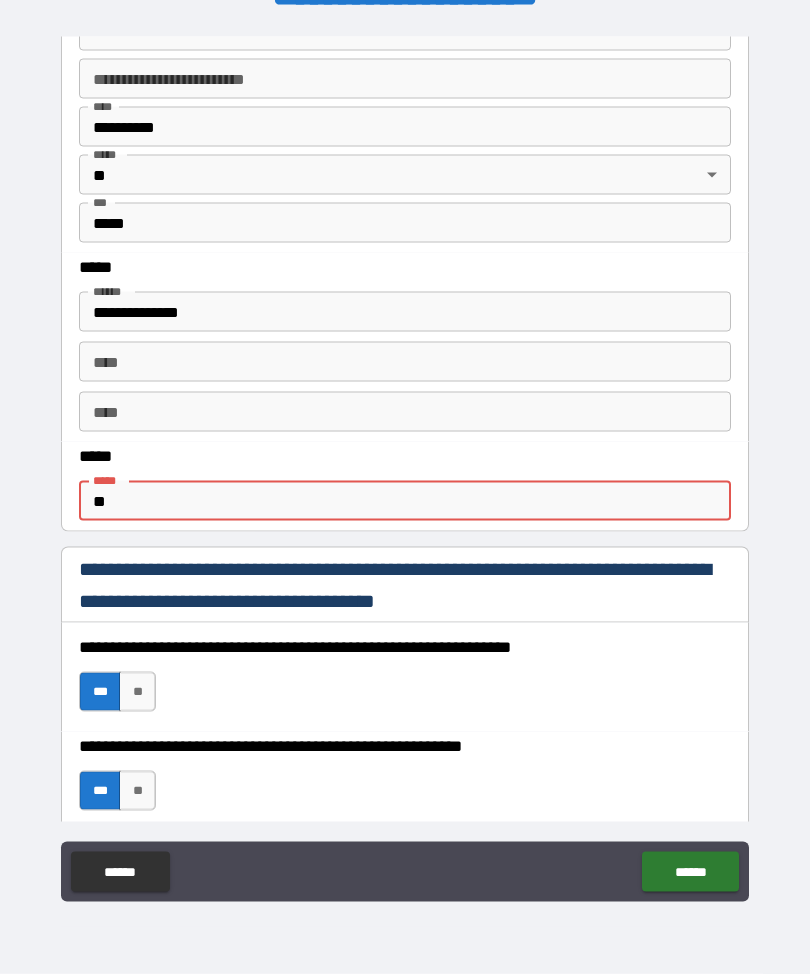 type on "*" 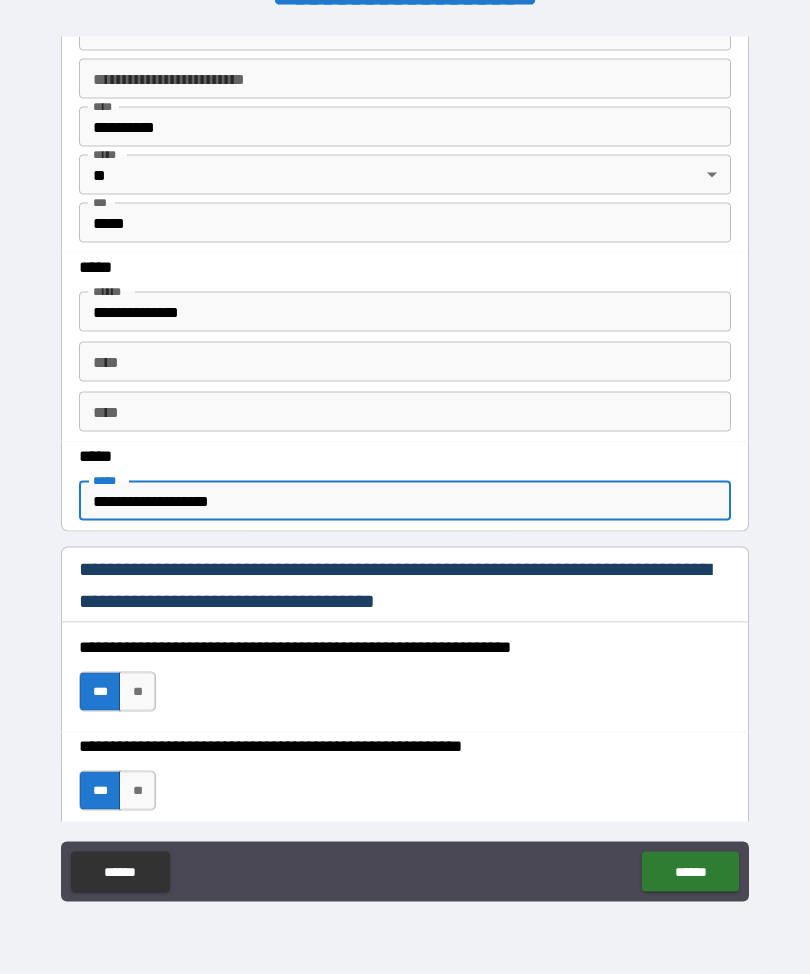 type on "**********" 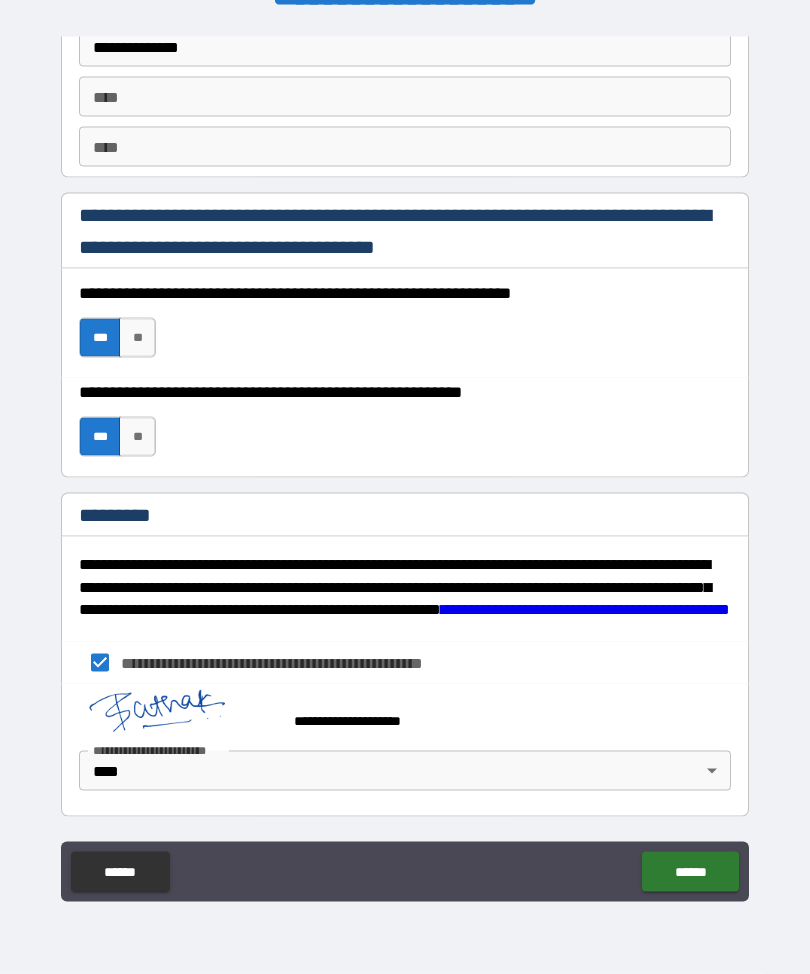scroll, scrollTop: 2838, scrollLeft: 0, axis: vertical 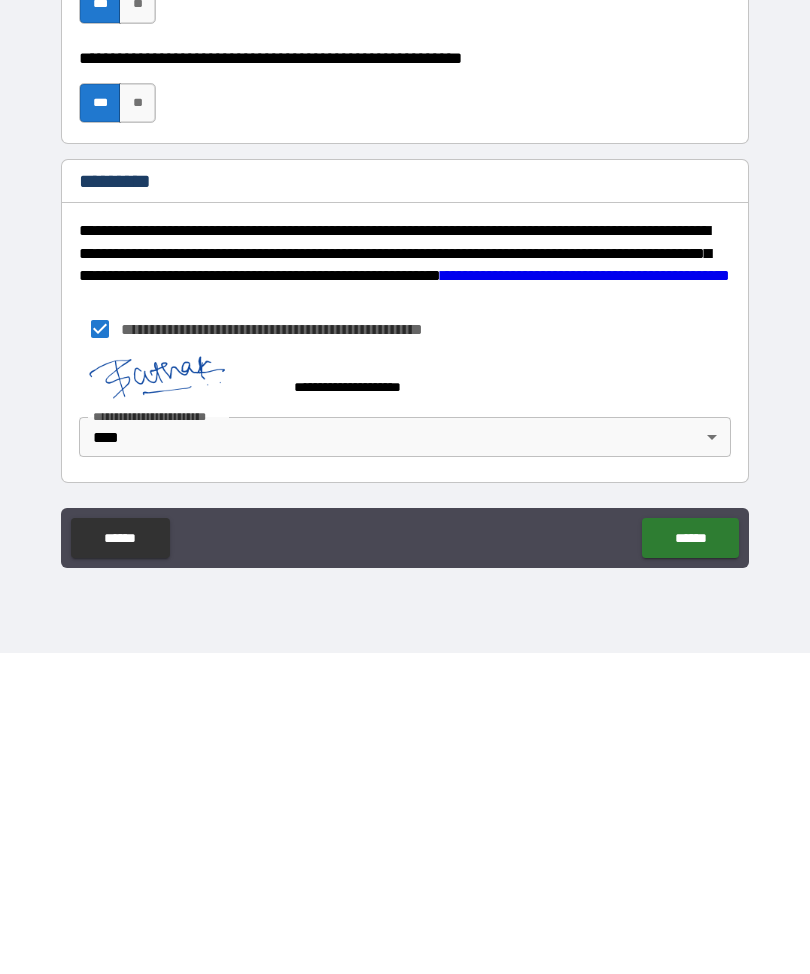 click on "******" at bounding box center [690, 859] 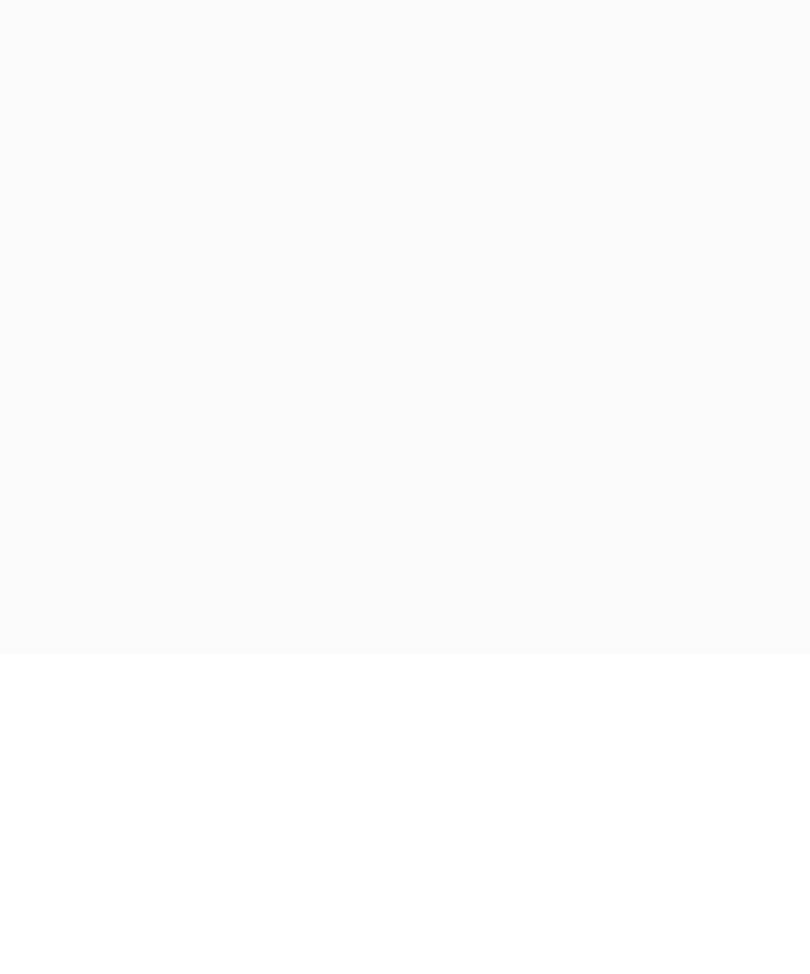 scroll, scrollTop: 66, scrollLeft: 0, axis: vertical 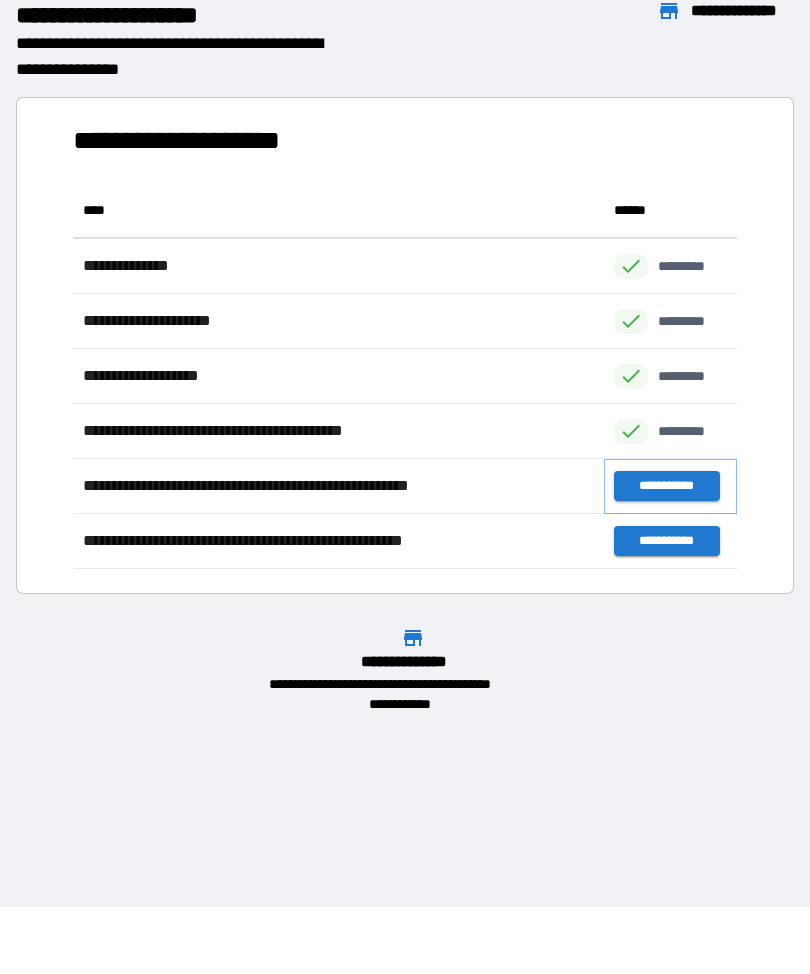click on "**********" at bounding box center (666, 487) 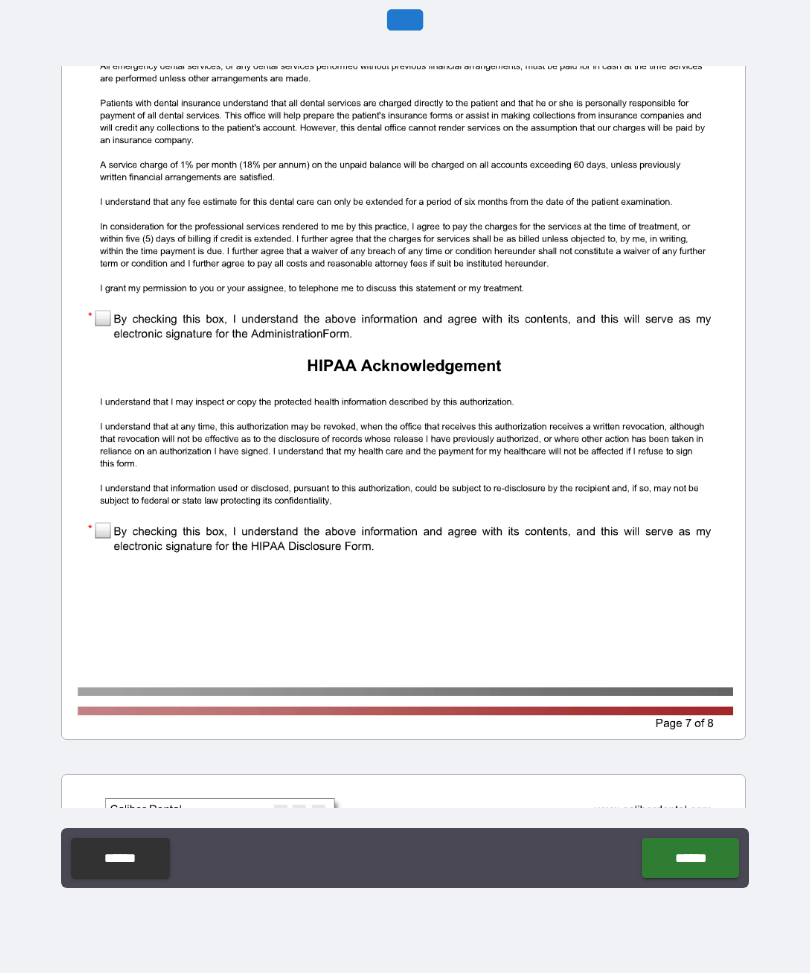 scroll, scrollTop: 233, scrollLeft: 0, axis: vertical 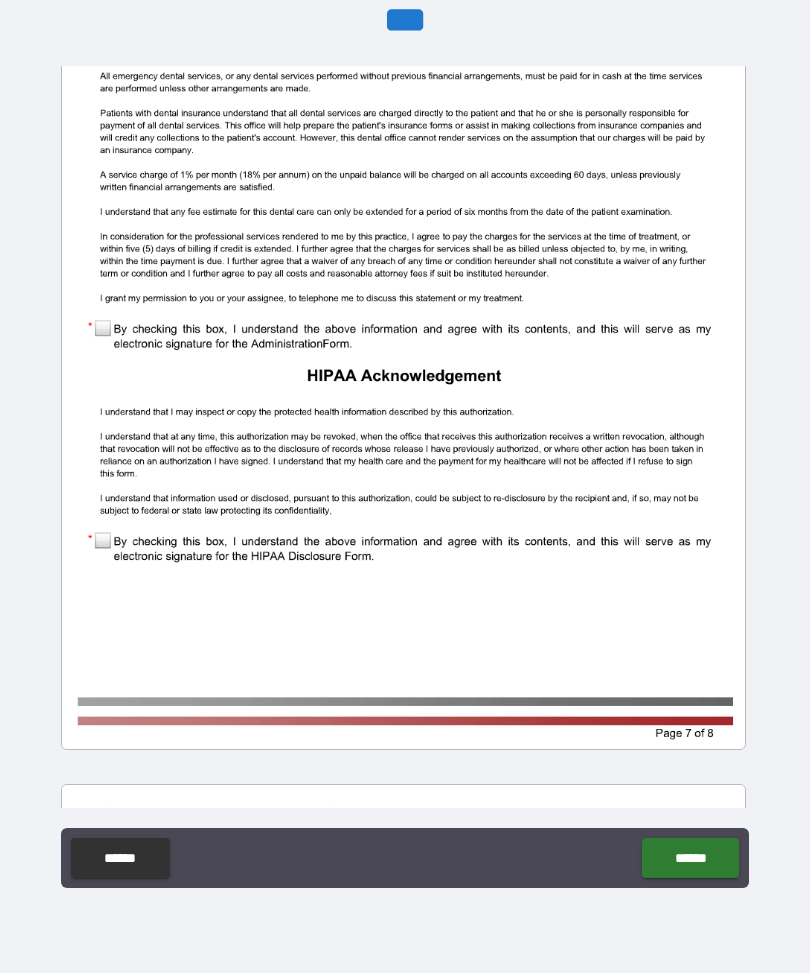 click at bounding box center [404, 307] 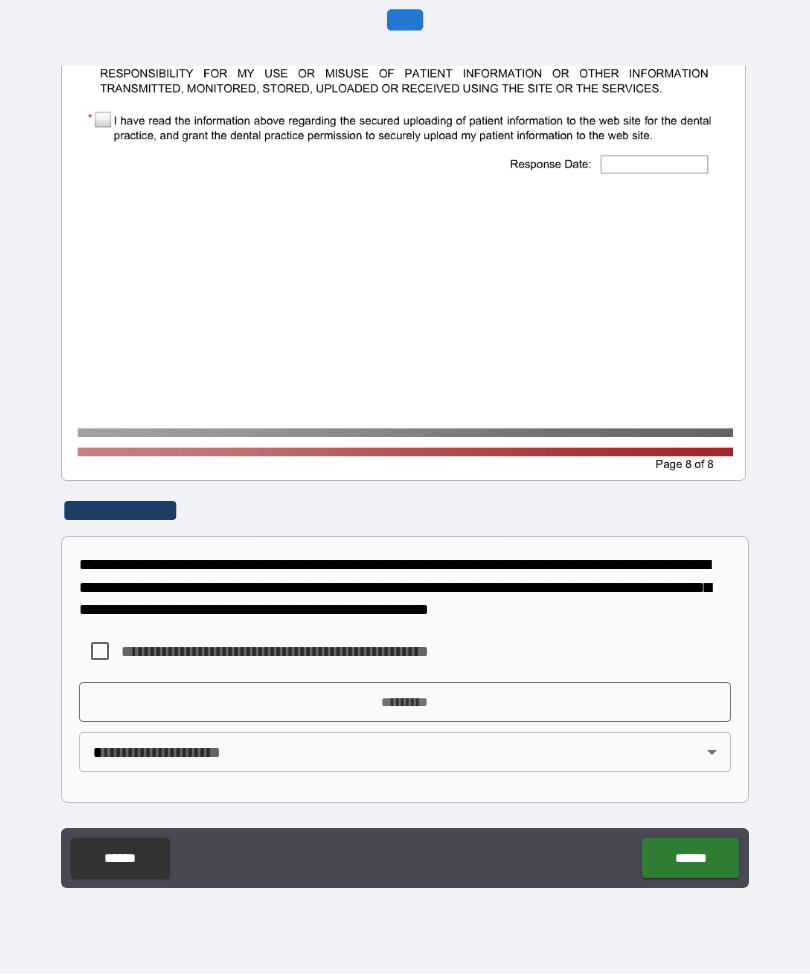 scroll, scrollTop: 1423, scrollLeft: 0, axis: vertical 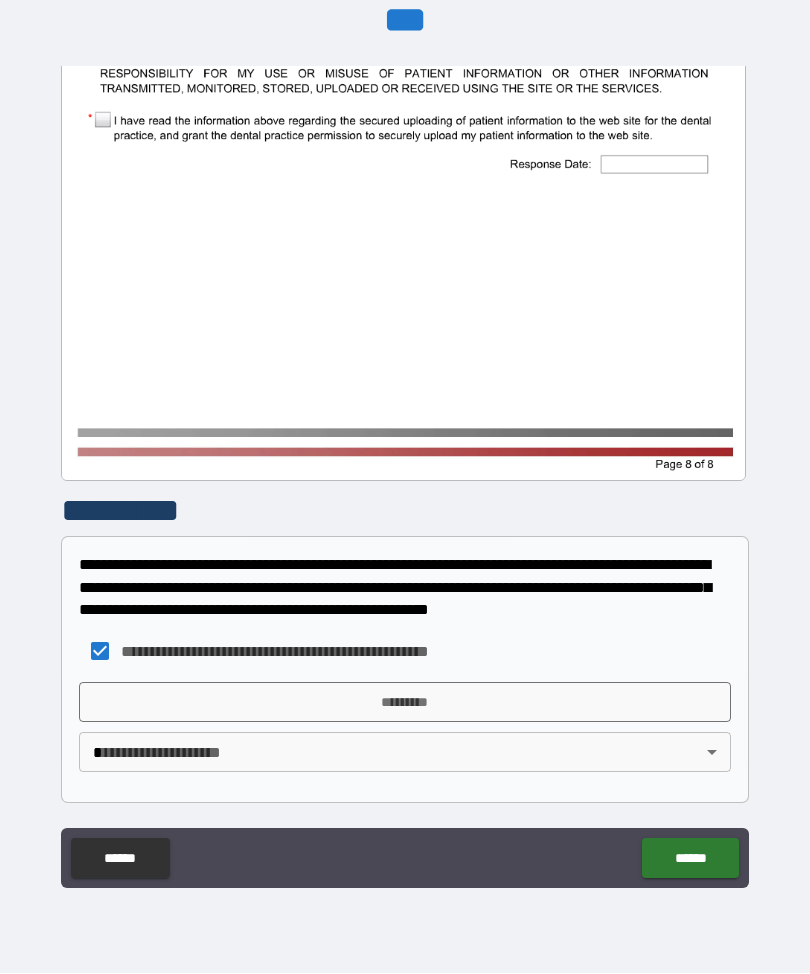 click on "*********" at bounding box center [405, 703] 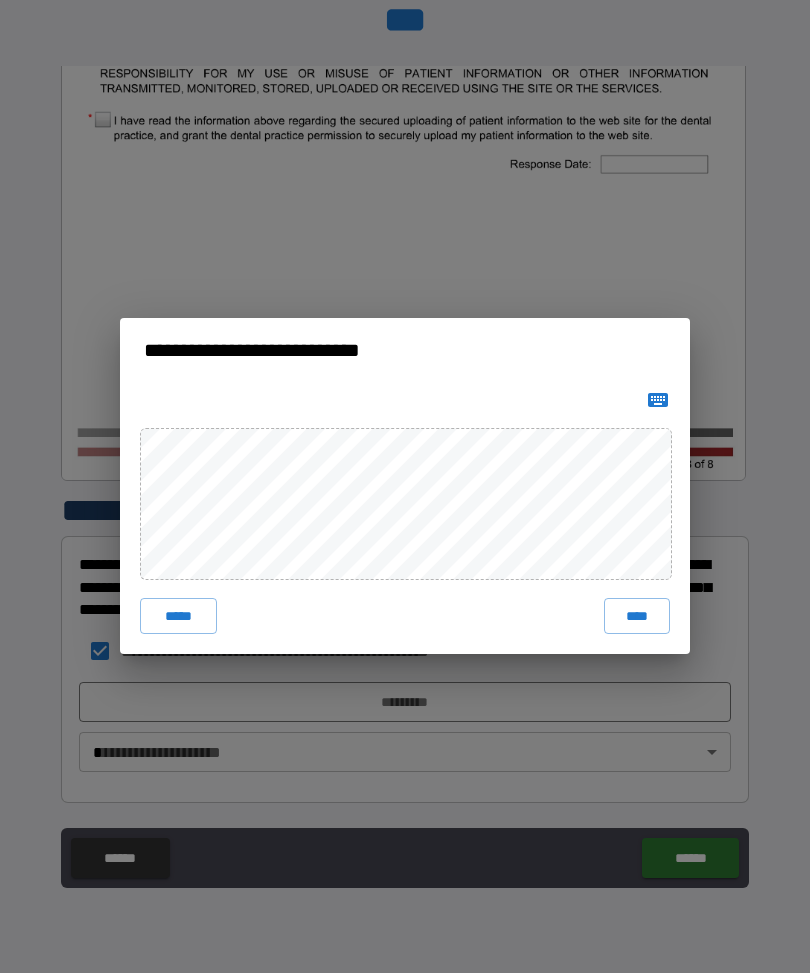 click on "****" at bounding box center (637, 617) 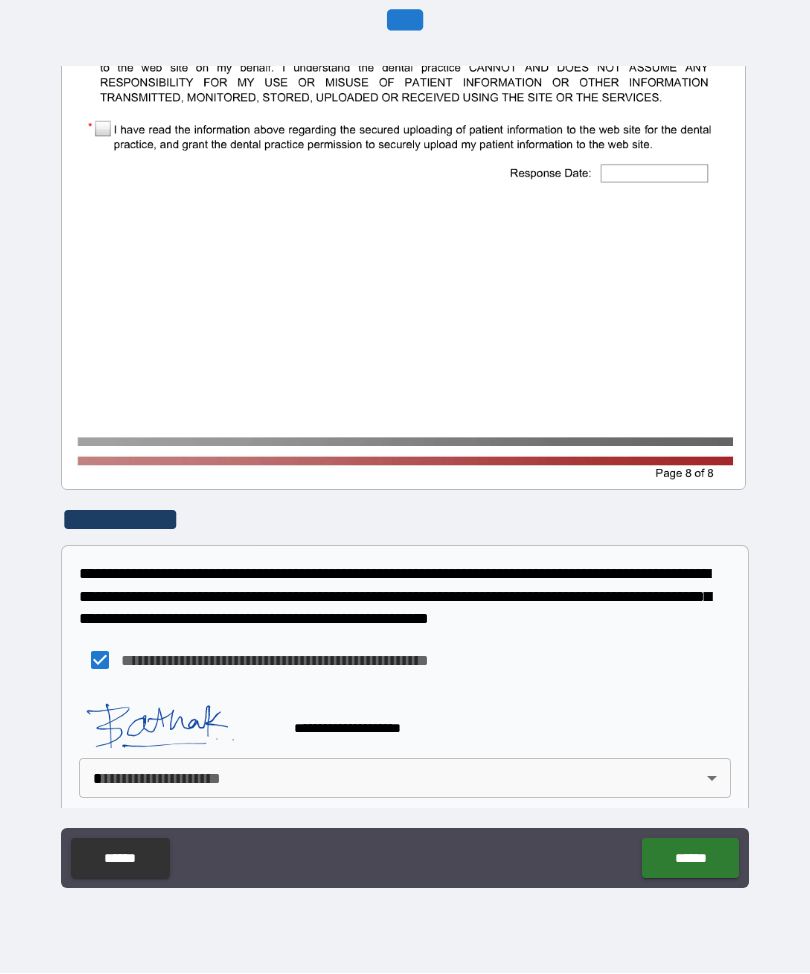 click on "******" at bounding box center [690, 859] 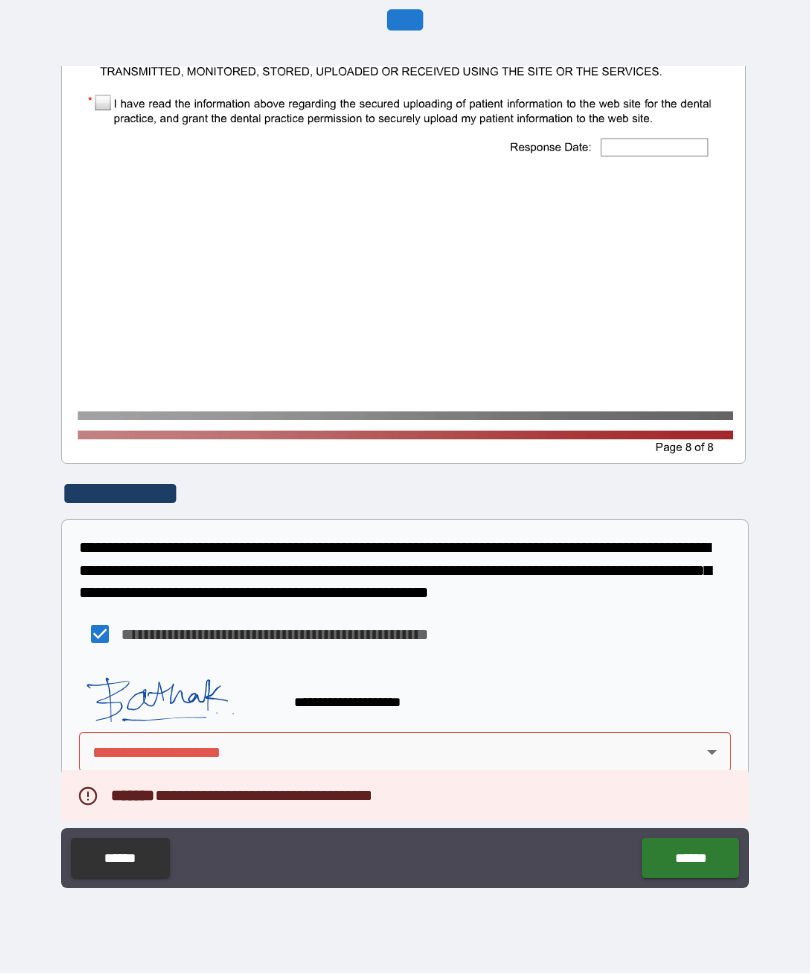 scroll, scrollTop: 1440, scrollLeft: 0, axis: vertical 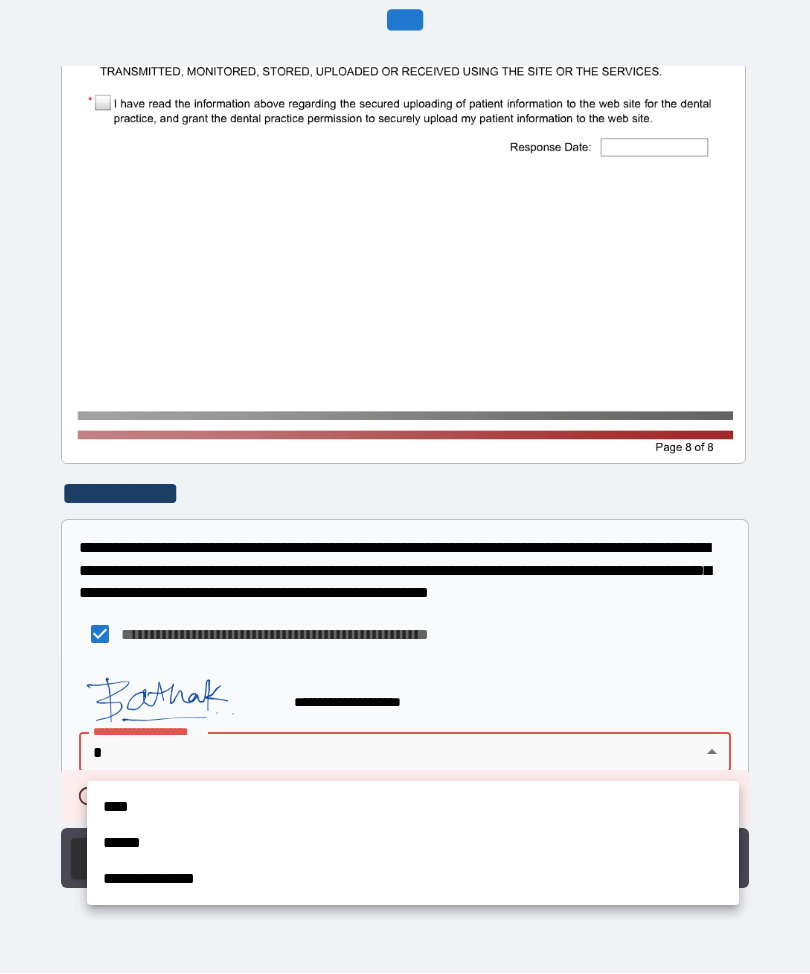 click on "****" at bounding box center (413, 808) 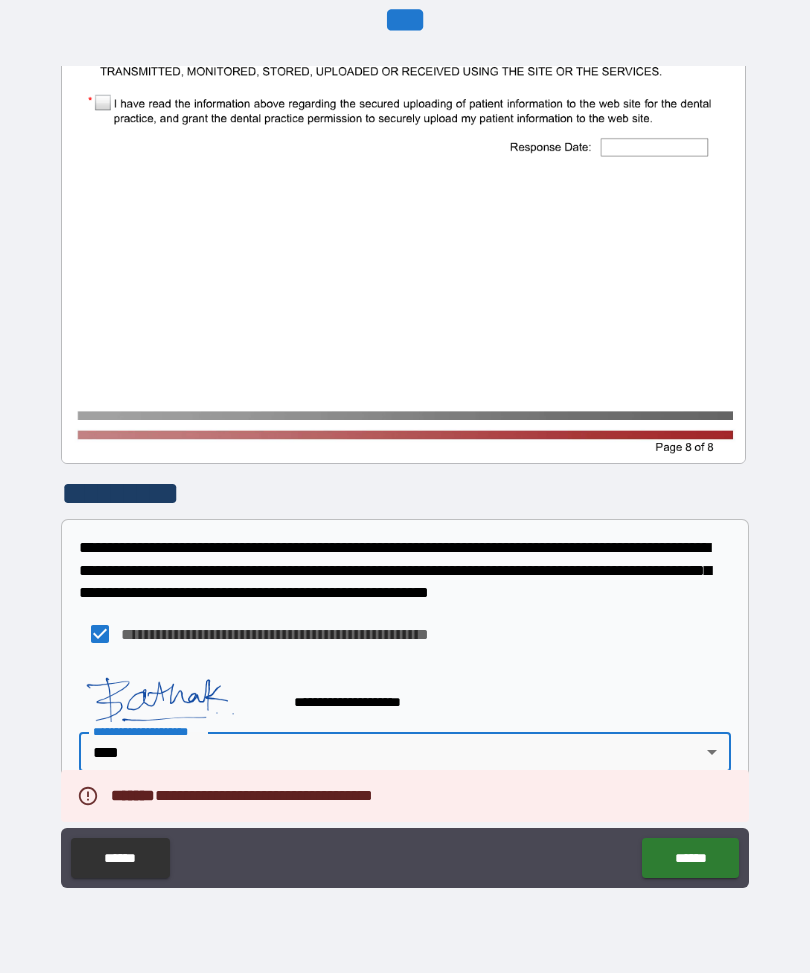 click on "******" at bounding box center (690, 859) 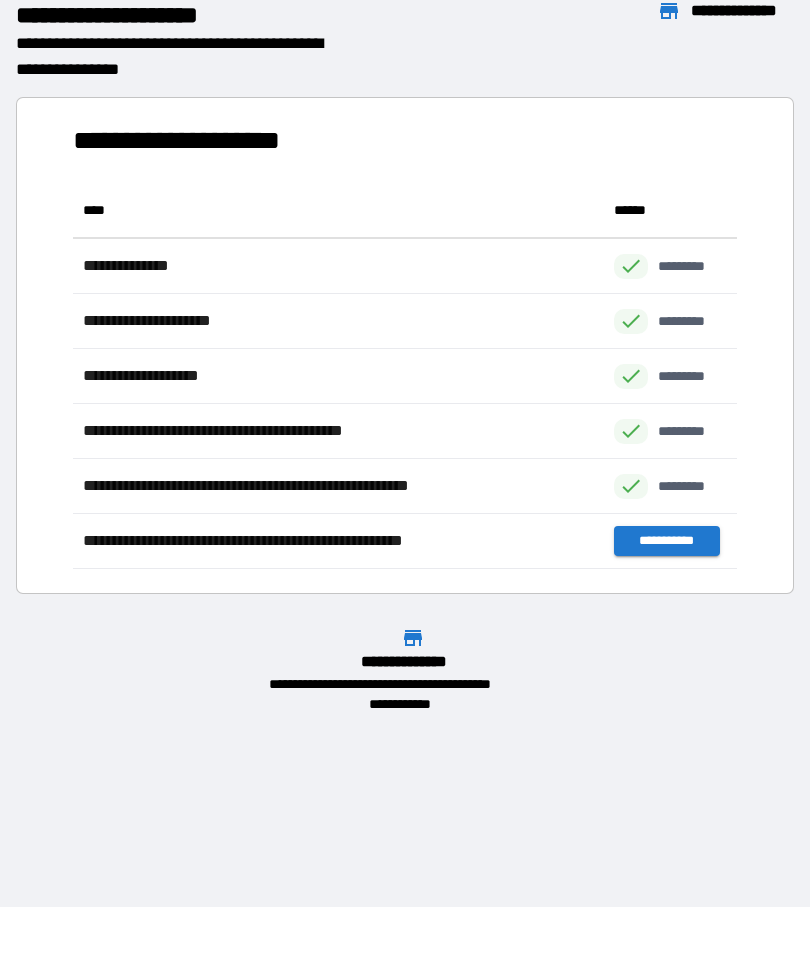 scroll, scrollTop: 386, scrollLeft: 664, axis: both 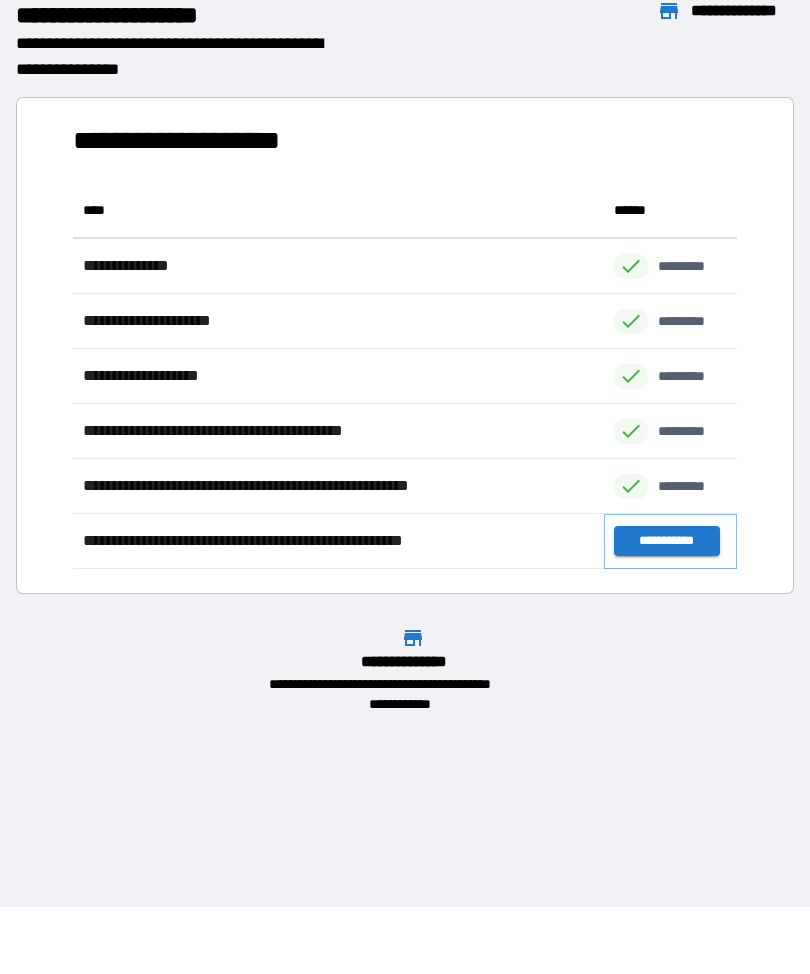 click on "**********" at bounding box center [666, 542] 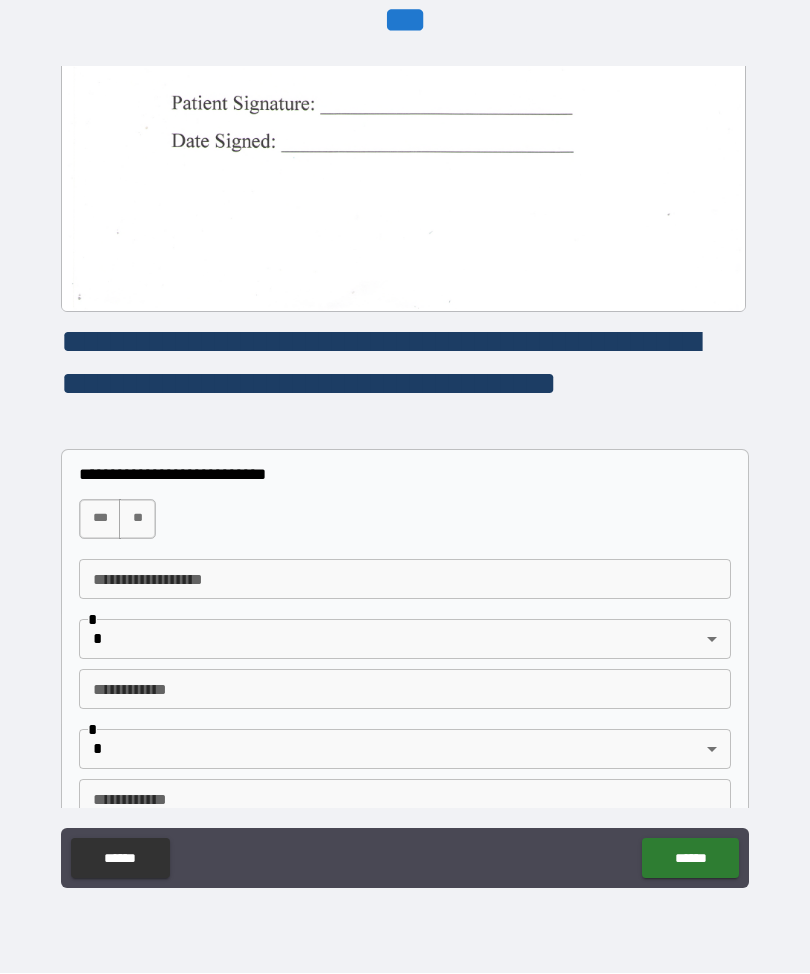 click on "**********" at bounding box center [405, 456] 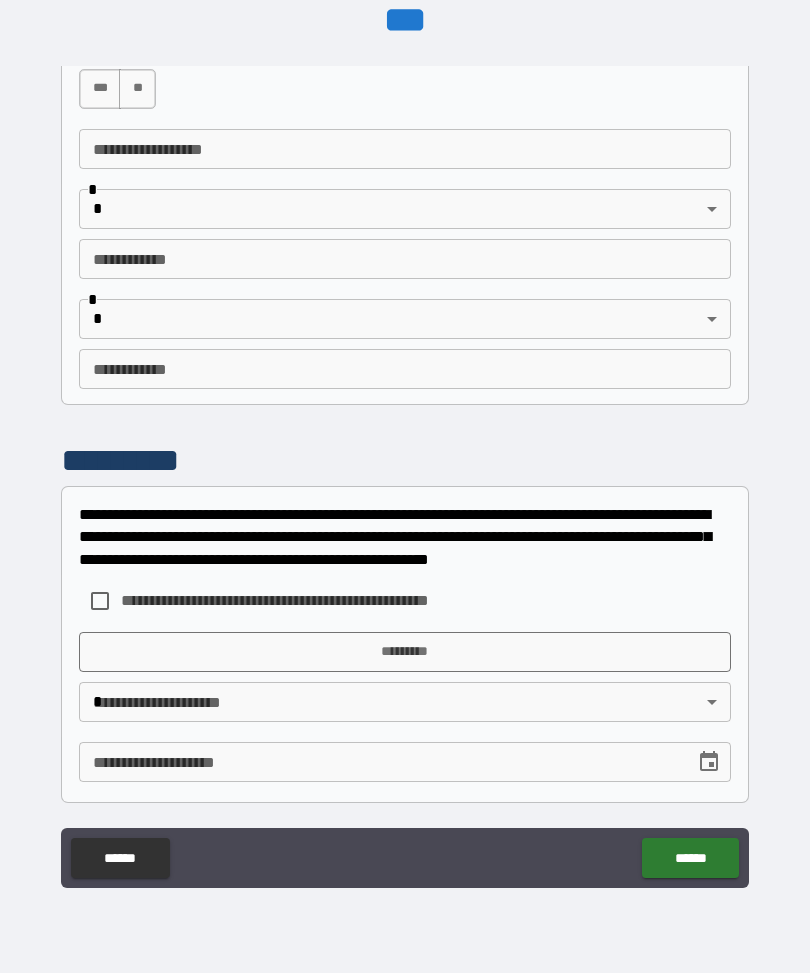 scroll, scrollTop: 1101, scrollLeft: 0, axis: vertical 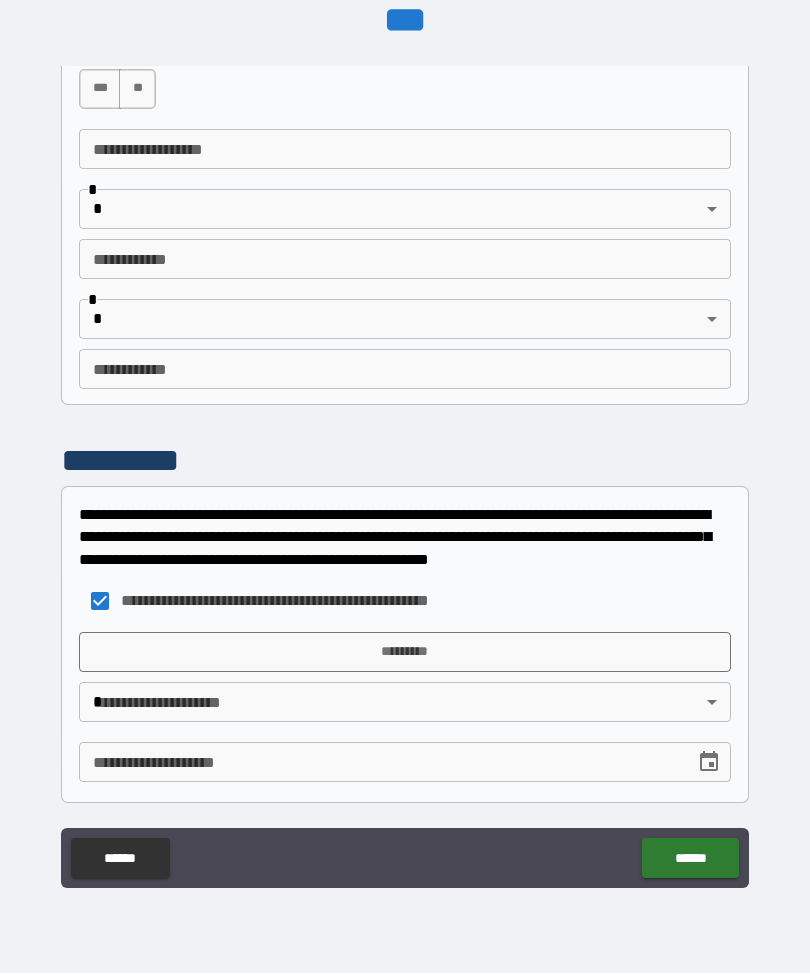 click on "*********" at bounding box center (405, 653) 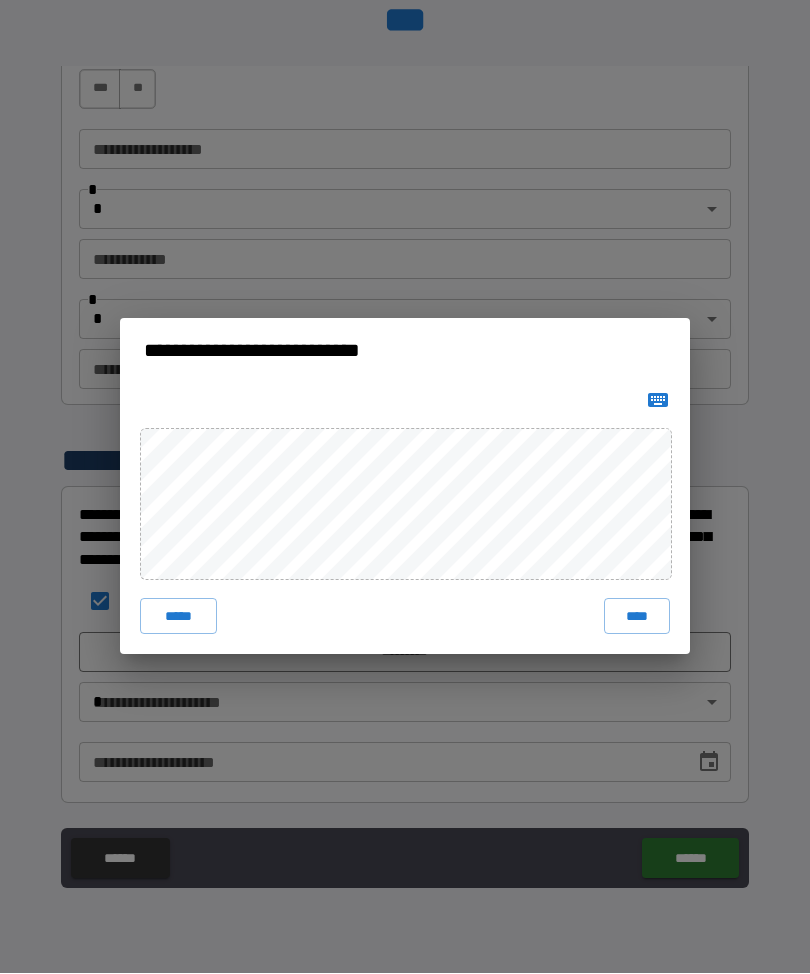 click on "****" at bounding box center [637, 617] 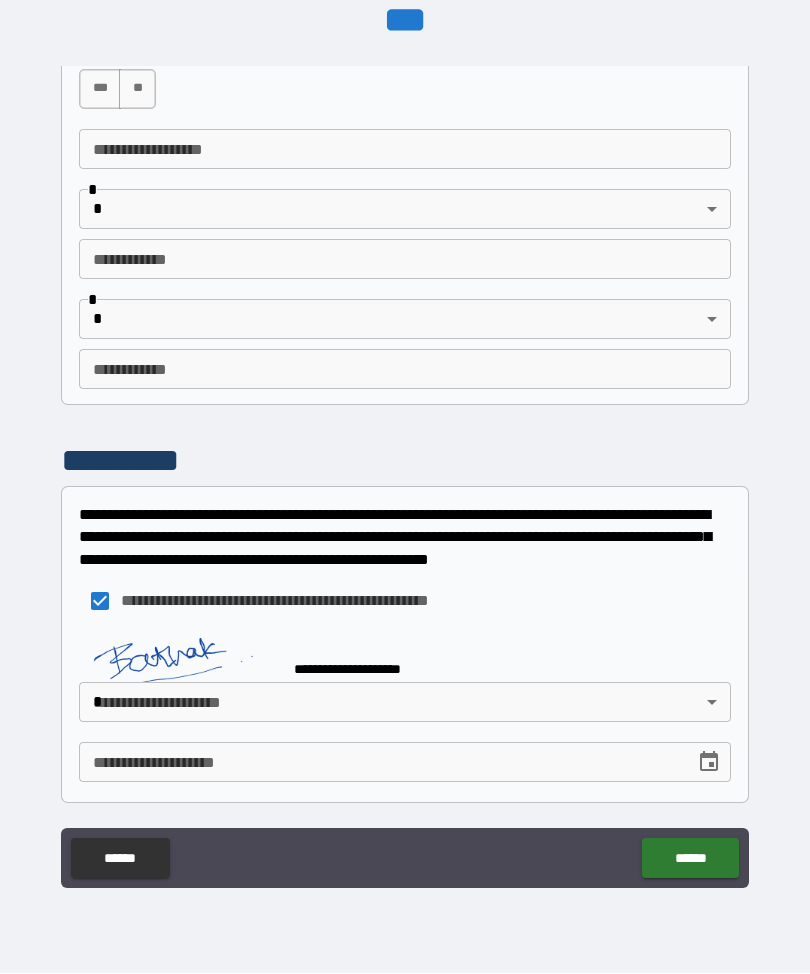 scroll, scrollTop: 1091, scrollLeft: 0, axis: vertical 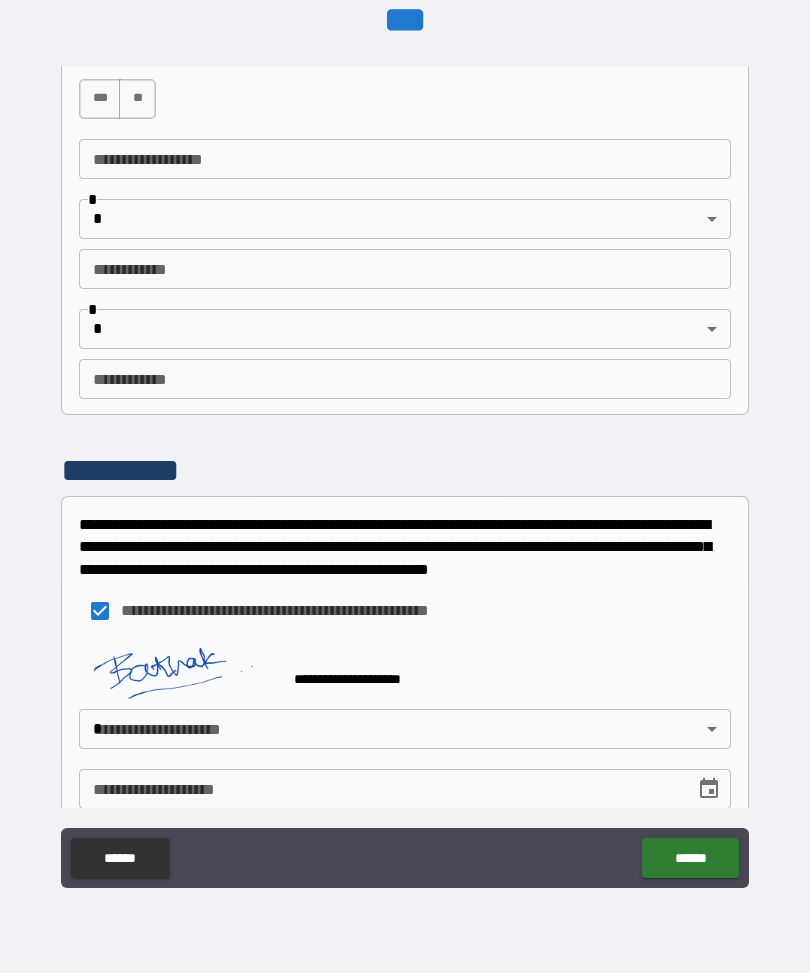 click on "**********" at bounding box center [405, 454] 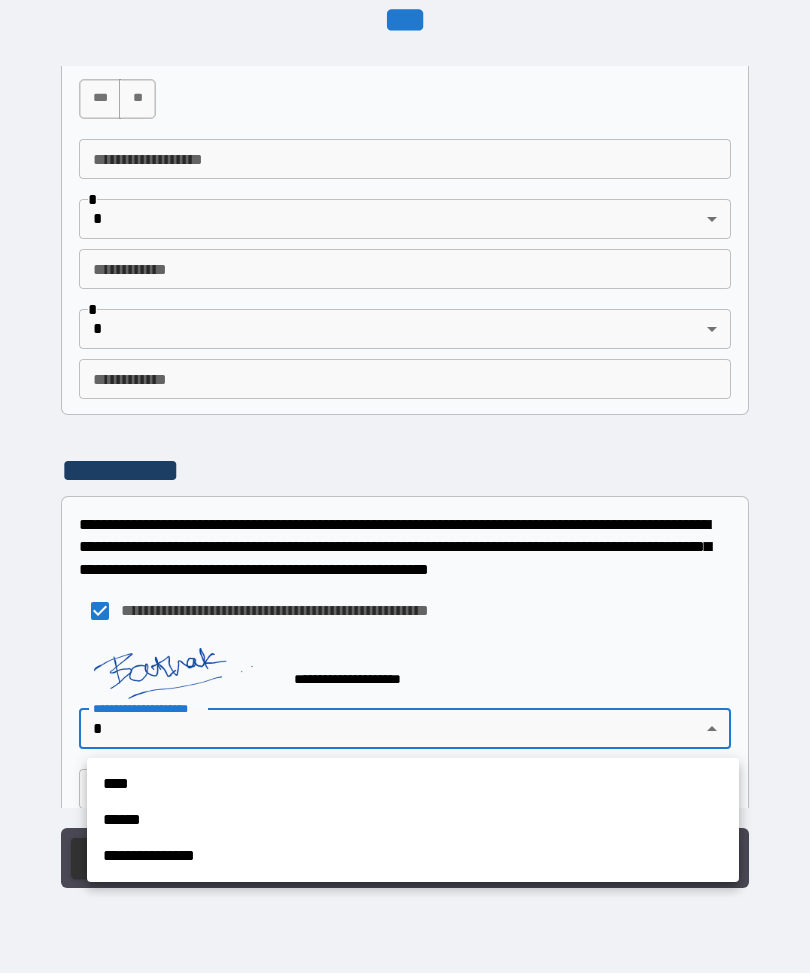 click on "****" at bounding box center (413, 785) 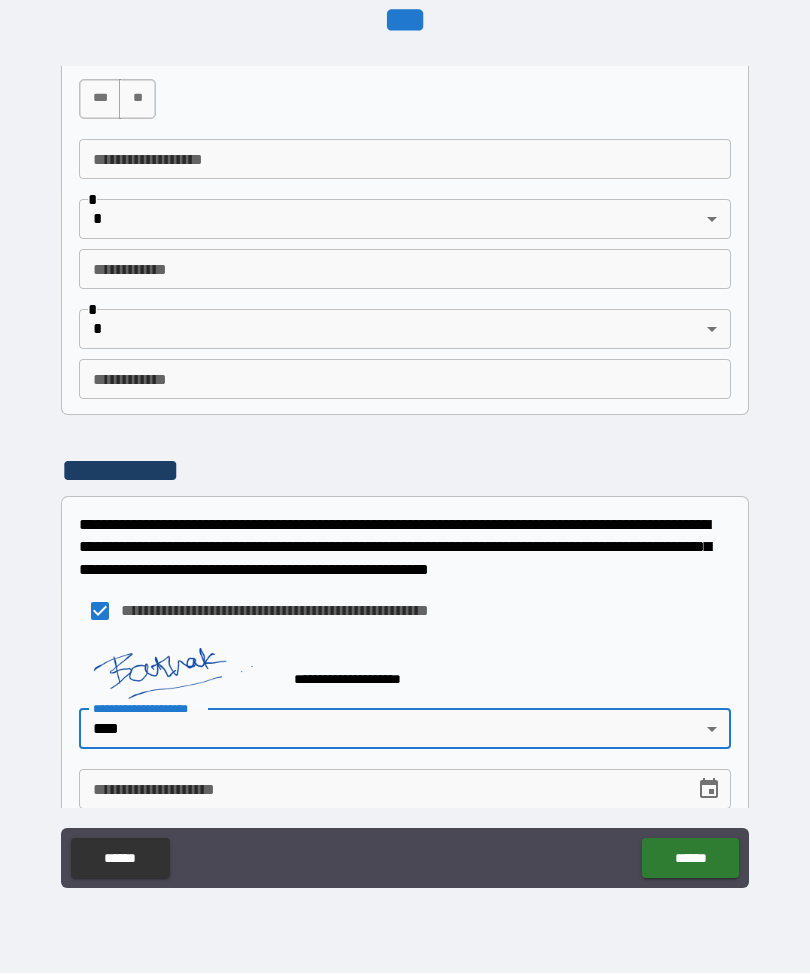 click on "**********" at bounding box center [380, 790] 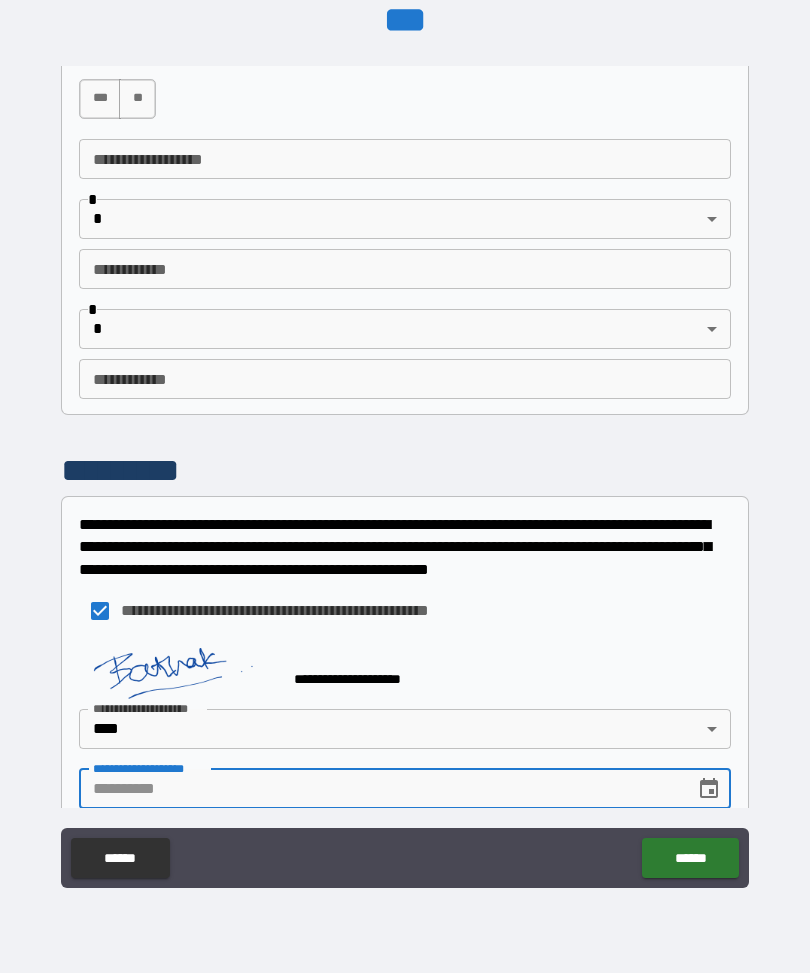 scroll, scrollTop: 67, scrollLeft: 0, axis: vertical 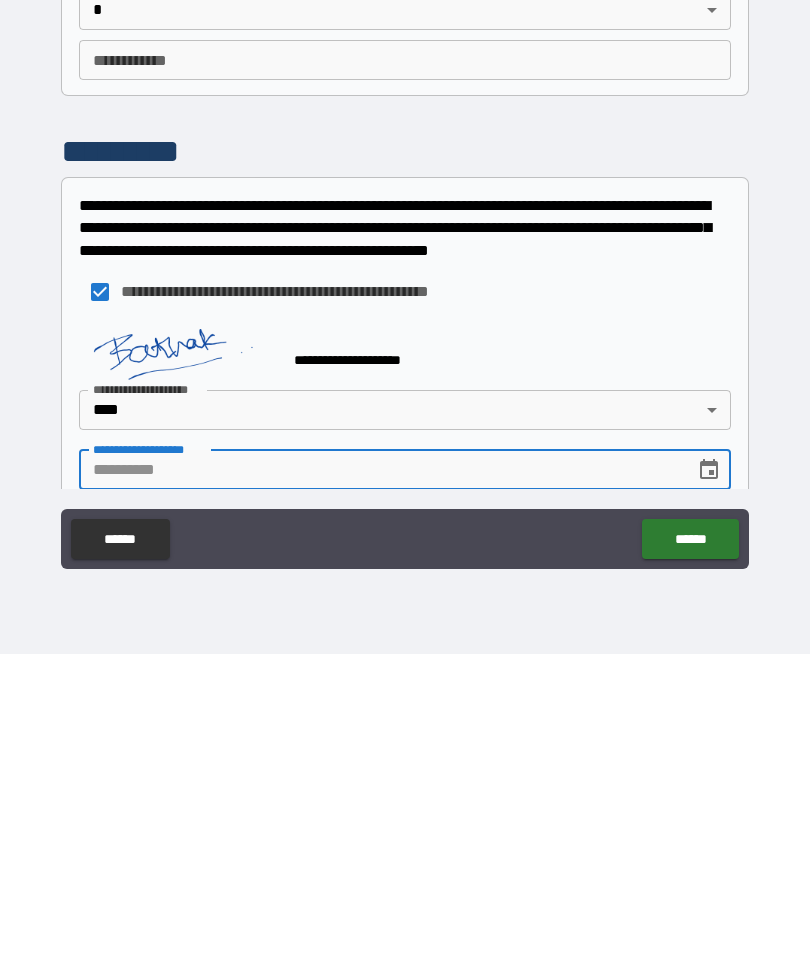 click at bounding box center [709, 790] 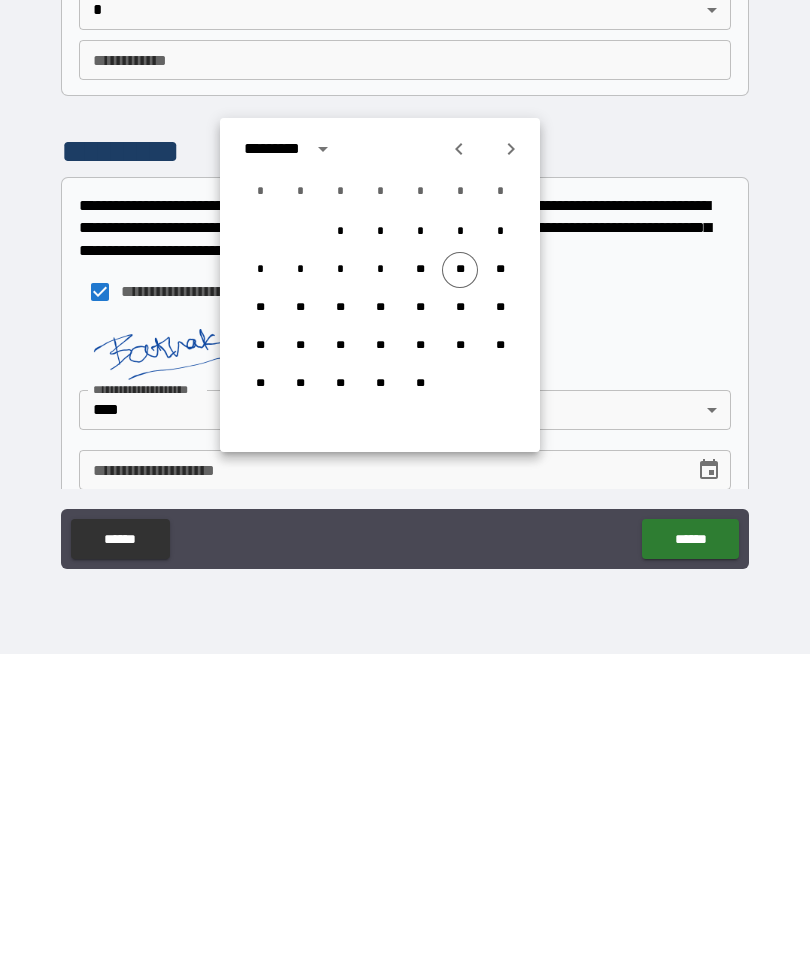 scroll, scrollTop: 66, scrollLeft: 0, axis: vertical 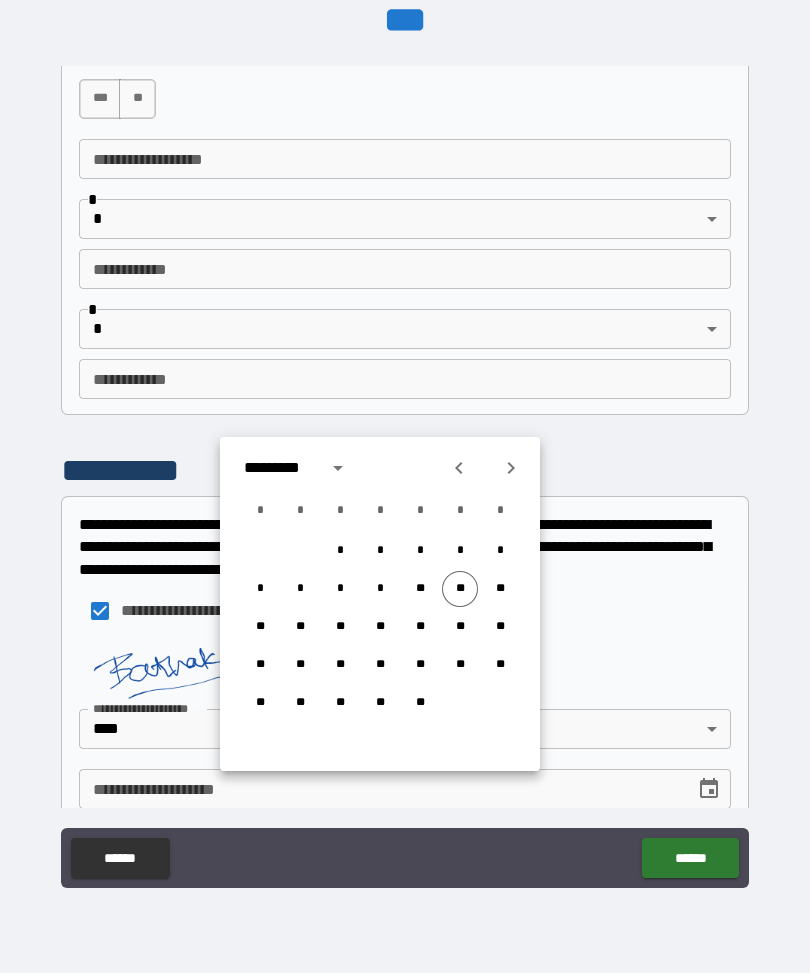 click on "**" at bounding box center (460, 590) 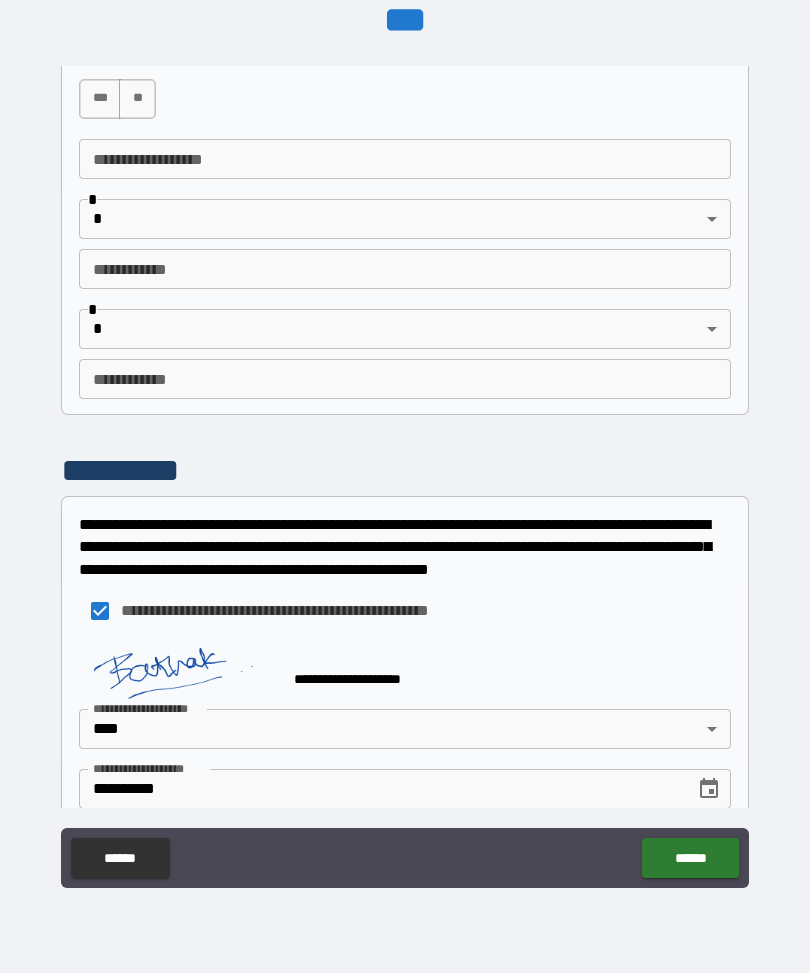 scroll, scrollTop: 1092, scrollLeft: 0, axis: vertical 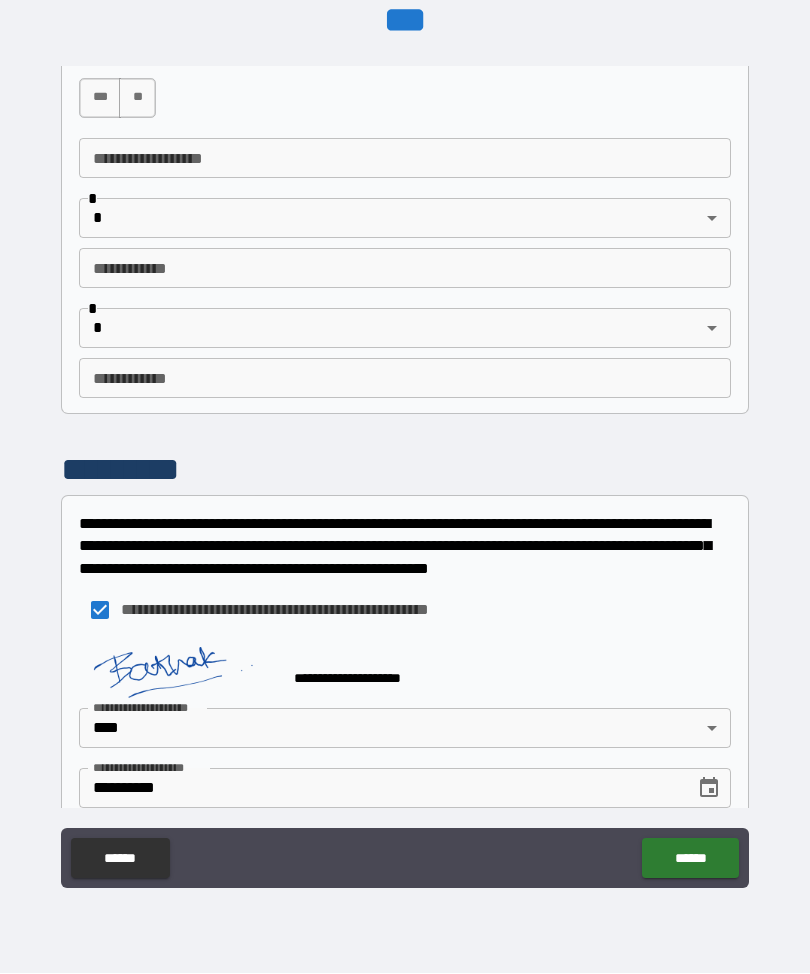 click on "******" at bounding box center (690, 859) 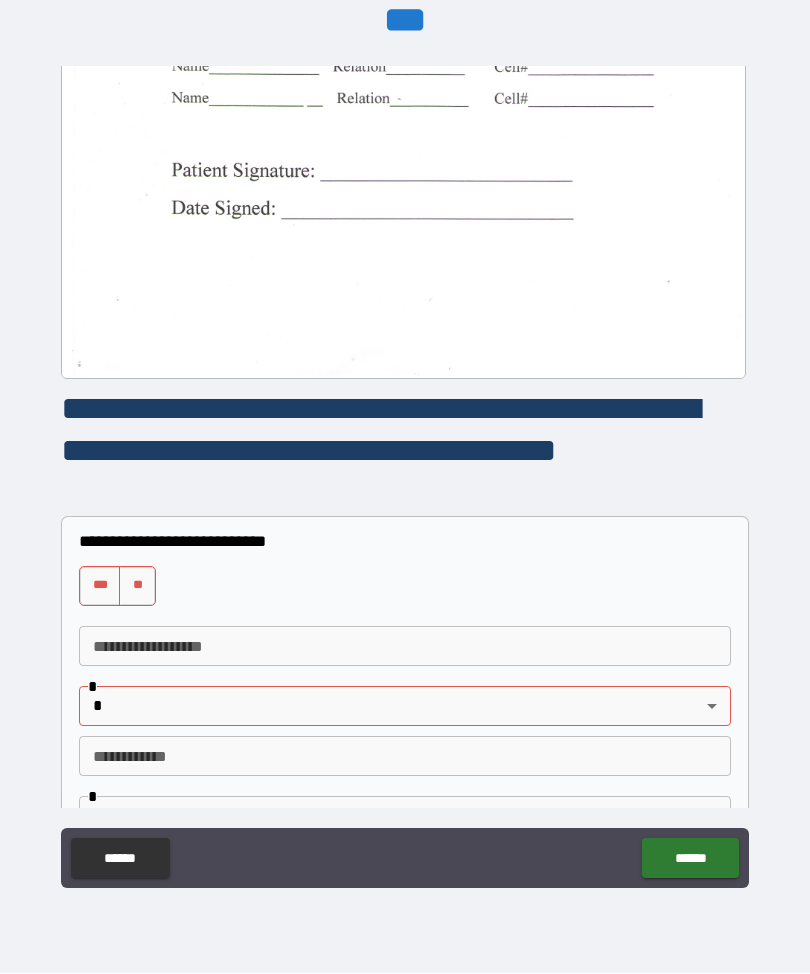 scroll, scrollTop: 663, scrollLeft: 0, axis: vertical 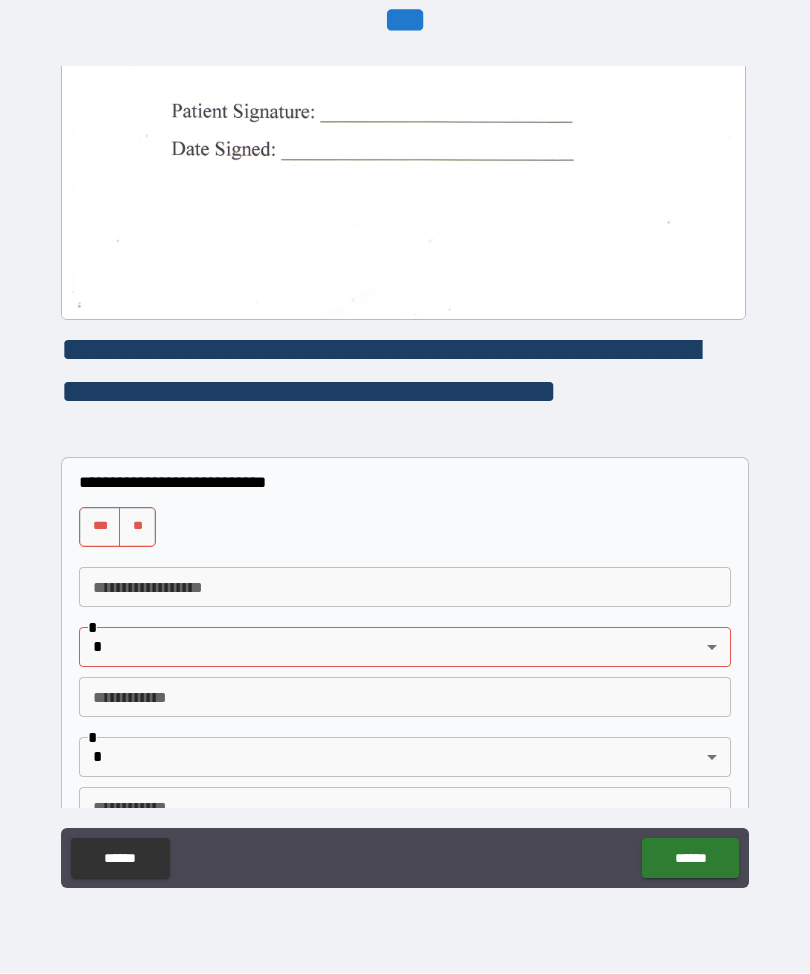 click on "**" at bounding box center [137, 528] 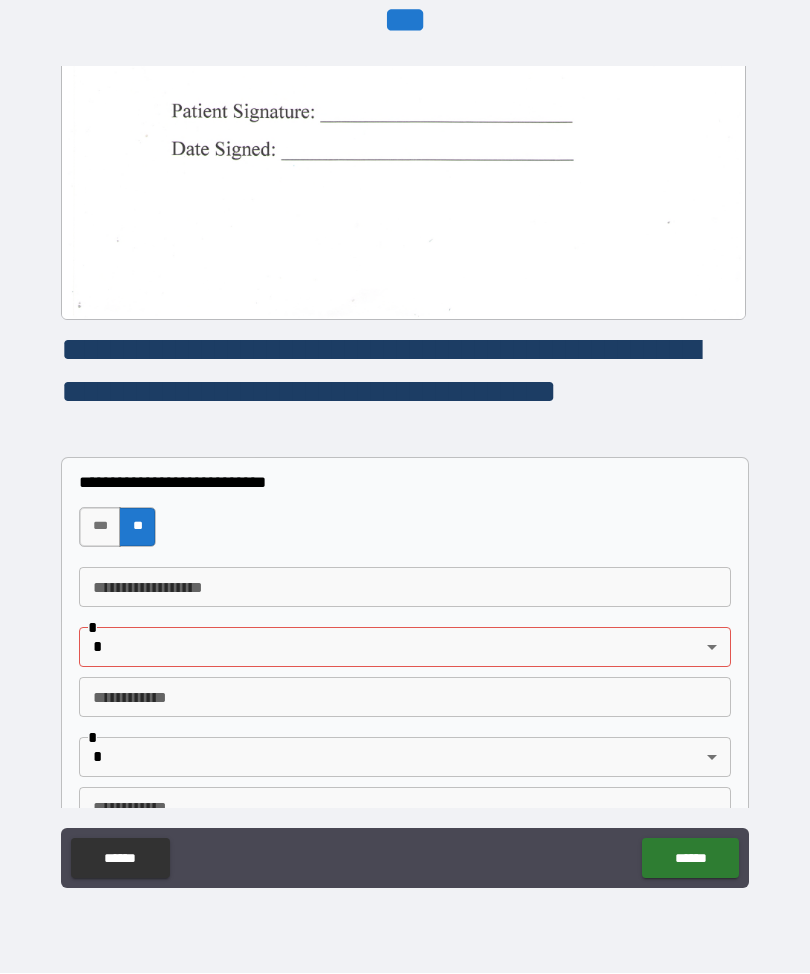 click on "**********" at bounding box center (405, 454) 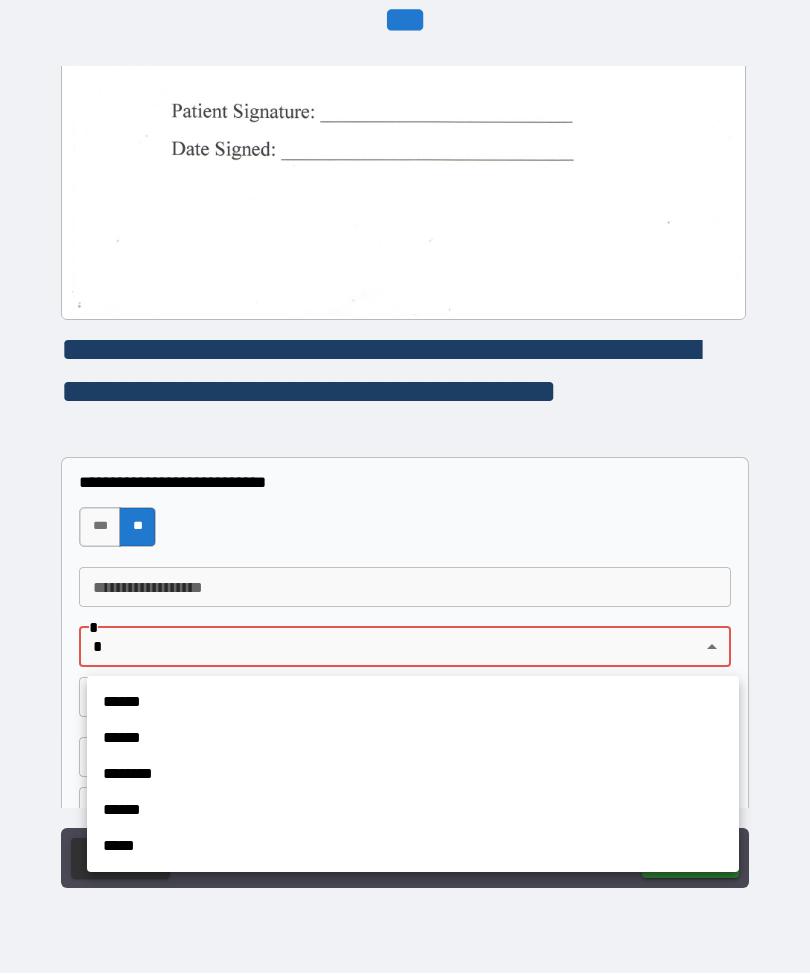 click at bounding box center [405, 487] 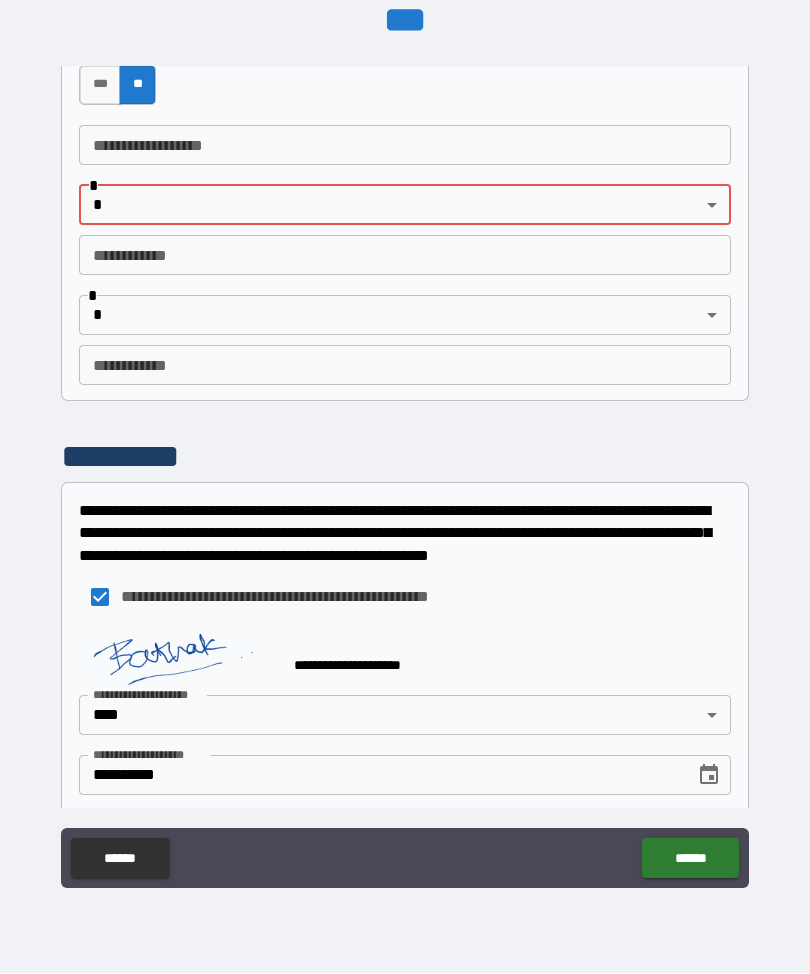 click on "******" at bounding box center (690, 859) 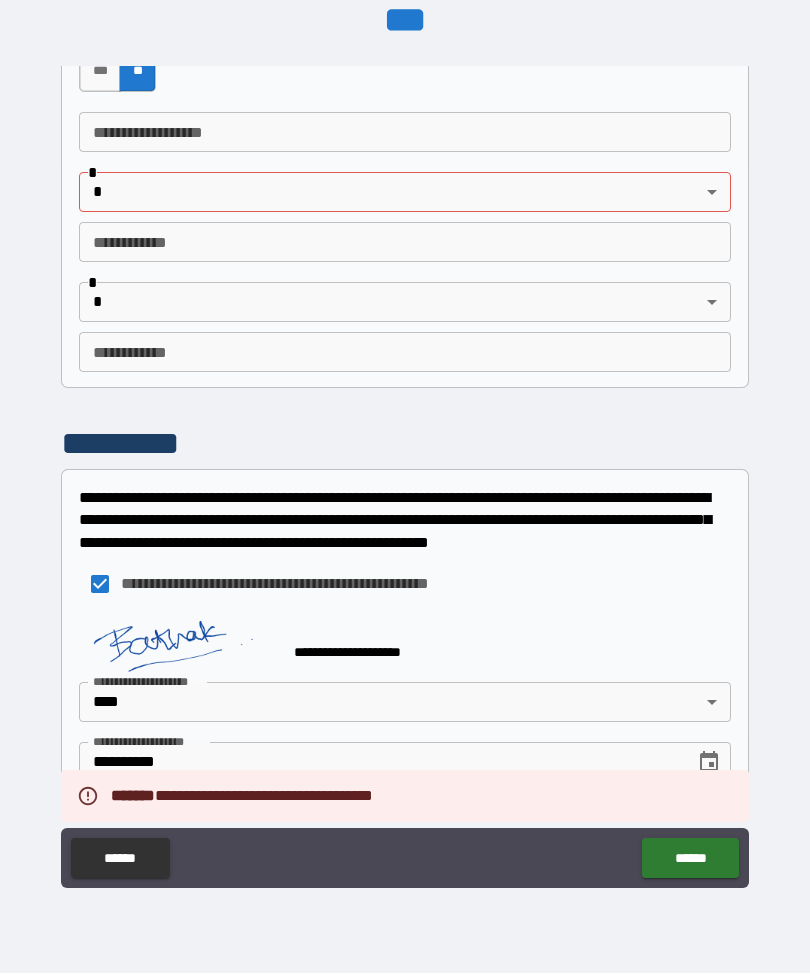 scroll, scrollTop: 1118, scrollLeft: 0, axis: vertical 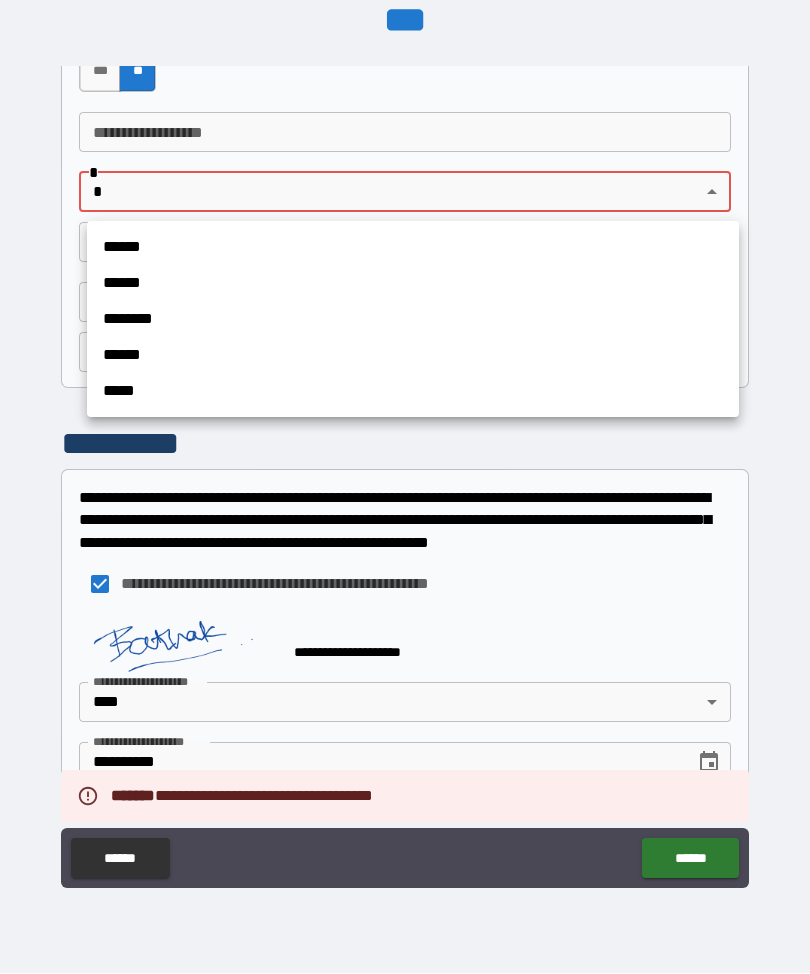 click at bounding box center [405, 487] 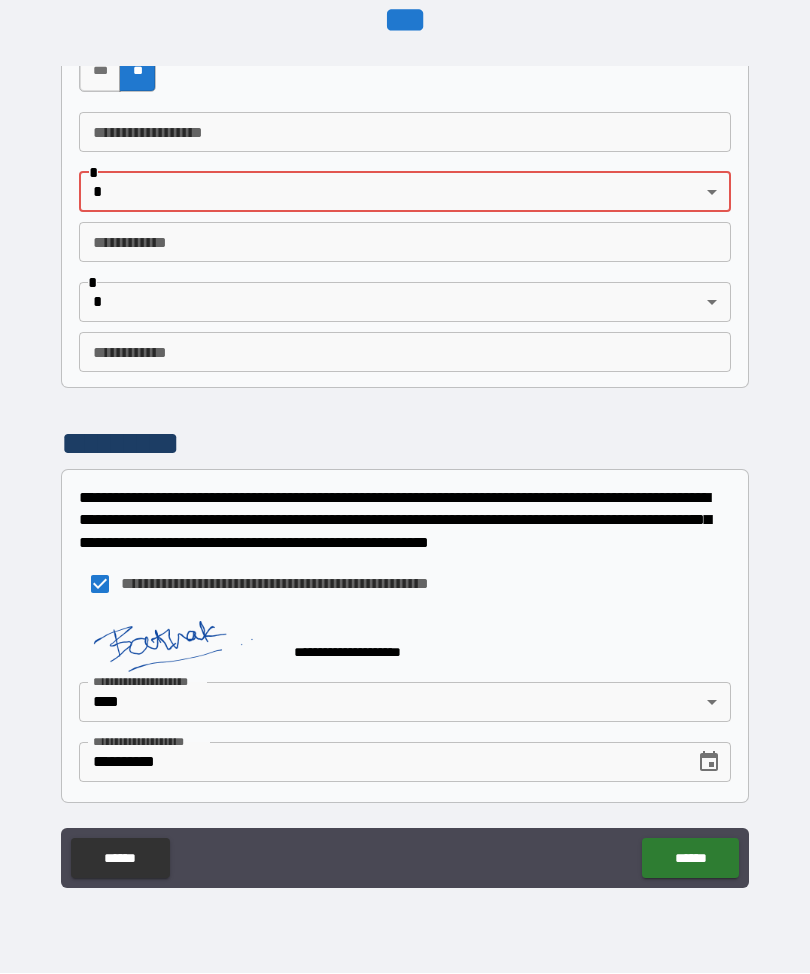 click on "***" at bounding box center [100, 73] 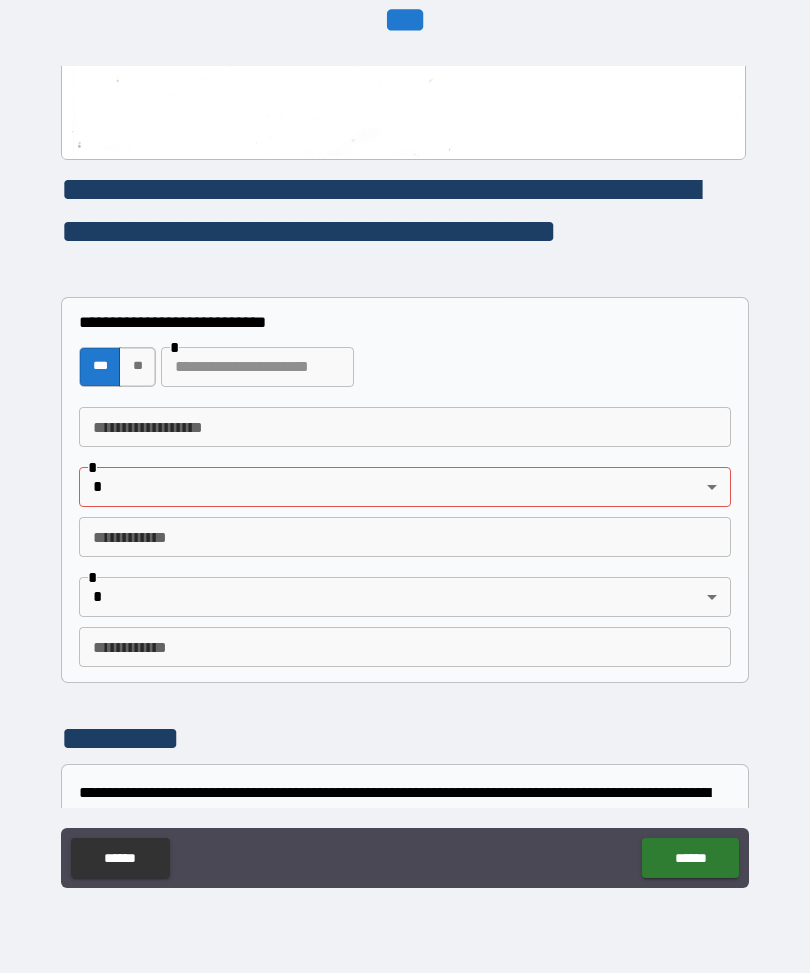 scroll, scrollTop: 822, scrollLeft: 0, axis: vertical 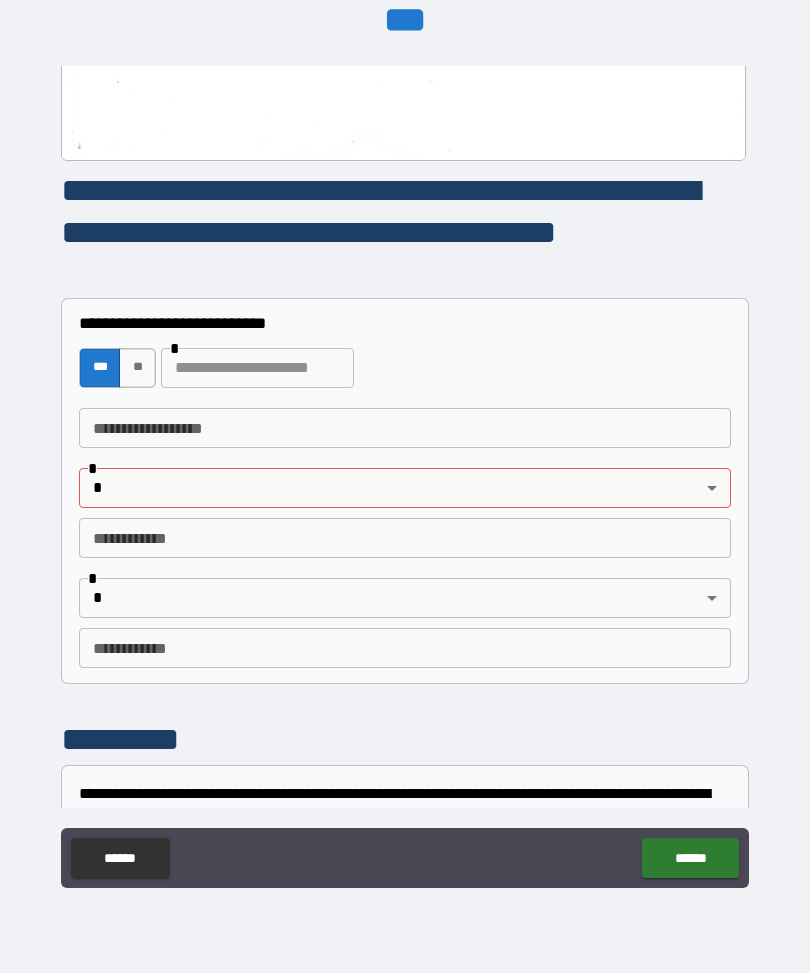 click on "**********" at bounding box center (405, 429) 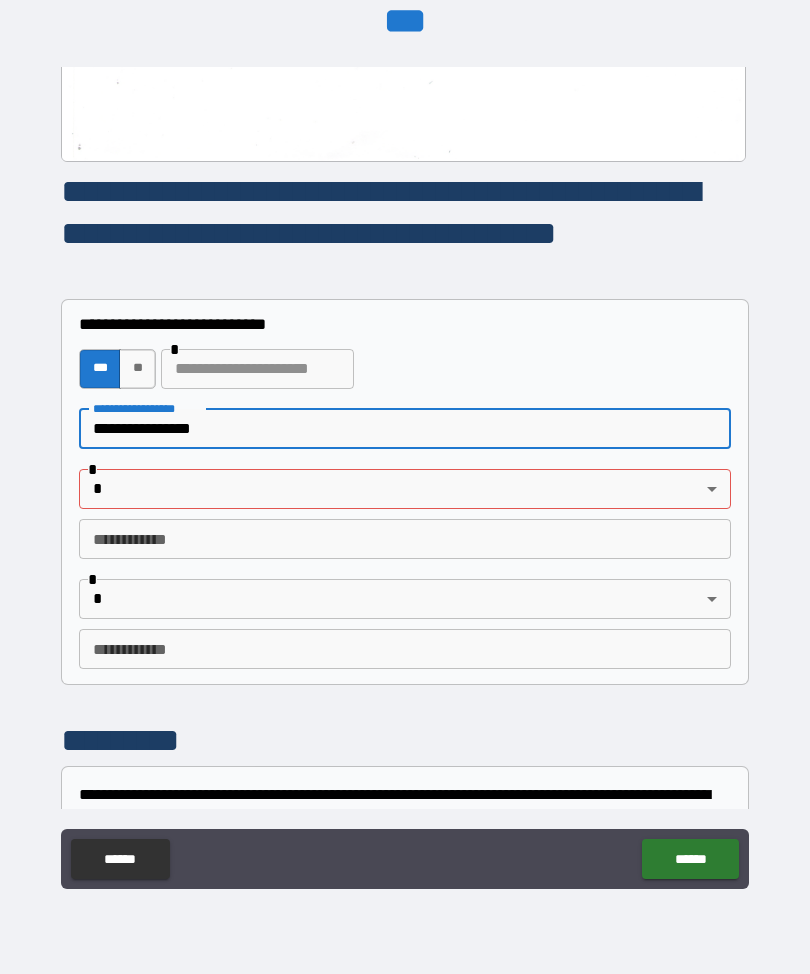 type on "**********" 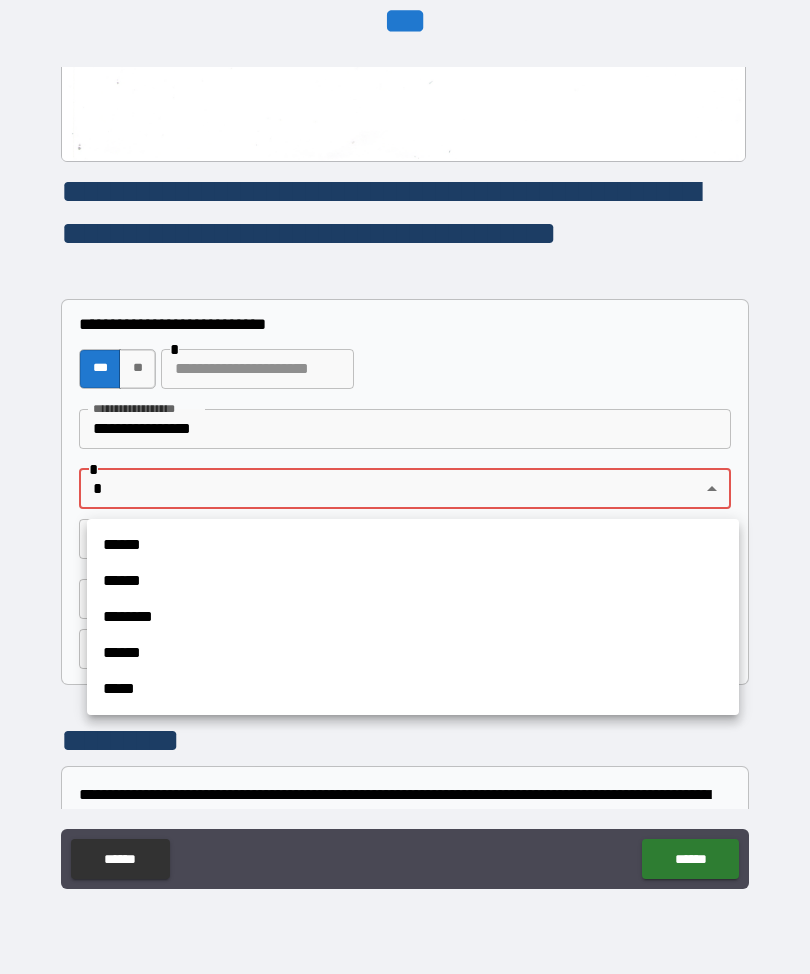 click on "******" at bounding box center (413, 653) 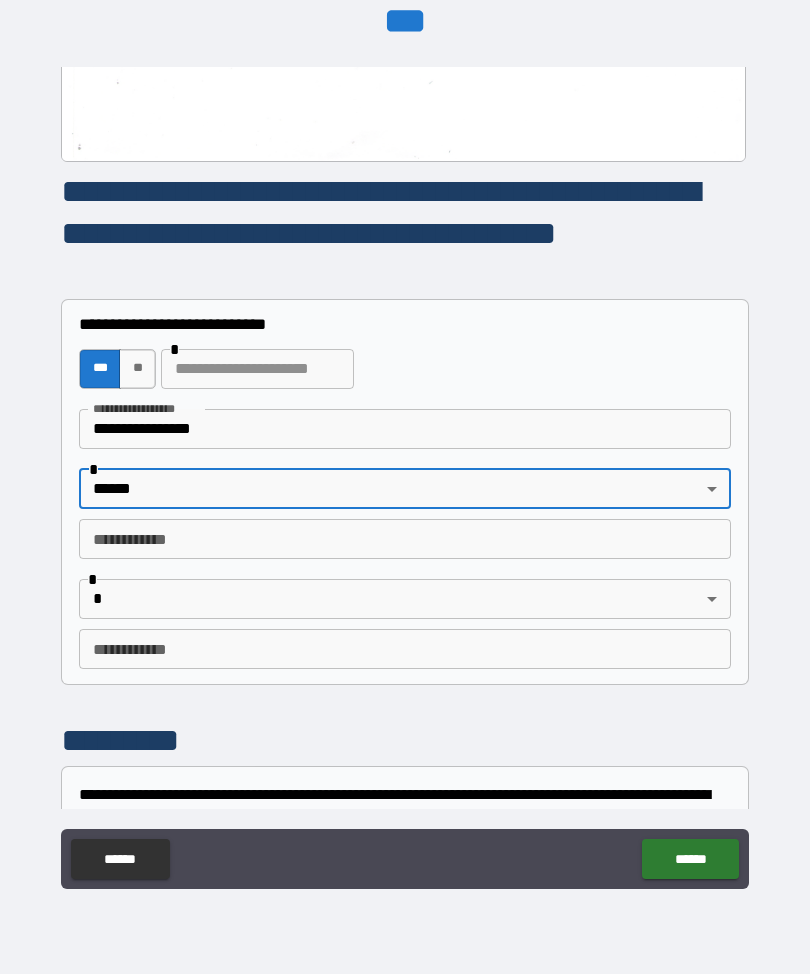 click on "**********" at bounding box center (405, 539) 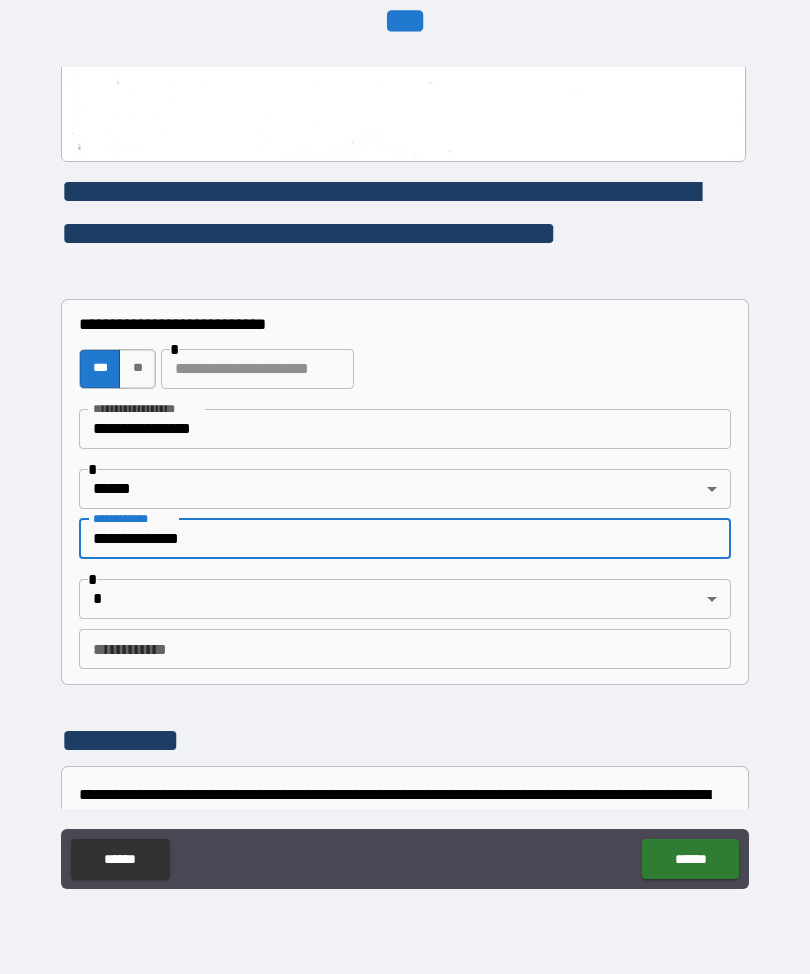 type on "**********" 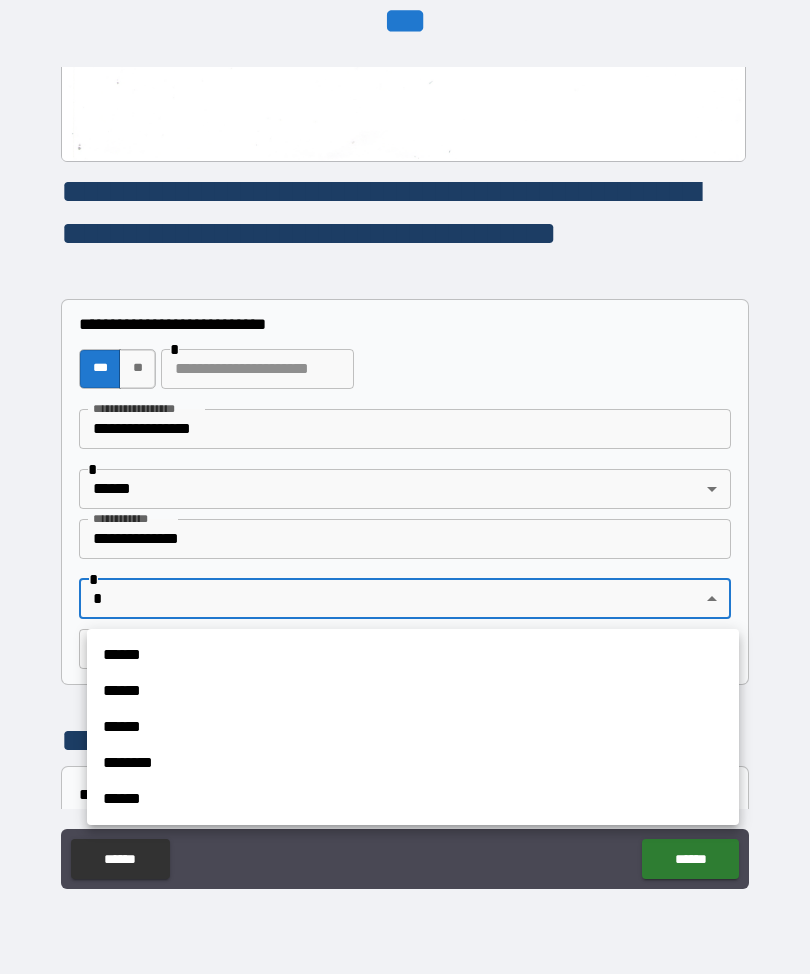 click on "******" at bounding box center [413, 727] 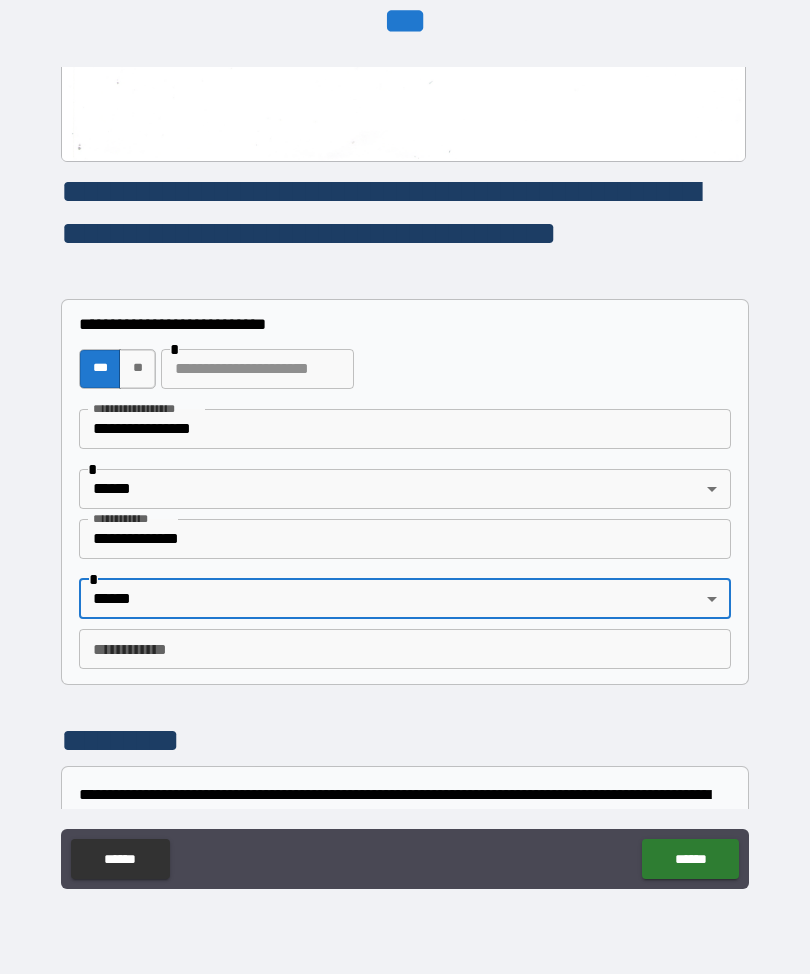click on "**********" at bounding box center (405, 454) 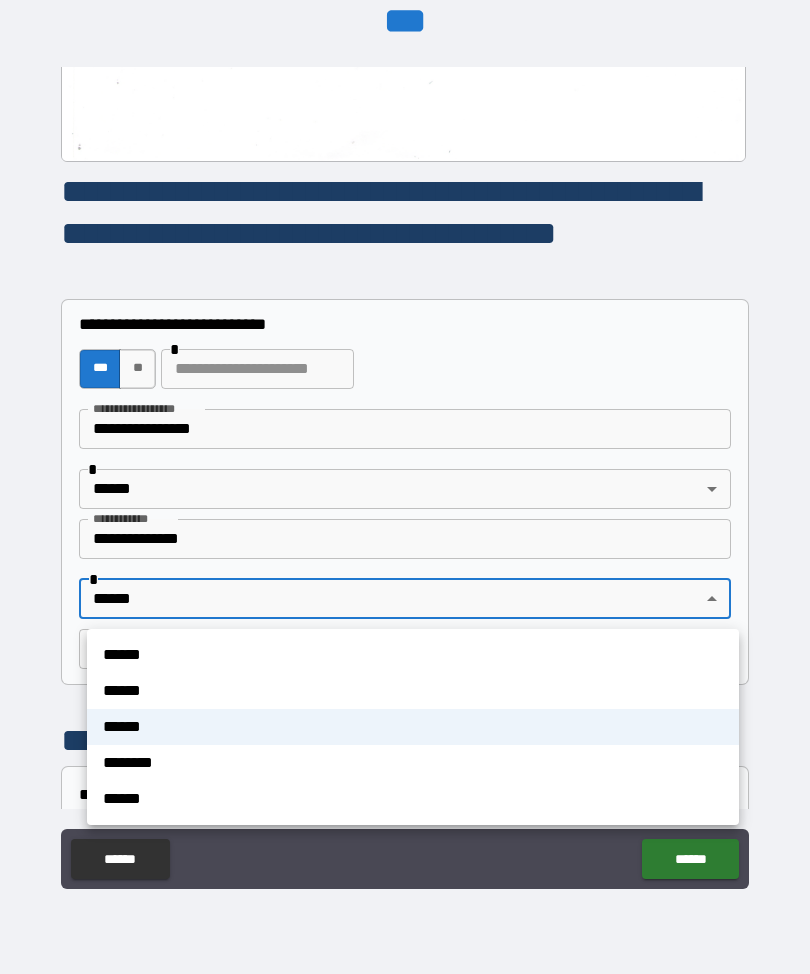 click at bounding box center (405, 487) 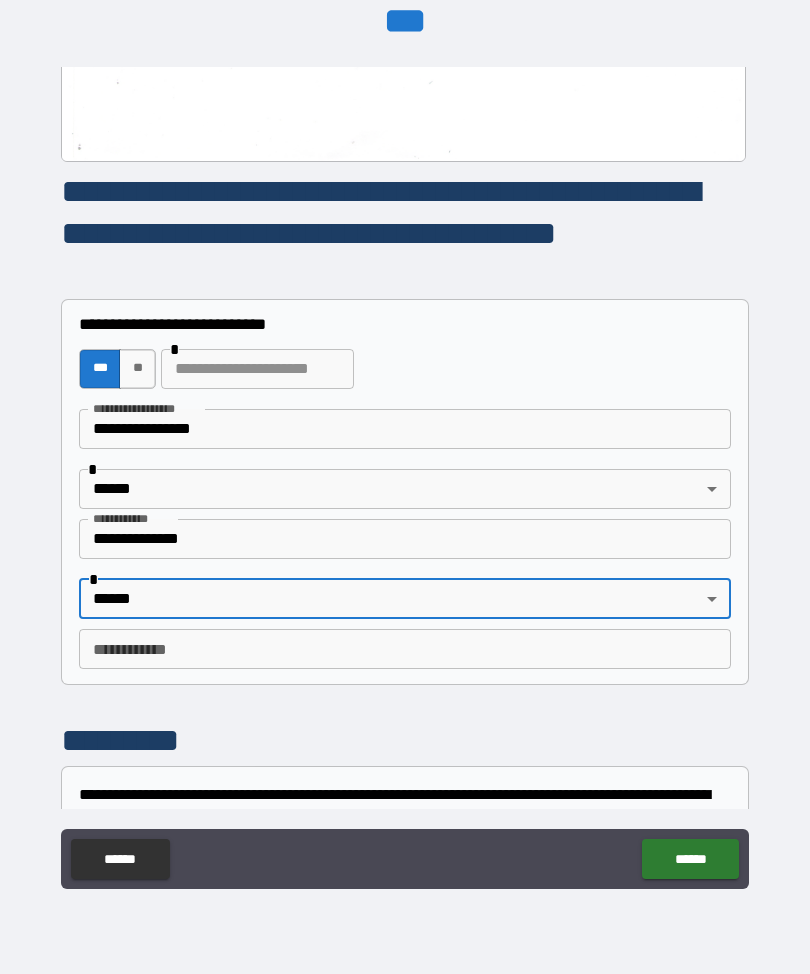 click on "**********" at bounding box center (405, 649) 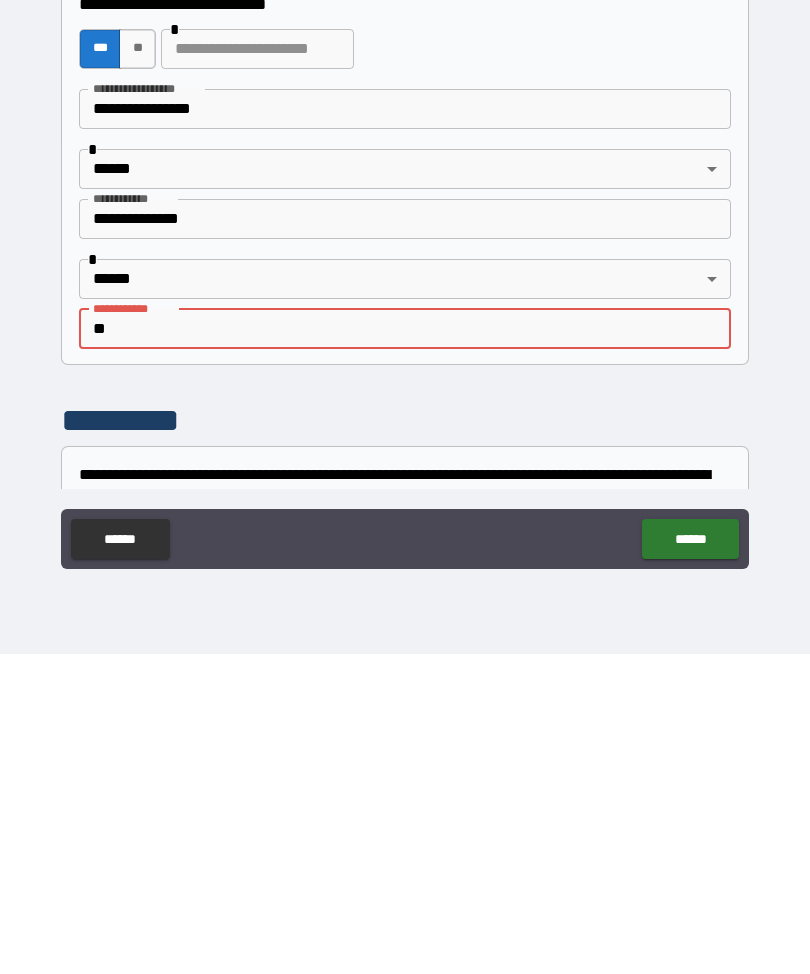 scroll, scrollTop: 66, scrollLeft: 0, axis: vertical 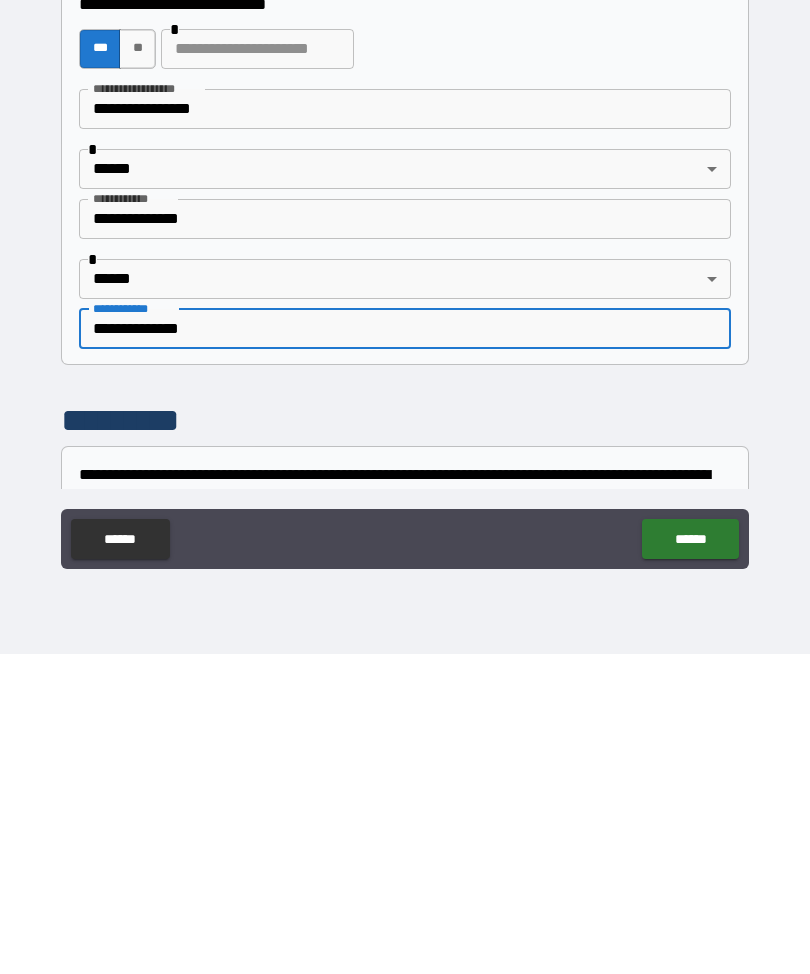 type on "**********" 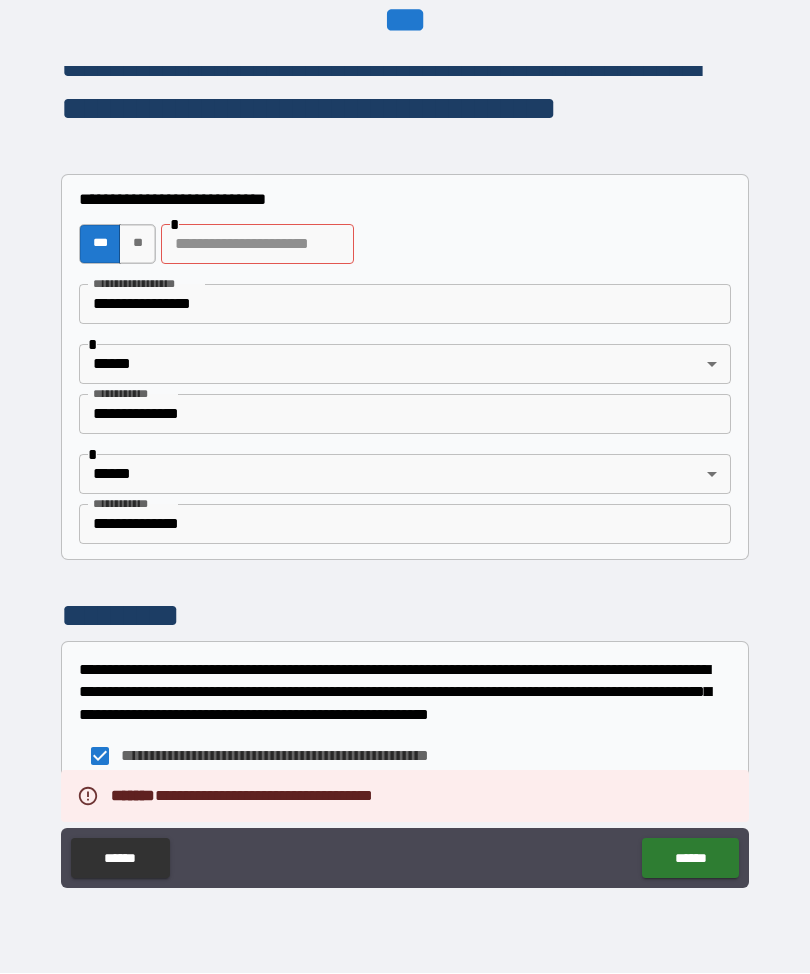 scroll, scrollTop: 935, scrollLeft: 0, axis: vertical 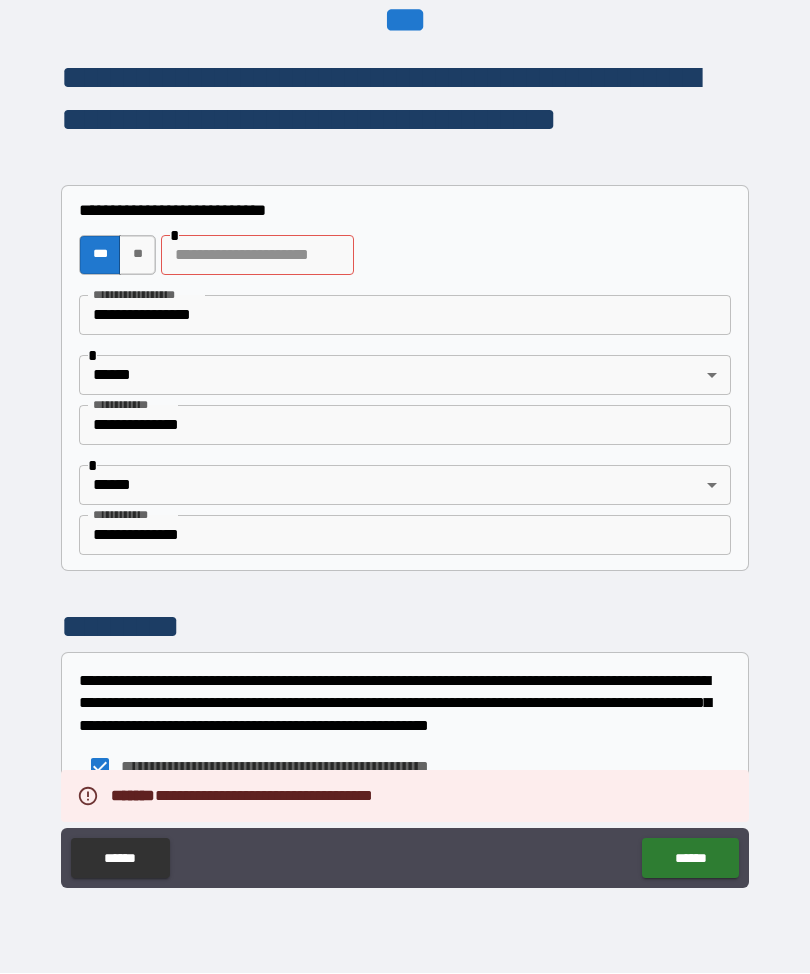 click at bounding box center [257, 256] 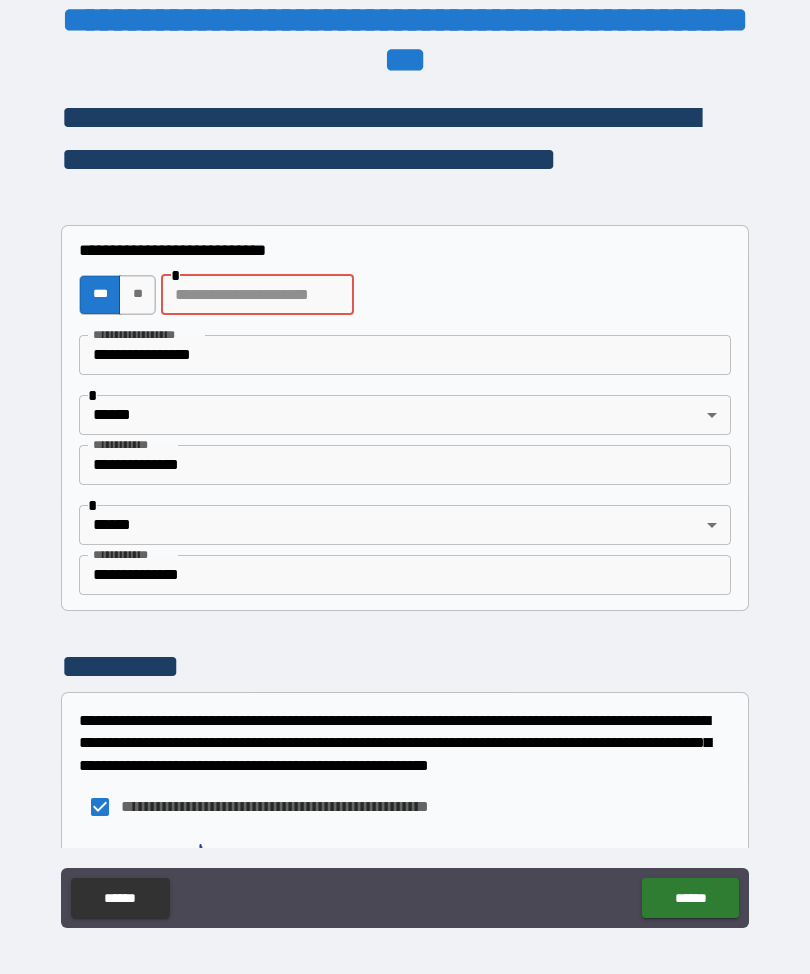 scroll, scrollTop: 0, scrollLeft: 0, axis: both 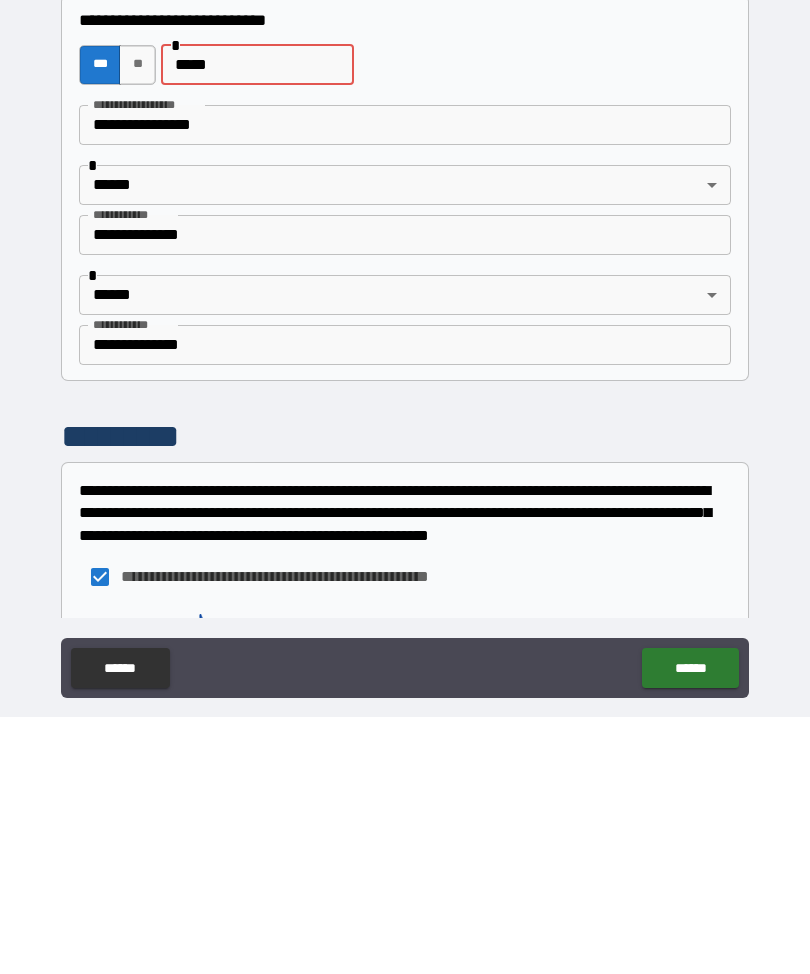 type on "******" 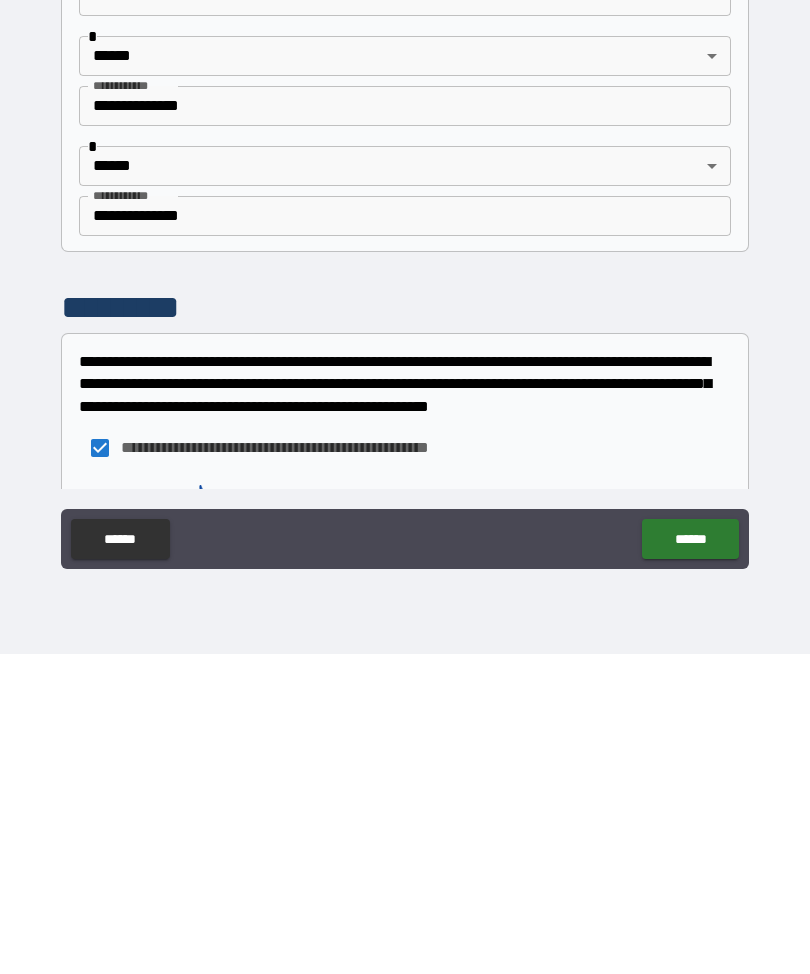 click on "******" at bounding box center [690, 859] 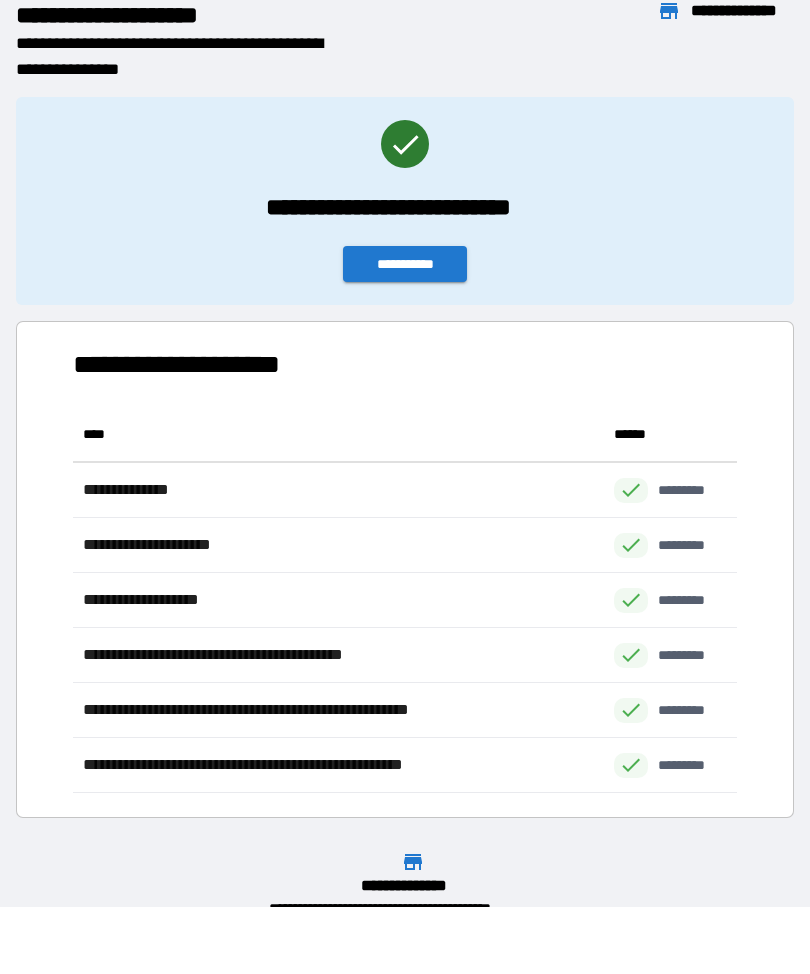 scroll, scrollTop: 386, scrollLeft: 664, axis: both 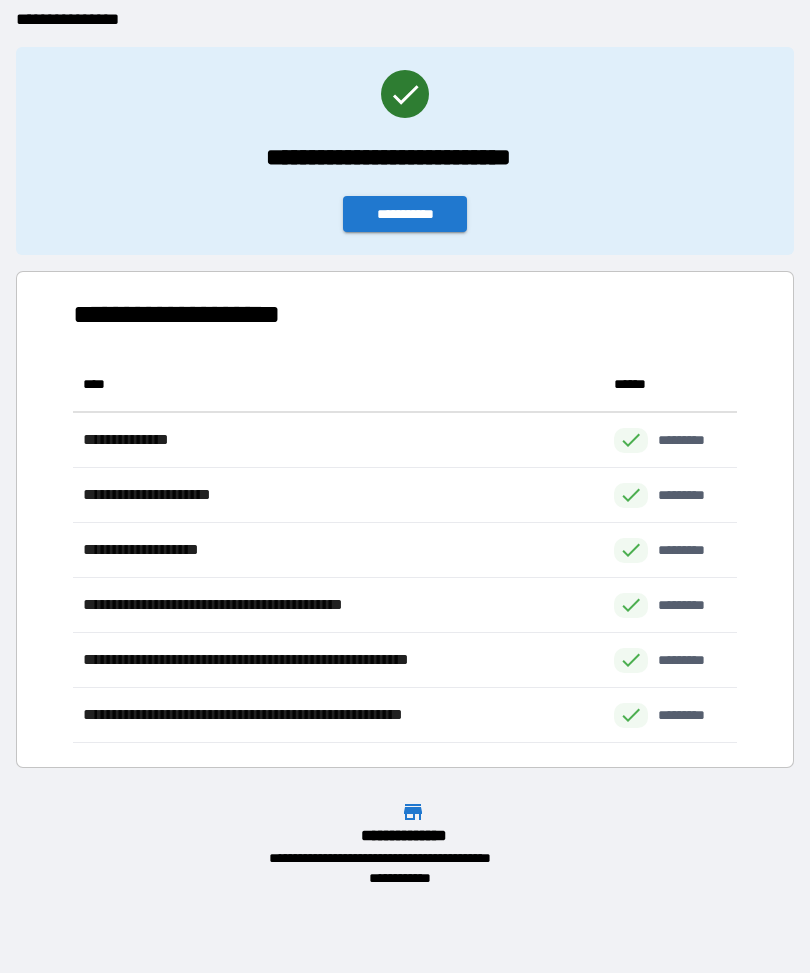 click on "**********" at bounding box center [405, 215] 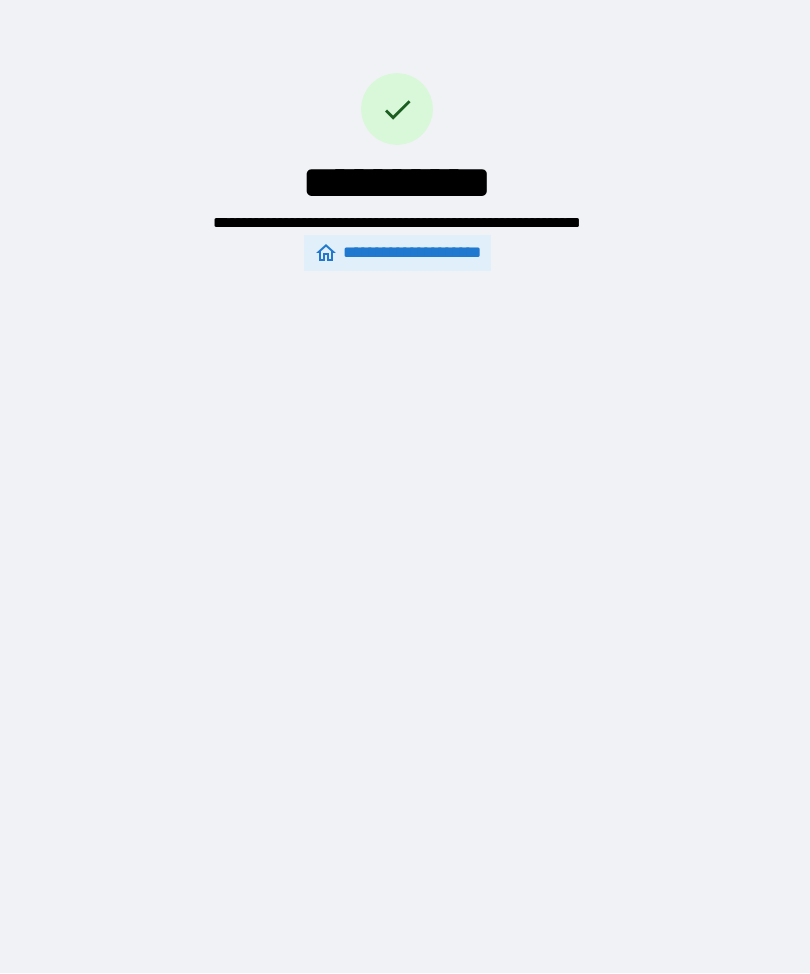 scroll, scrollTop: 0, scrollLeft: 0, axis: both 